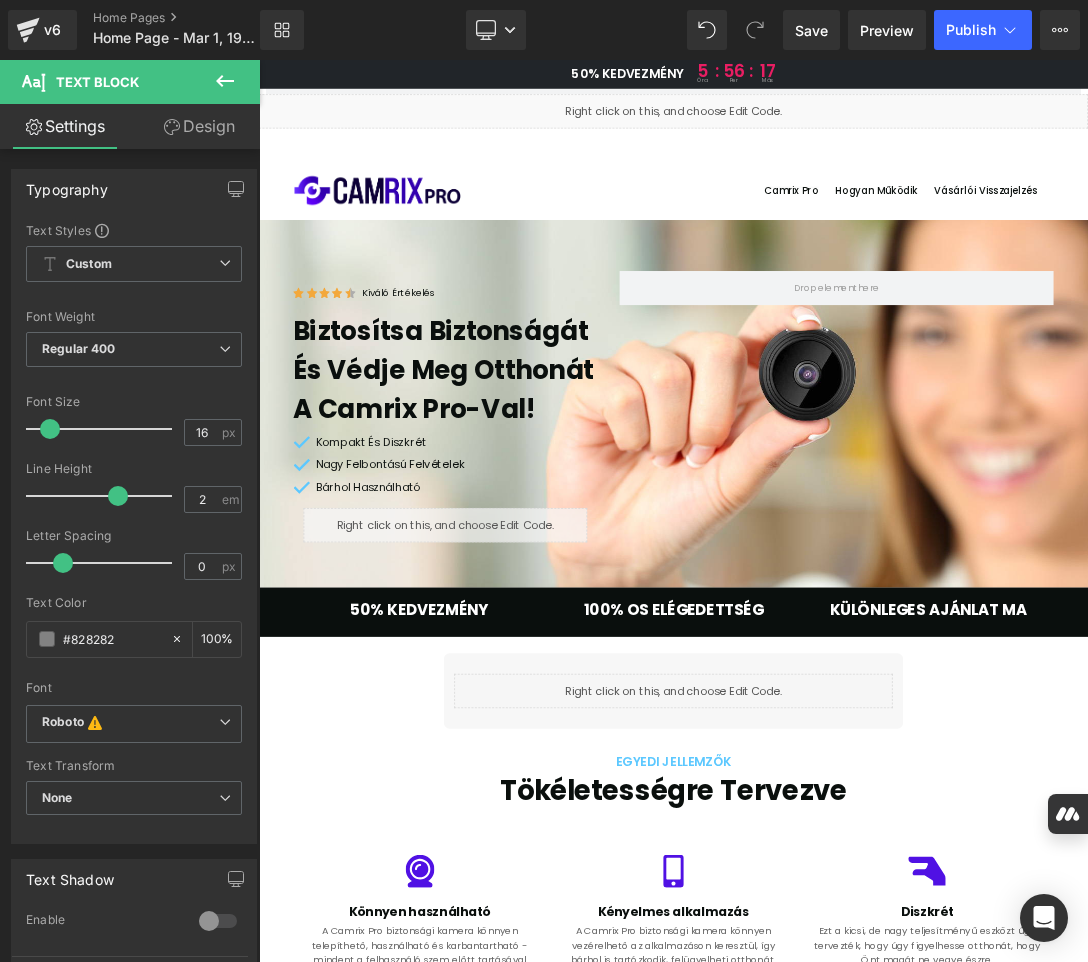 scroll, scrollTop: 2700, scrollLeft: 0, axis: vertical 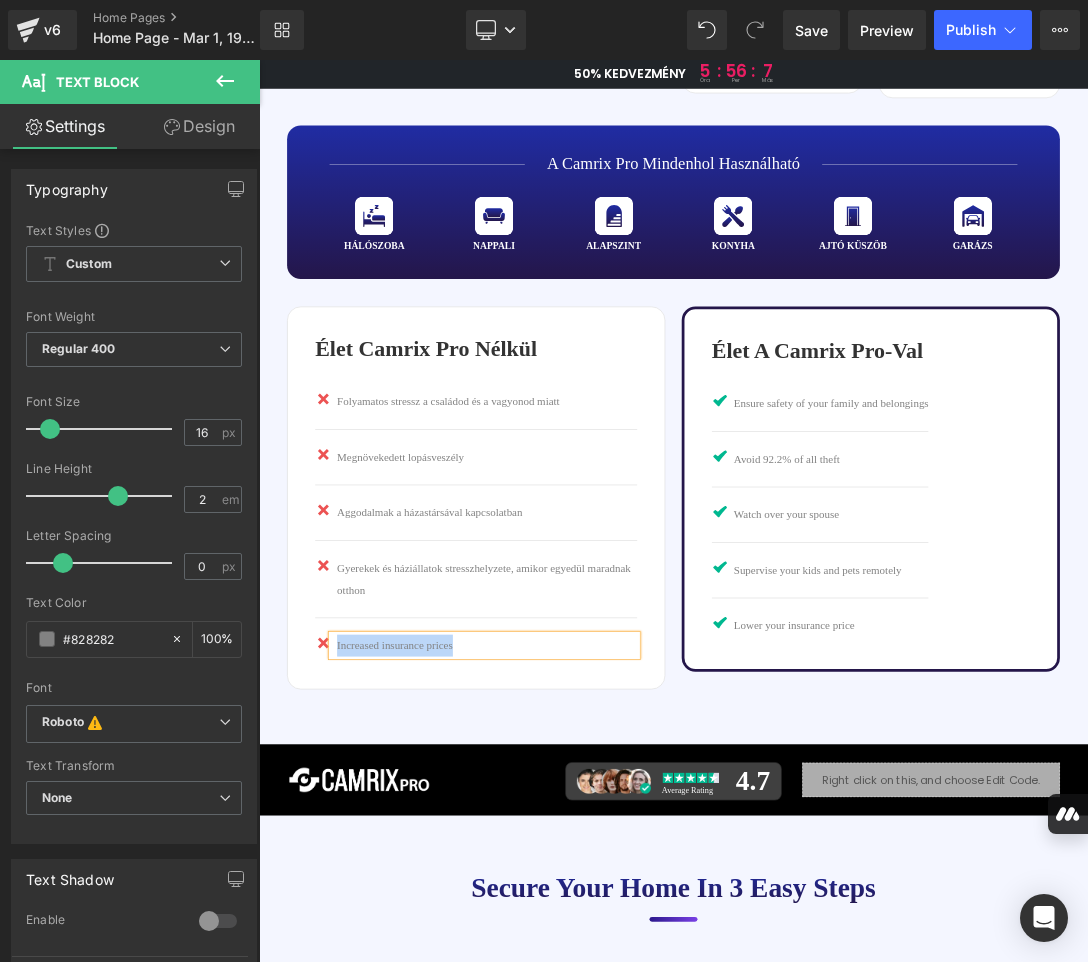 click on "Increased insurance prices" at bounding box center (592, 915) 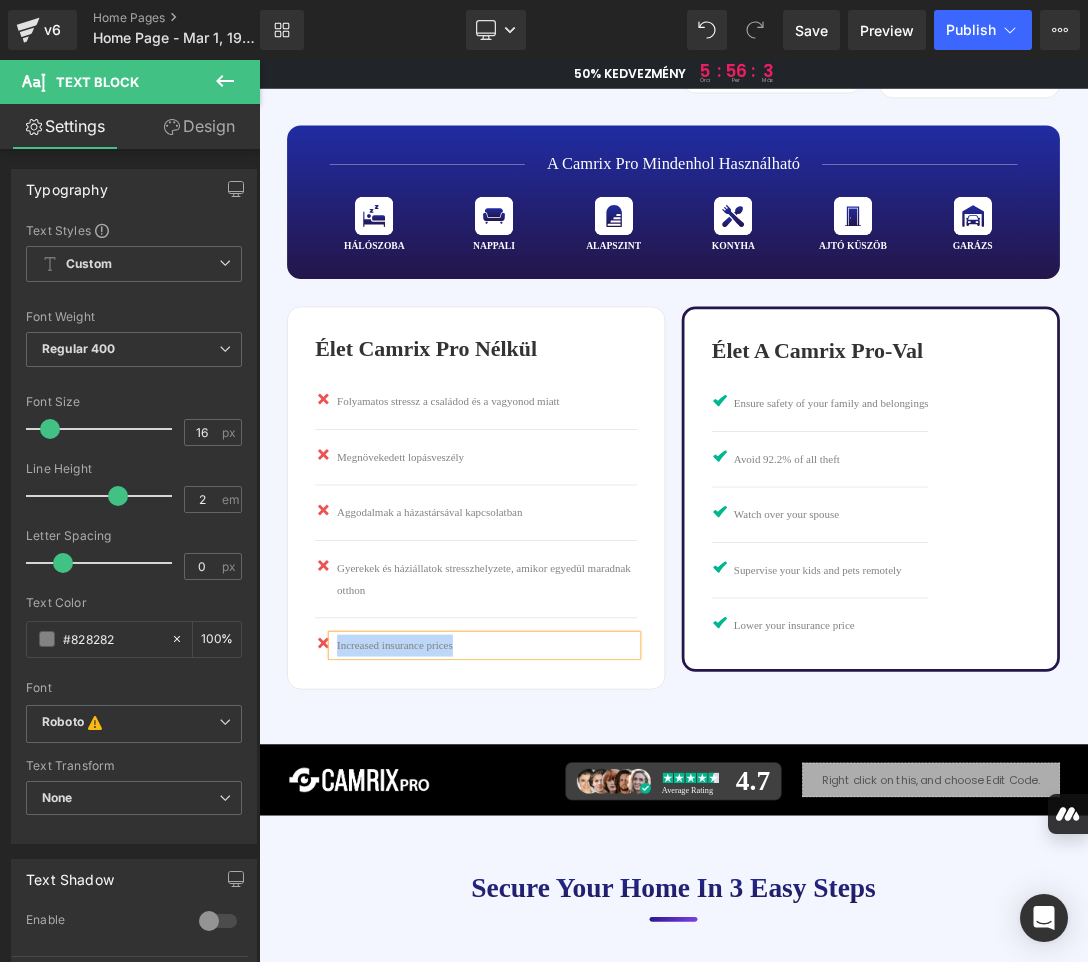 paste 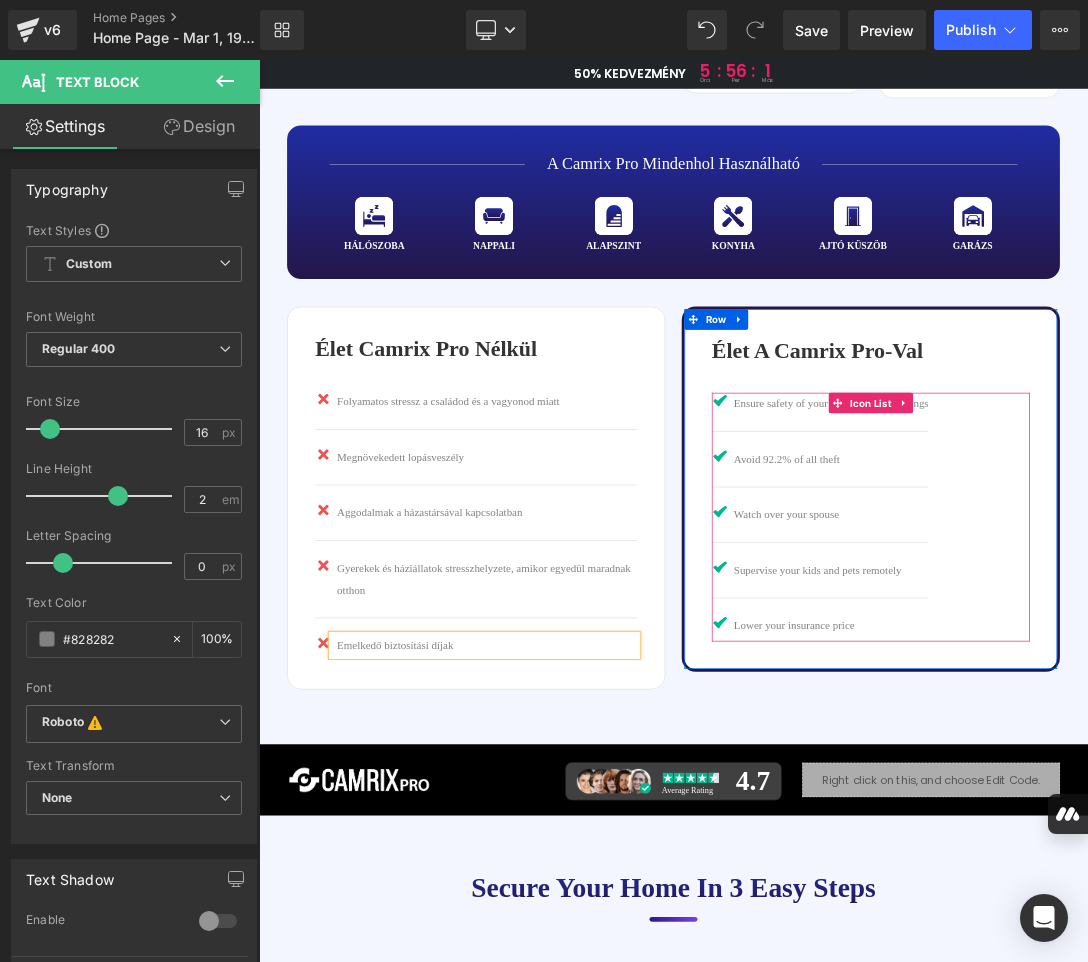 click on "Image
Ensure safety of your family and belongings
Text Block
Image
Avoid 92.2% of all theft Text Block
Image
Watch over your spouse Text Block
Image
Supervise your kids and pets remotely Text Block
Image
Text Block" at bounding box center (1152, 727) 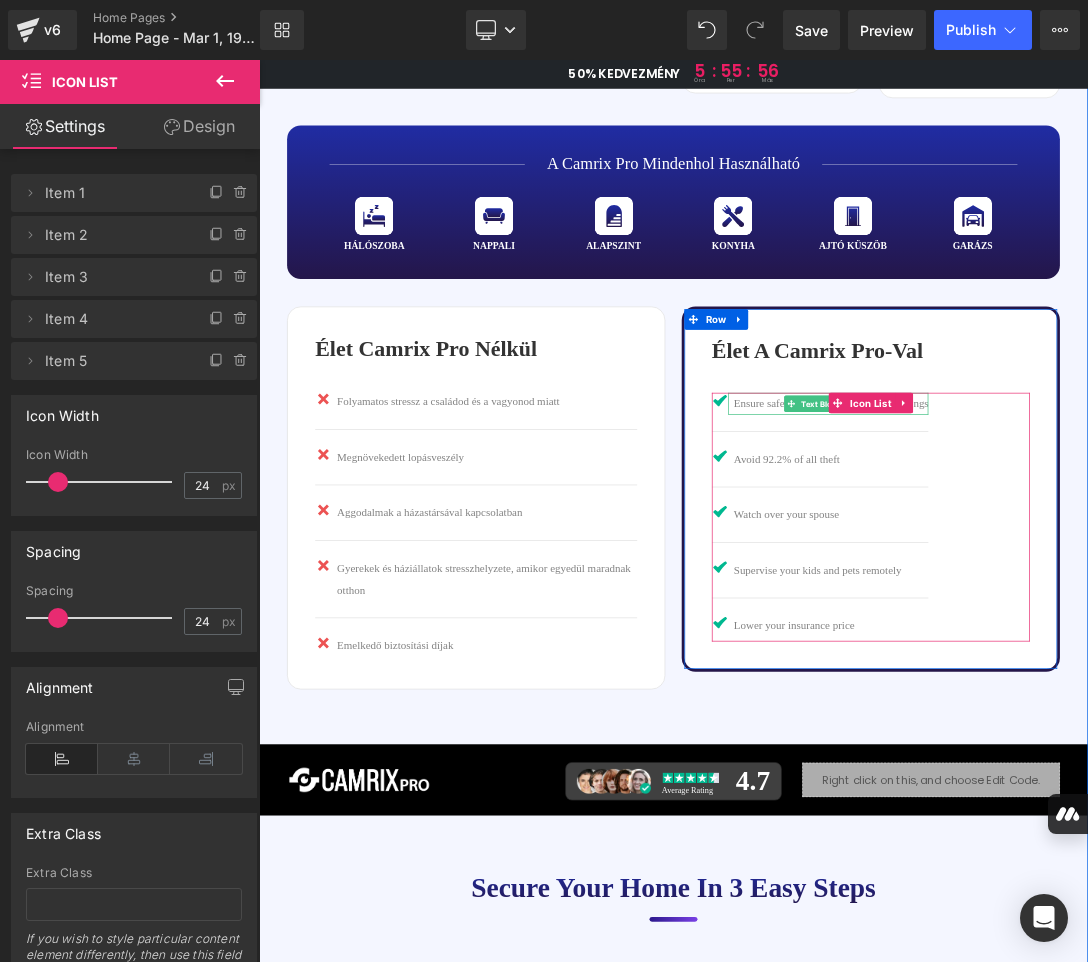 click on "Ensure safety of your family and belongings" at bounding box center [1094, 562] 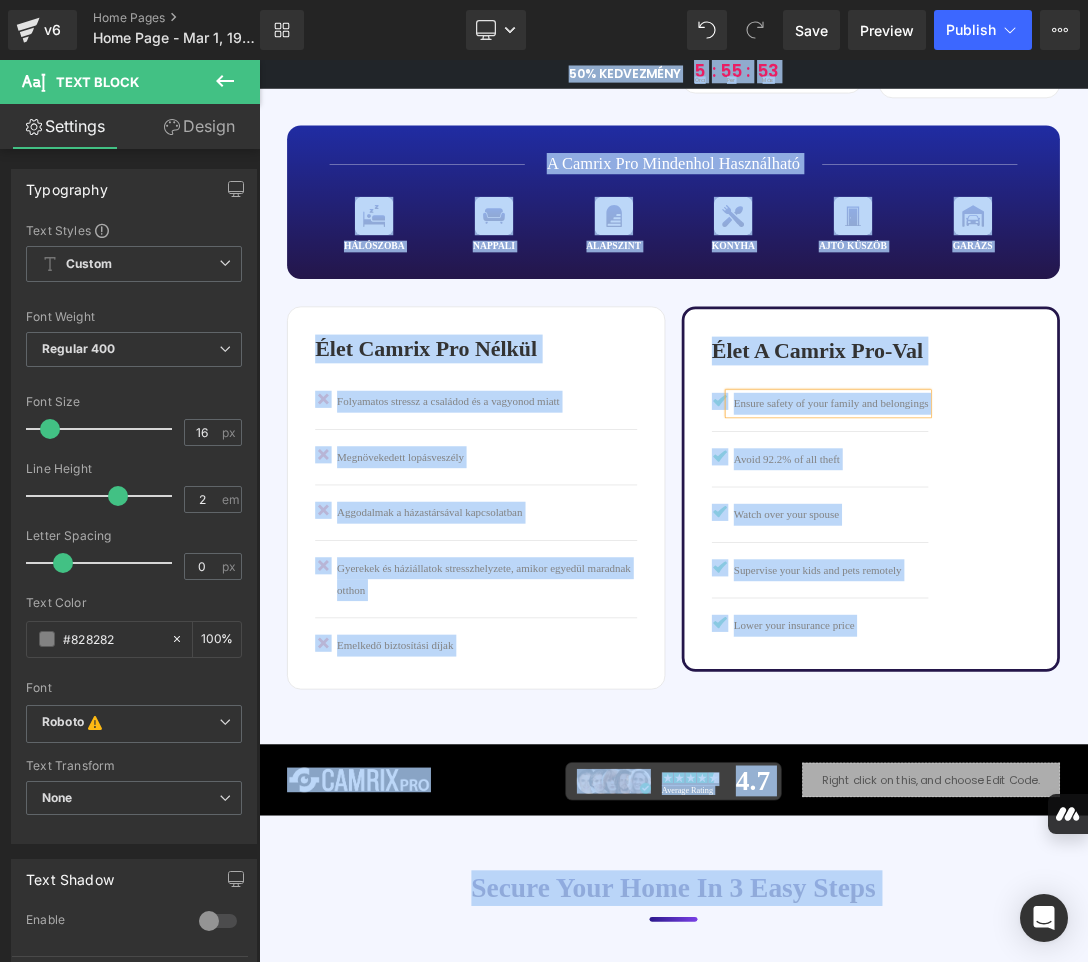 click on "Ensure safety of your family and belongings" at bounding box center [1094, 562] 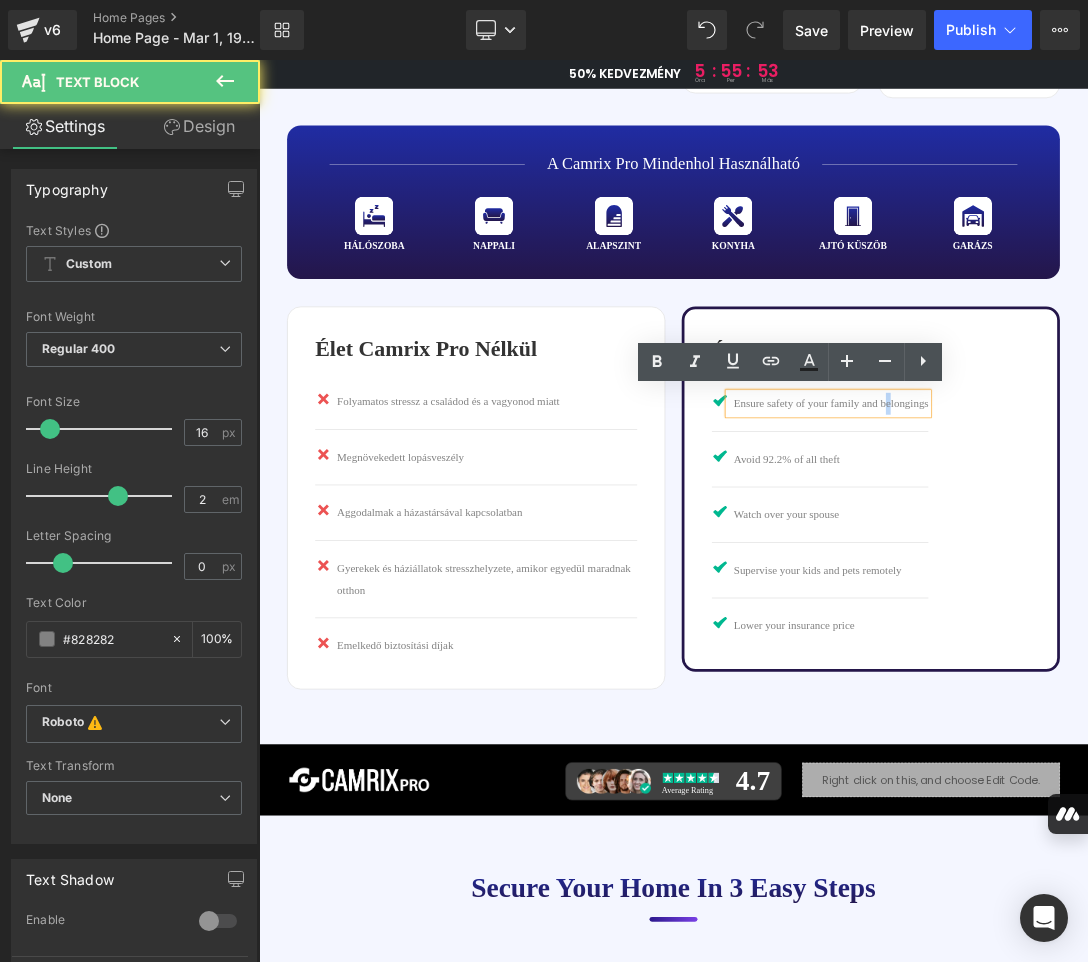 click on "Ensure safety of your family and belongings" at bounding box center [1094, 562] 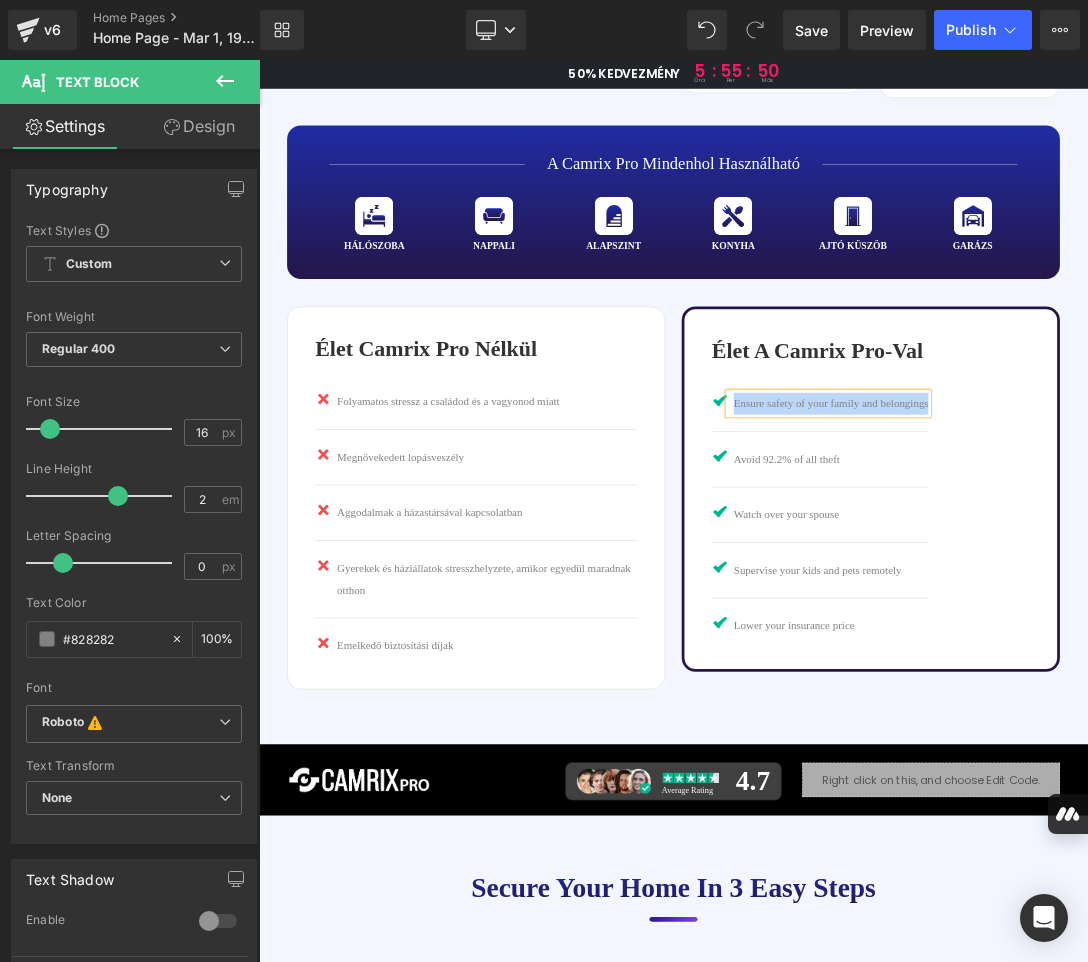 copy on "Ensure safety of your family and belongings" 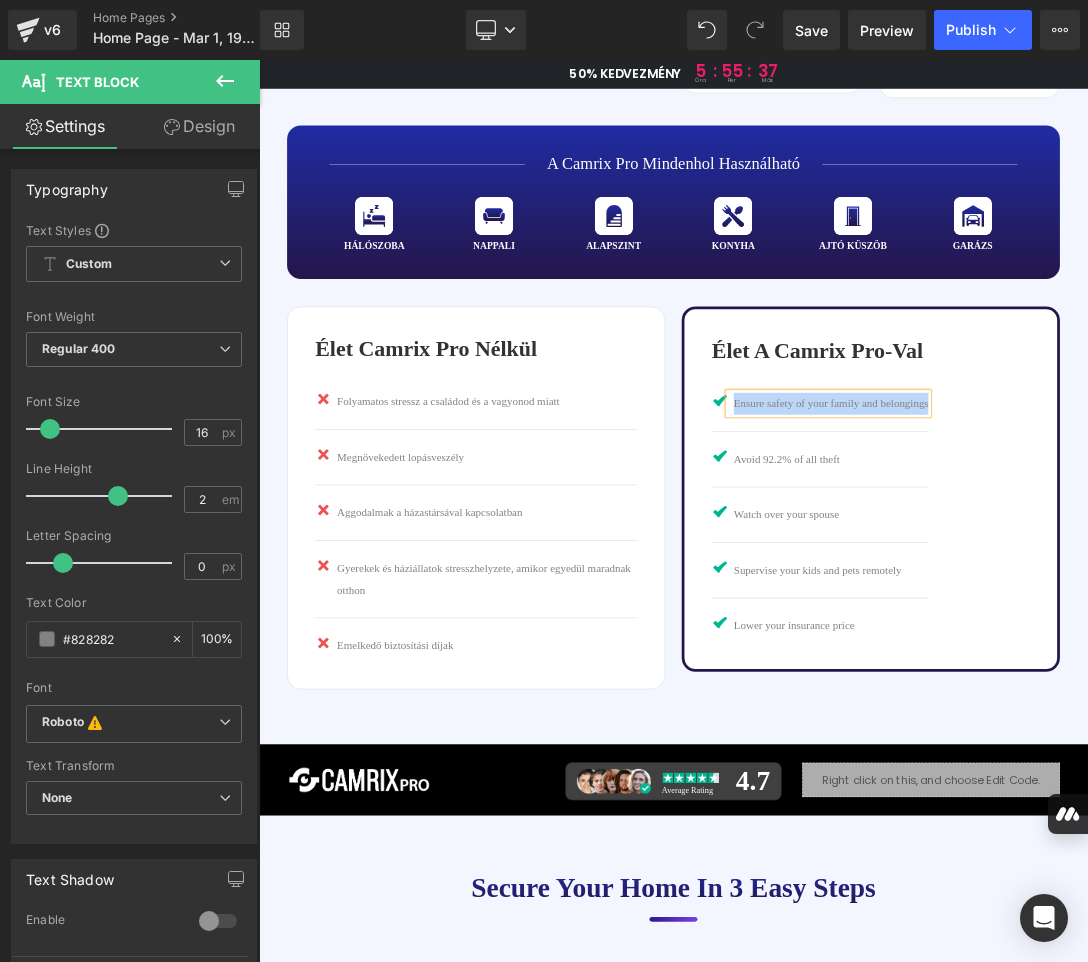 click on "Ensure safety of your family and belongings" at bounding box center (1094, 562) 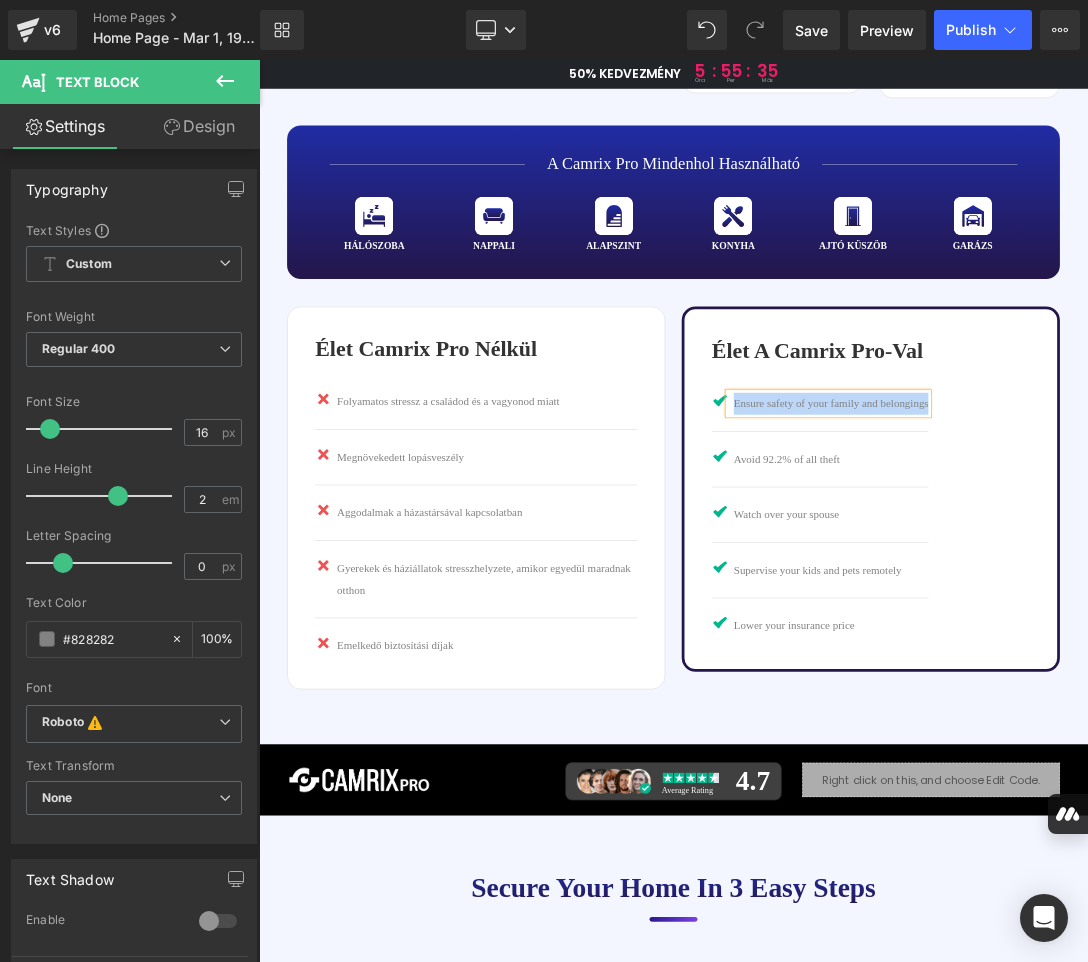 paste 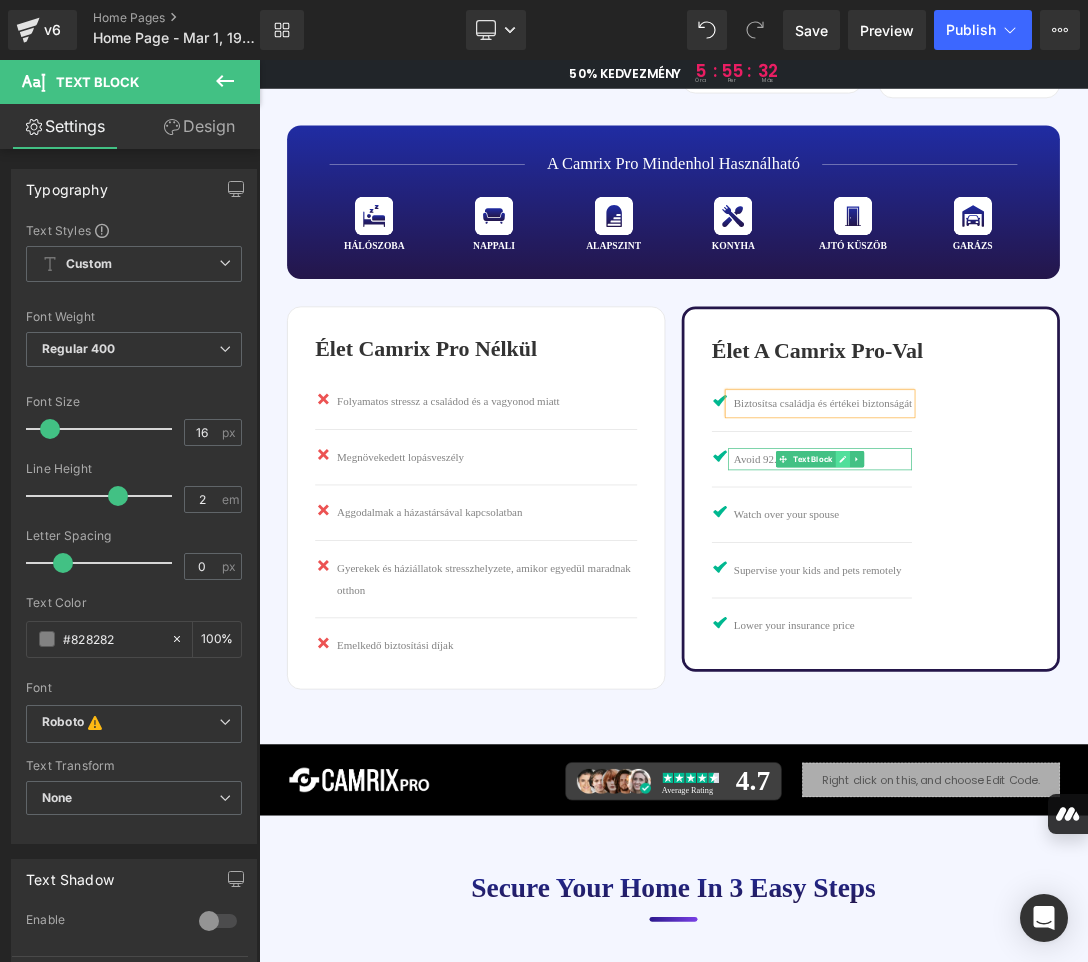click at bounding box center [1111, 643] 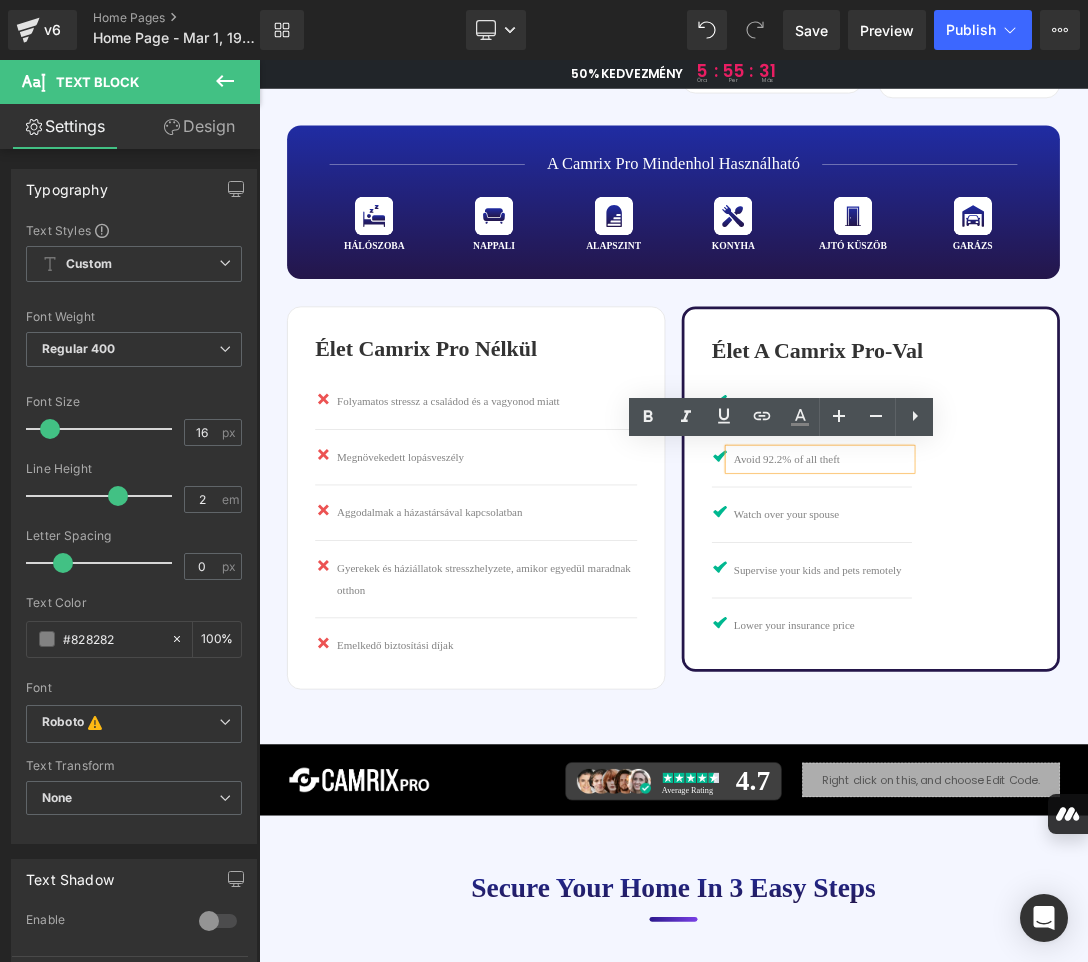 click on "Avoid 92.2% of all theft" at bounding box center [1082, 643] 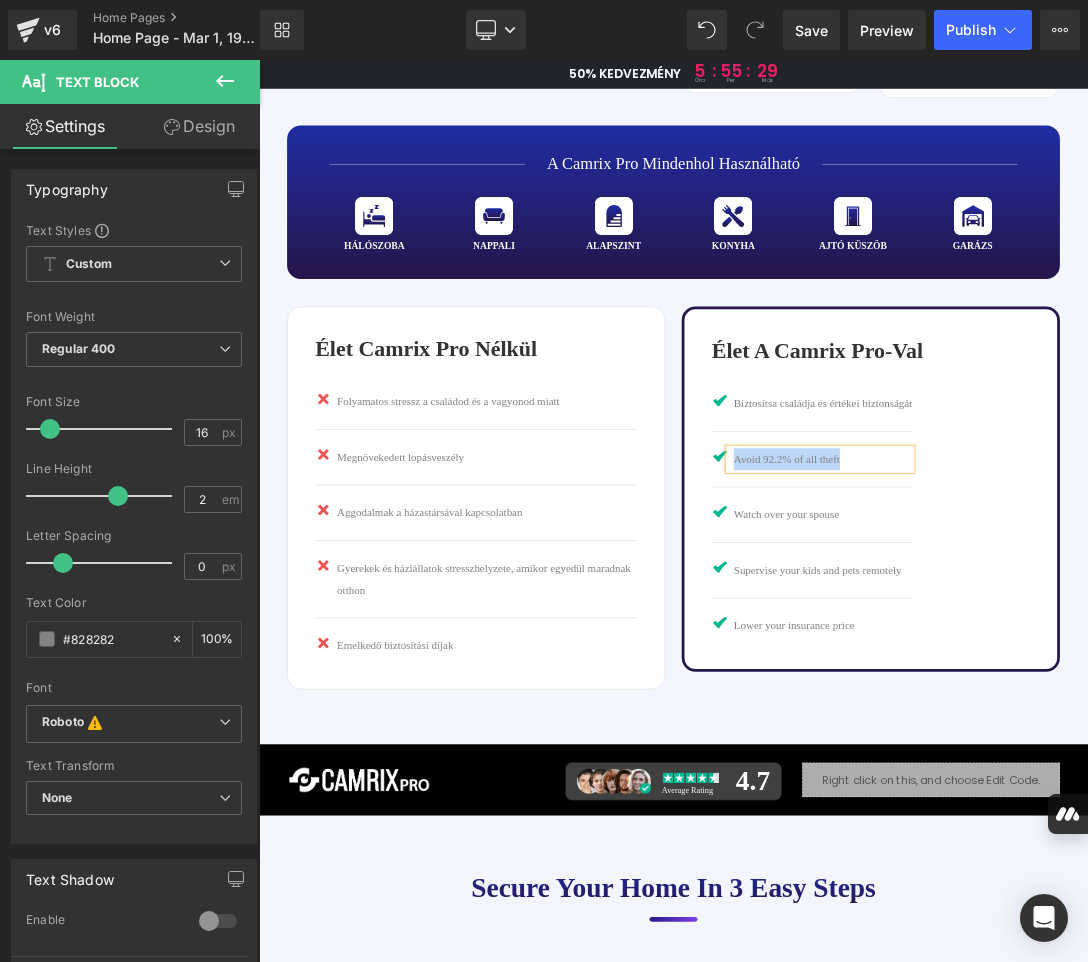 copy on "Avoid 92.2% of all theft" 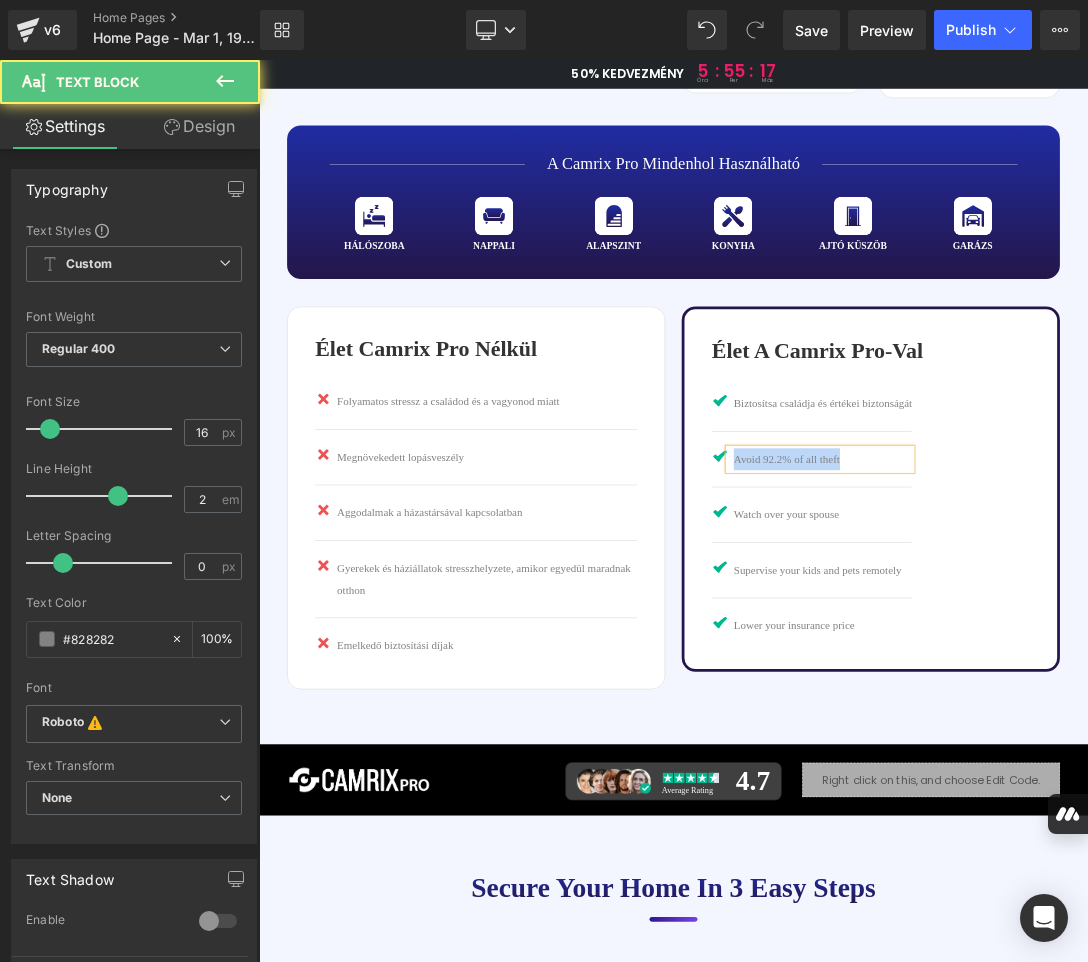 click on "Avoid 92.2% of all theft" at bounding box center (1082, 643) 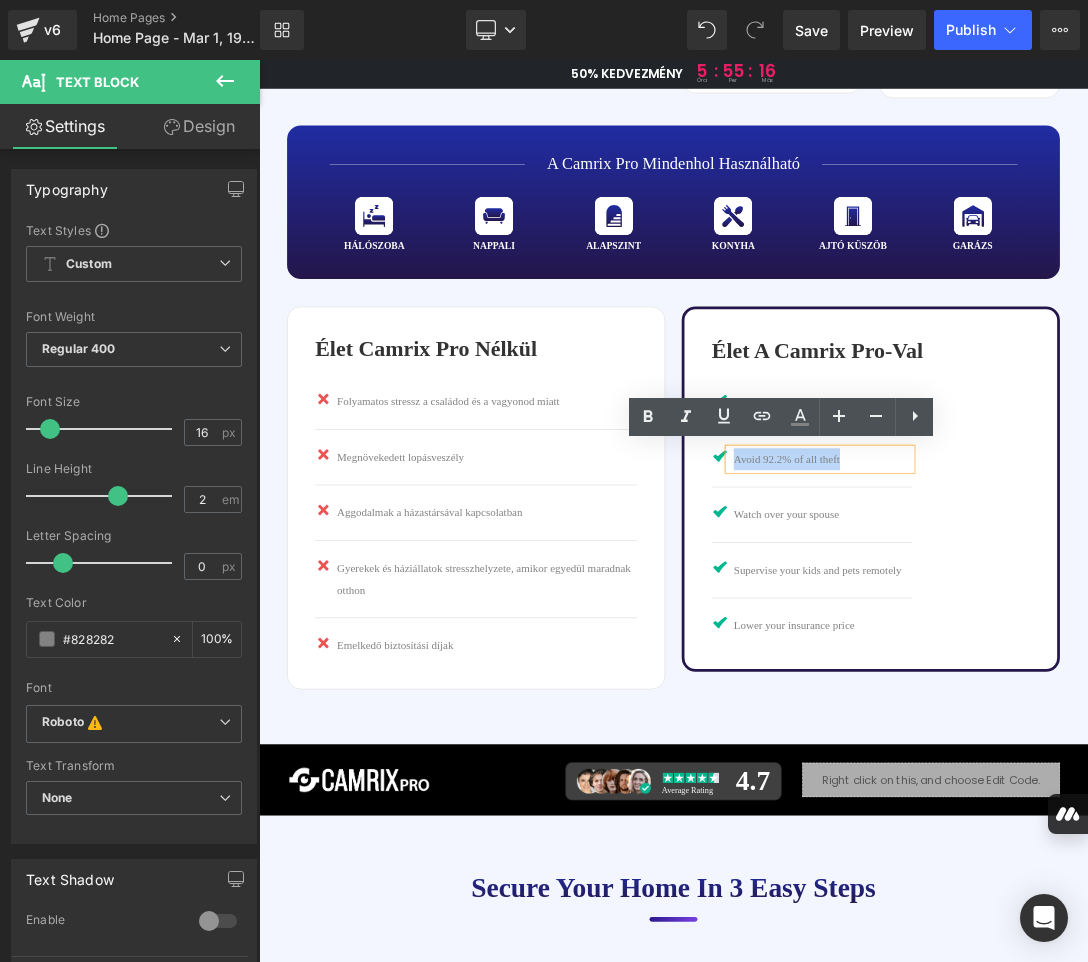 paste 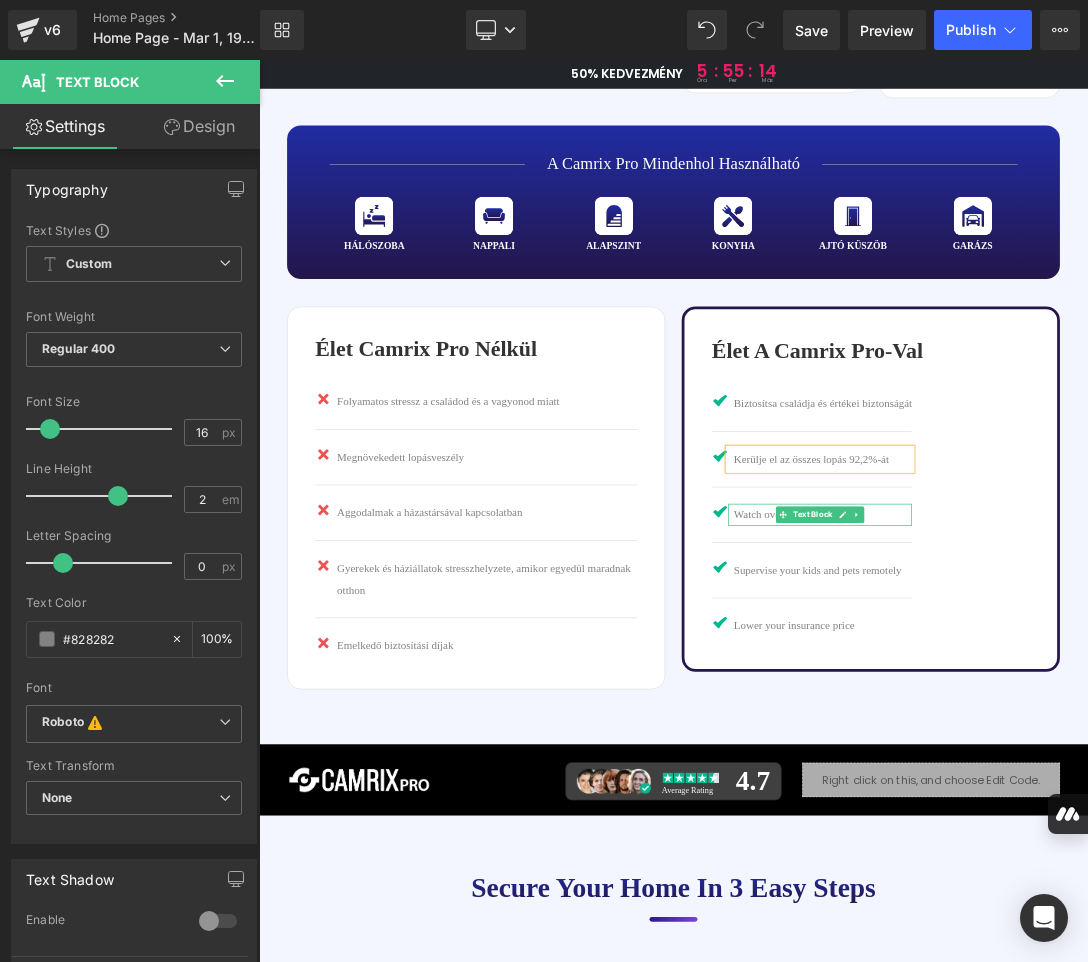 click on "Watch over your spouse" at bounding box center (1082, 724) 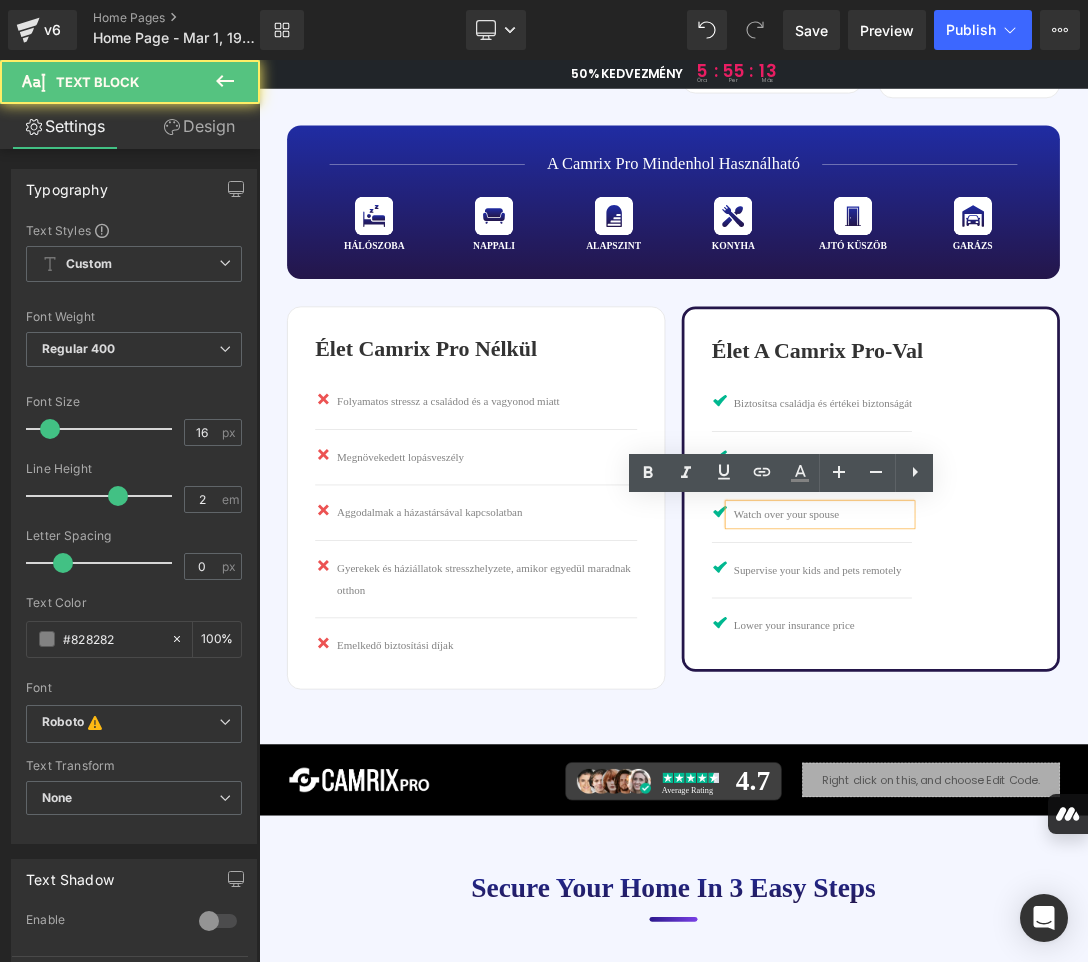 click on "Watch over your spouse" at bounding box center [1082, 724] 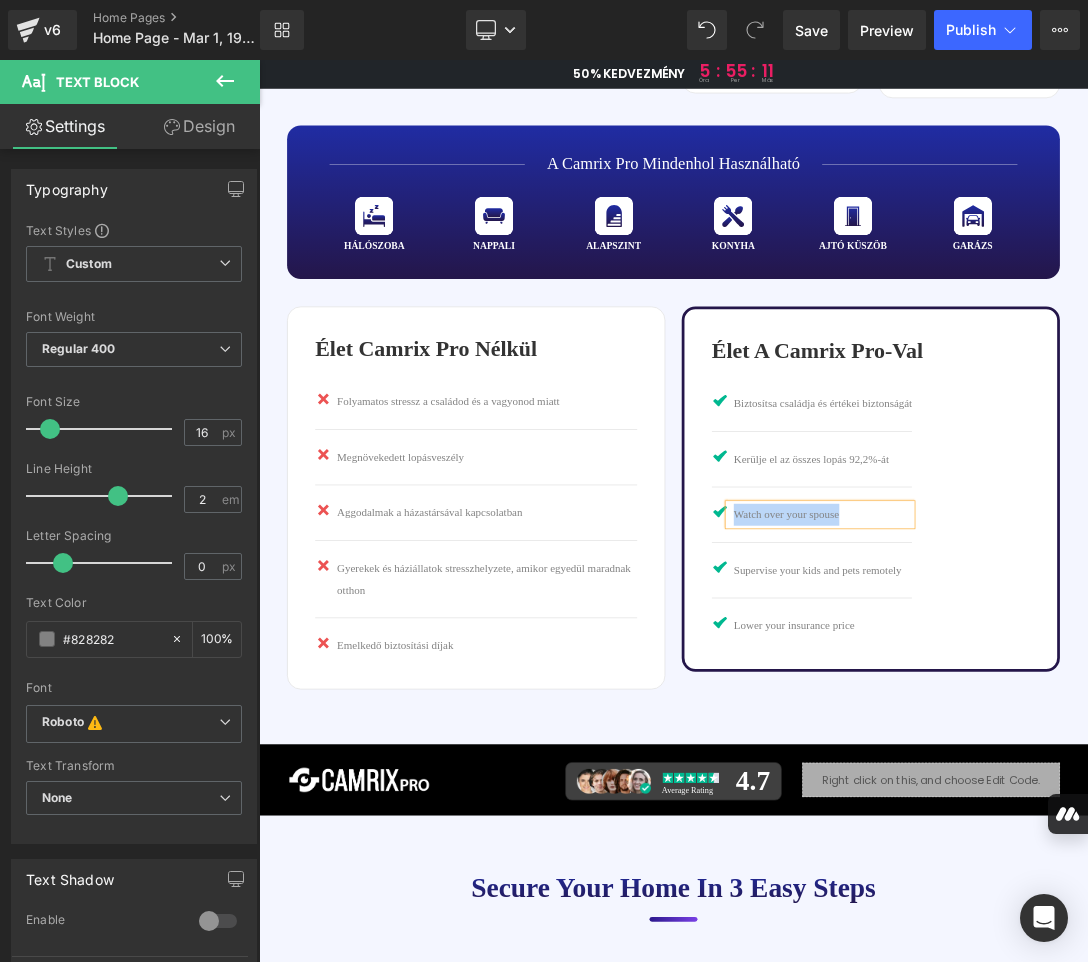 copy on "Watch over your spouse" 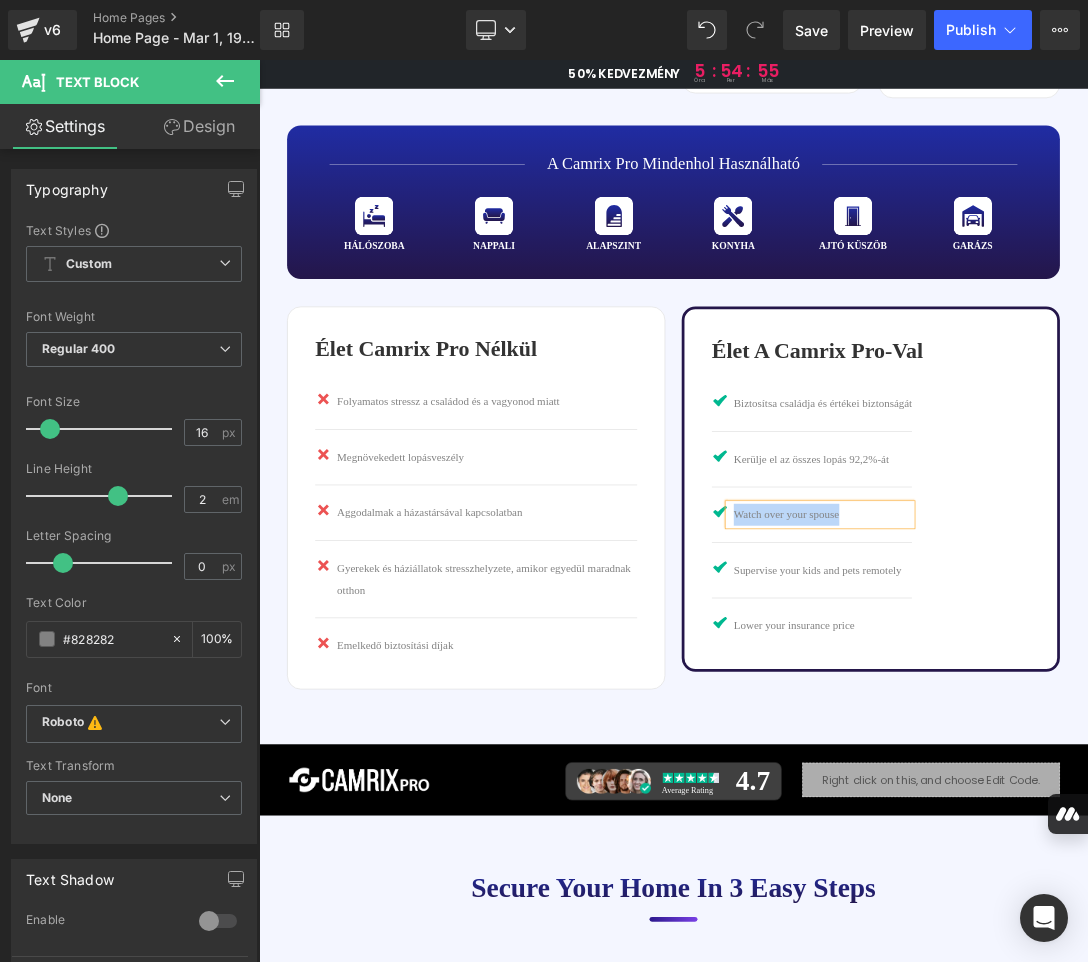 click on "Watch over your spouse" at bounding box center (1082, 724) 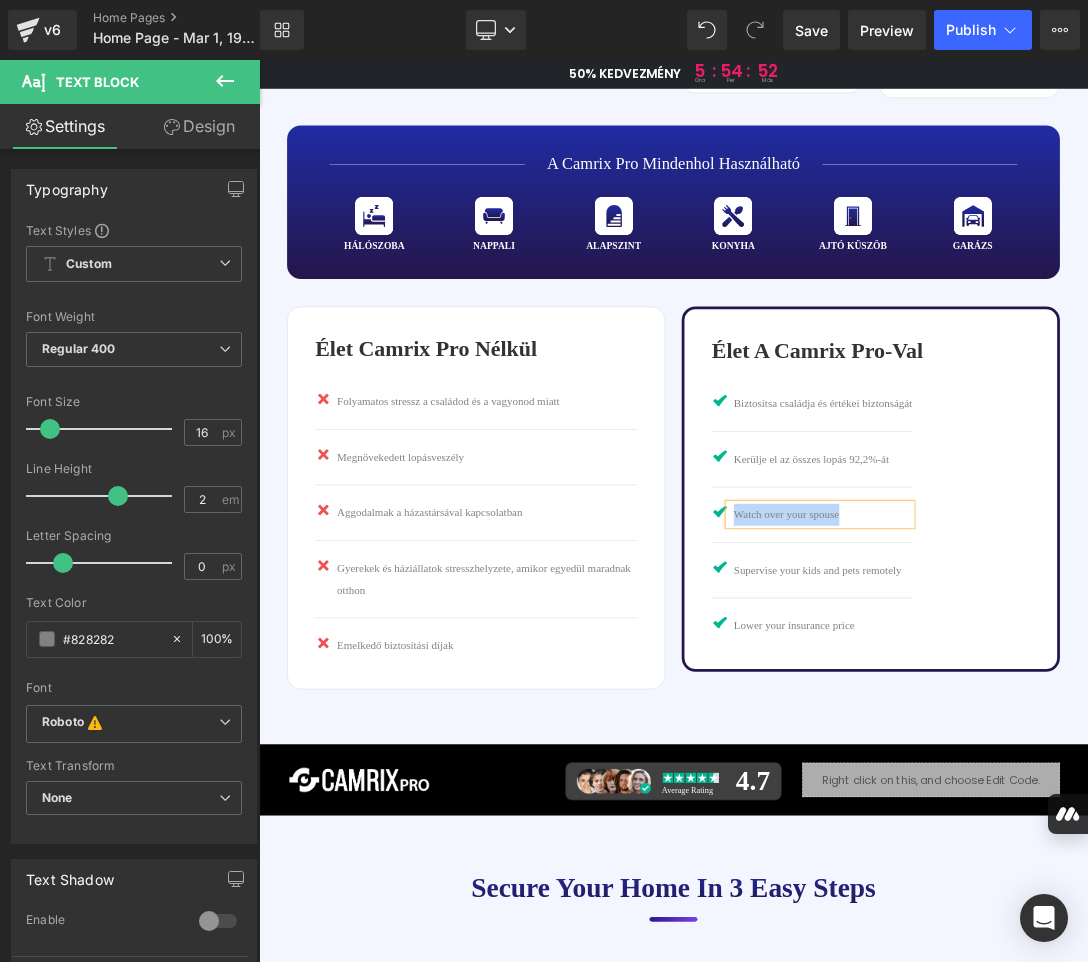 paste 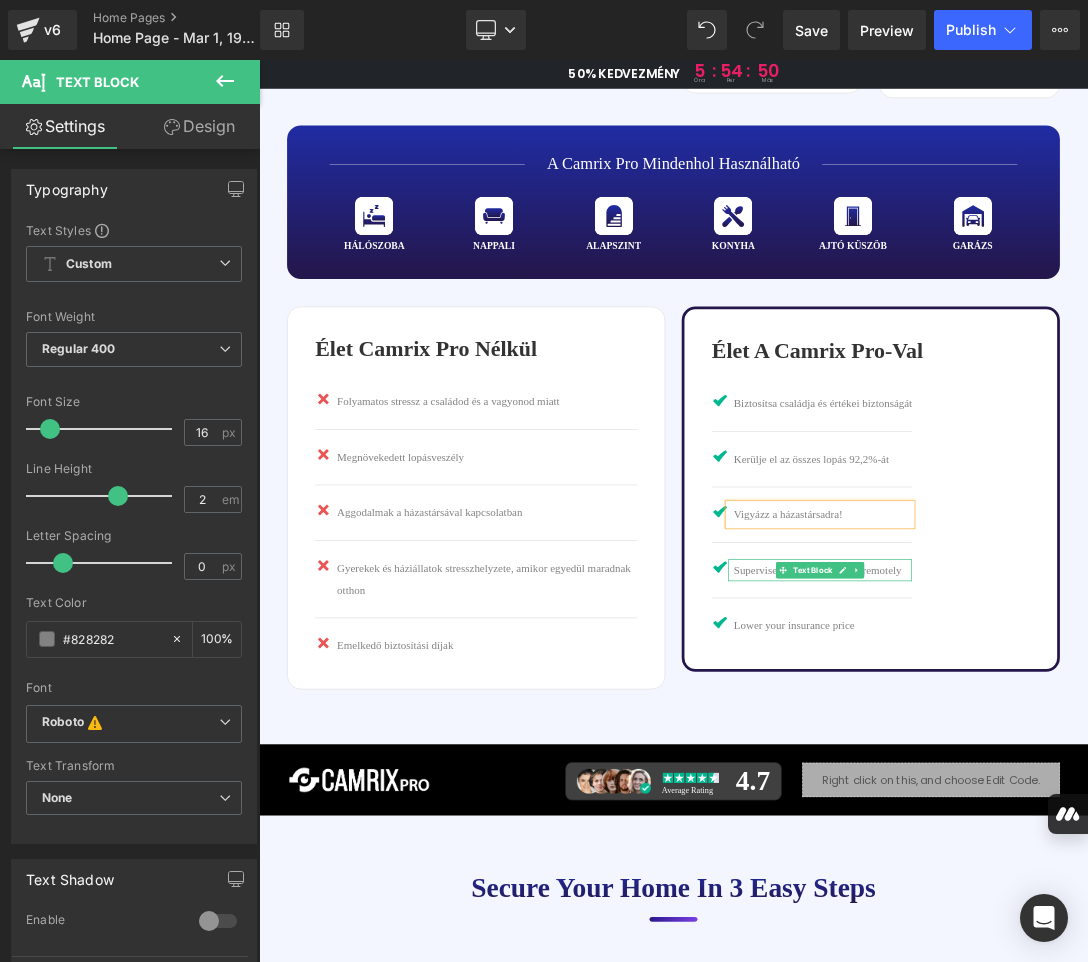 click on "Supervise your kids and pets remotely" at bounding box center (1082, 805) 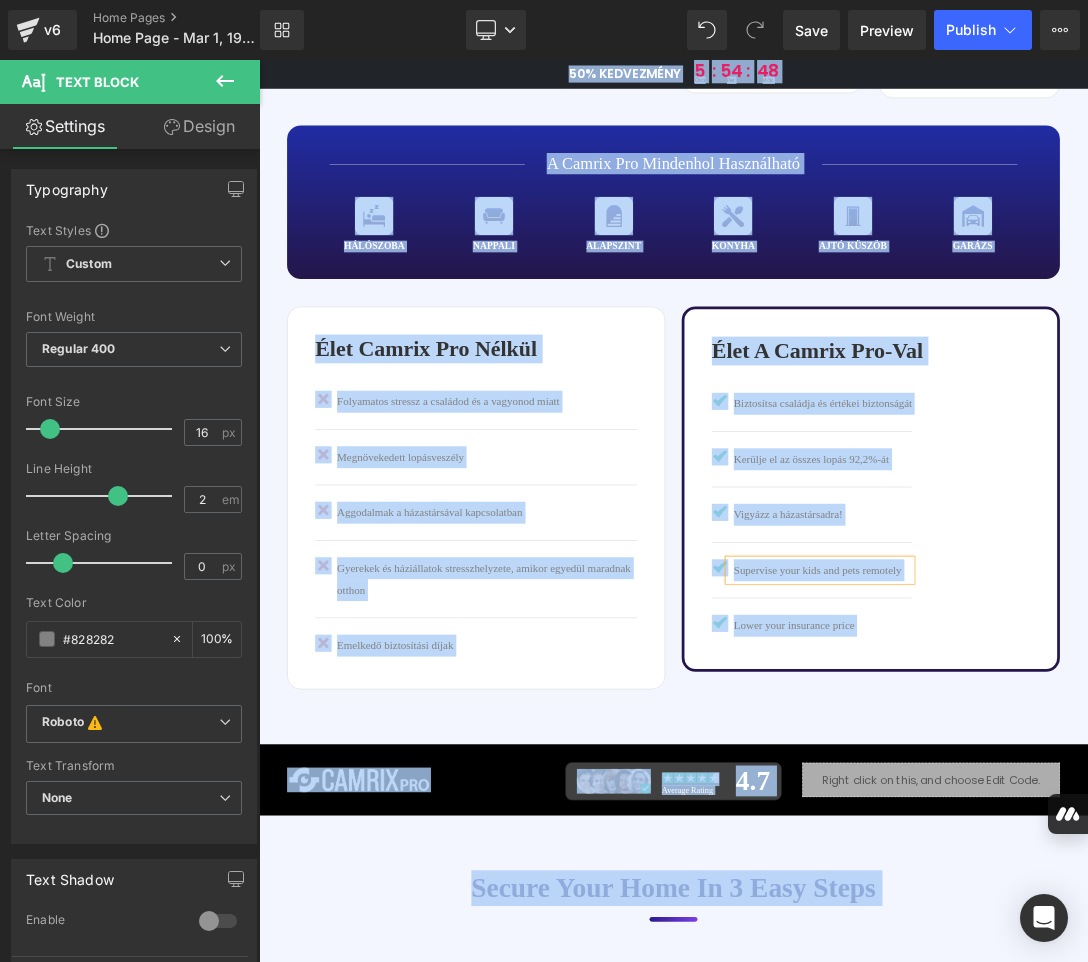 click on "Supervise your kids and pets remotely" at bounding box center (1082, 805) 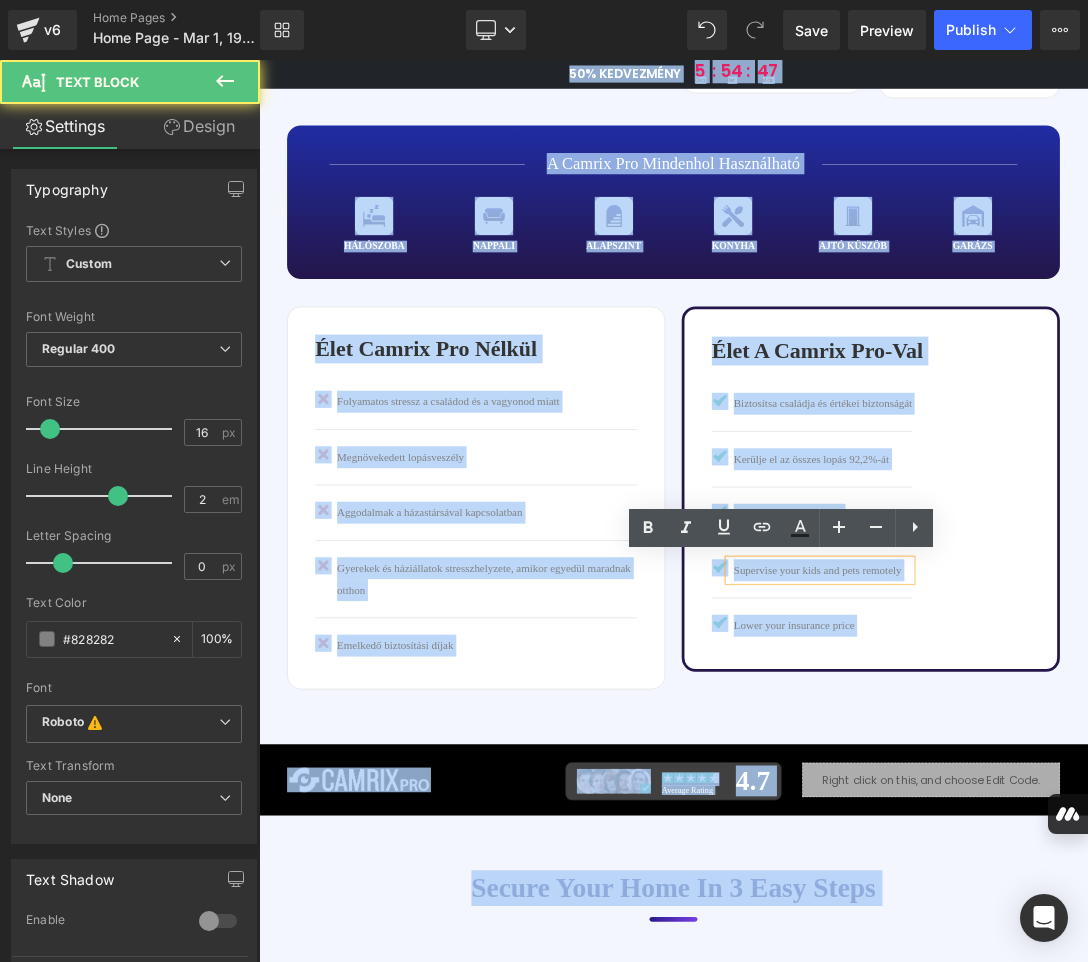 click on "Supervise your kids and pets remotely" at bounding box center [1082, 805] 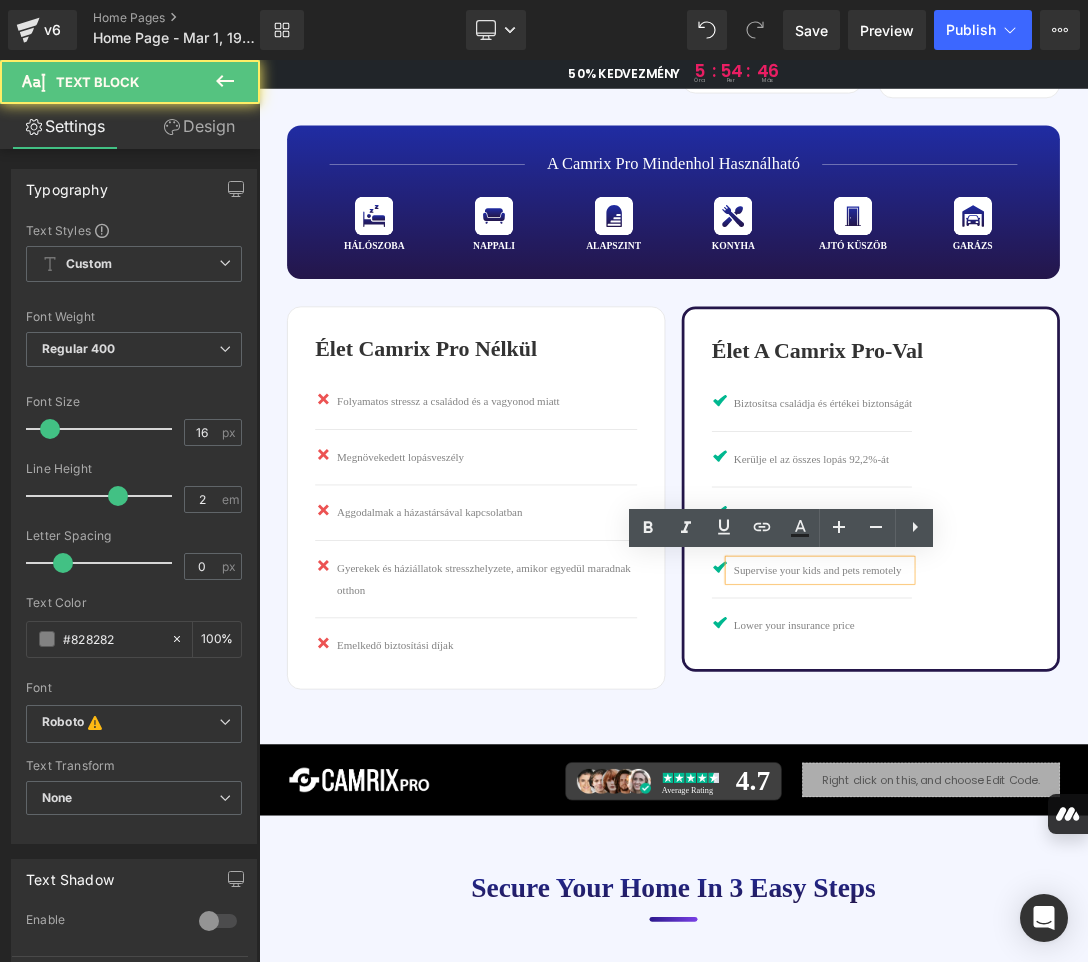 click on "Supervise your kids and pets remotely" at bounding box center (1082, 805) 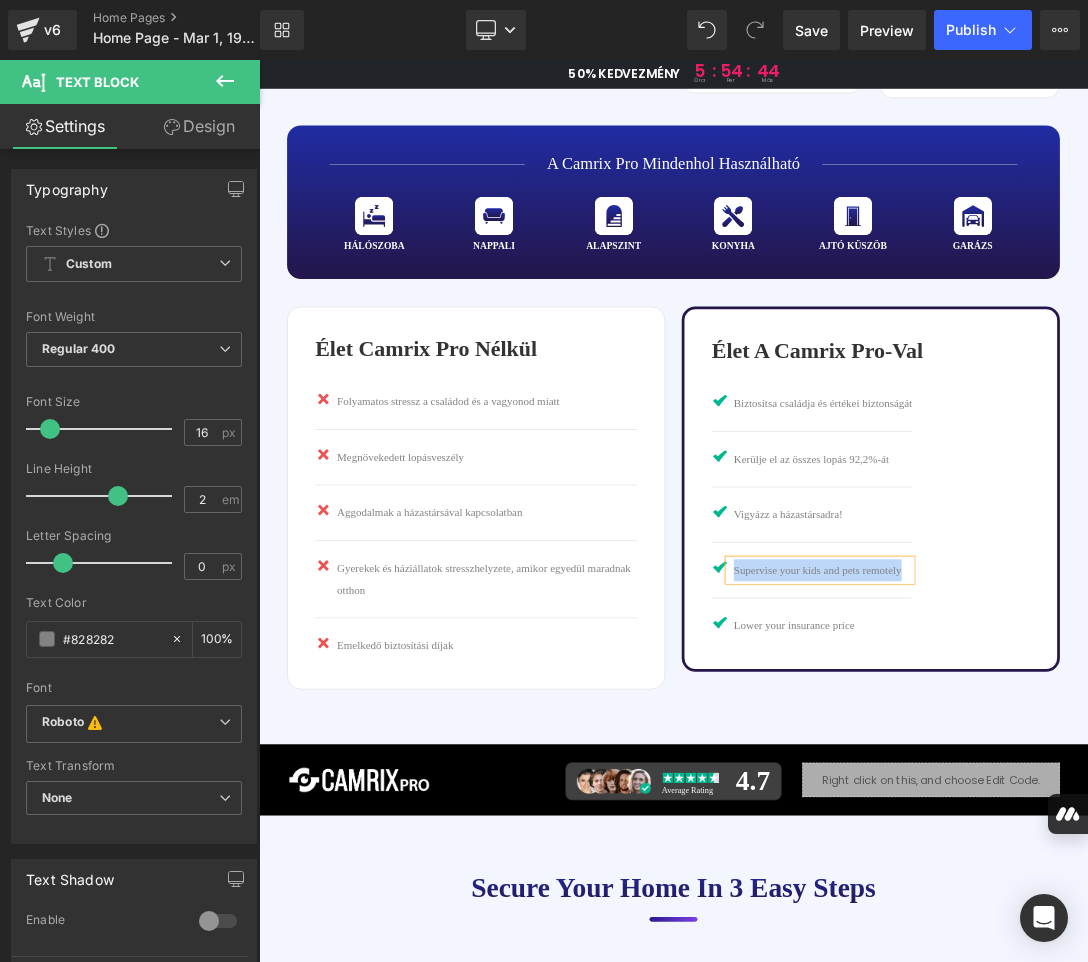 copy on "Supervise your kids and pets remotely" 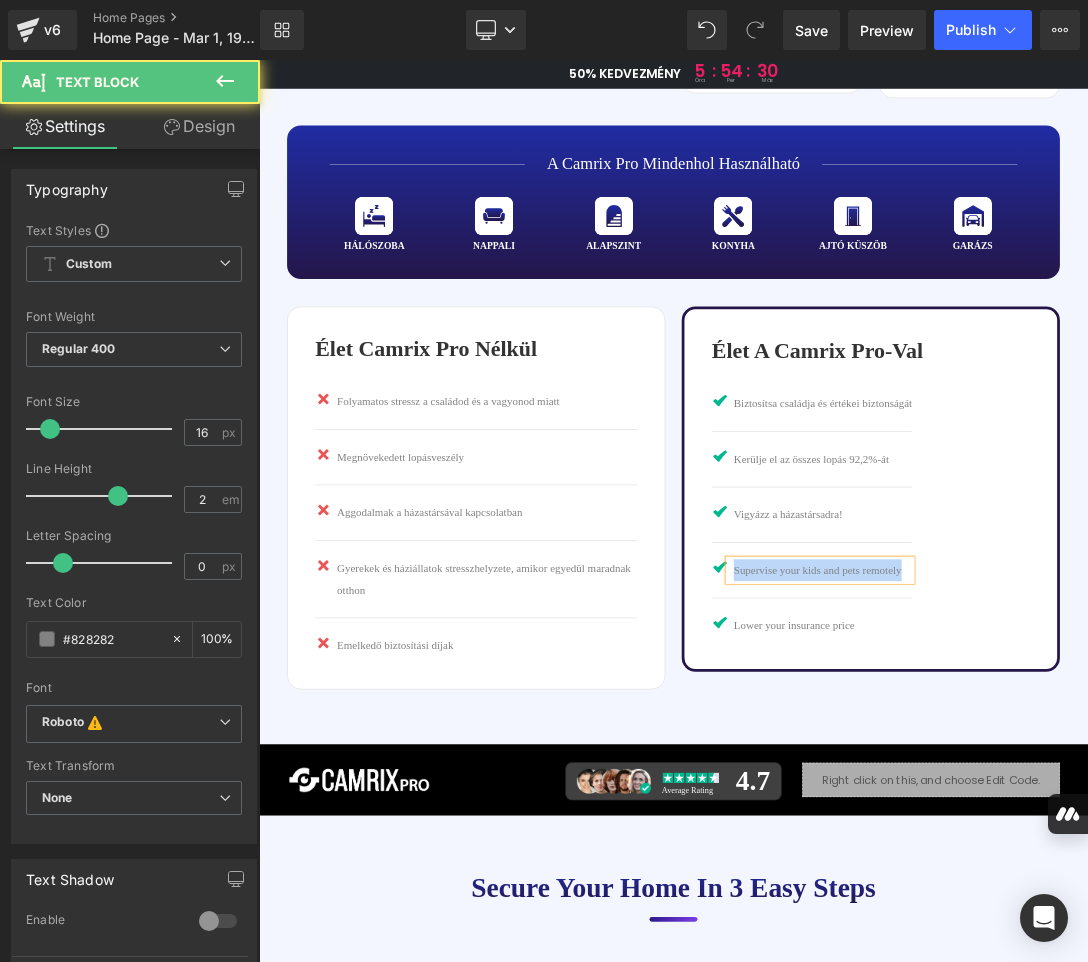 click on "Supervise your kids and pets remotely" at bounding box center [1082, 805] 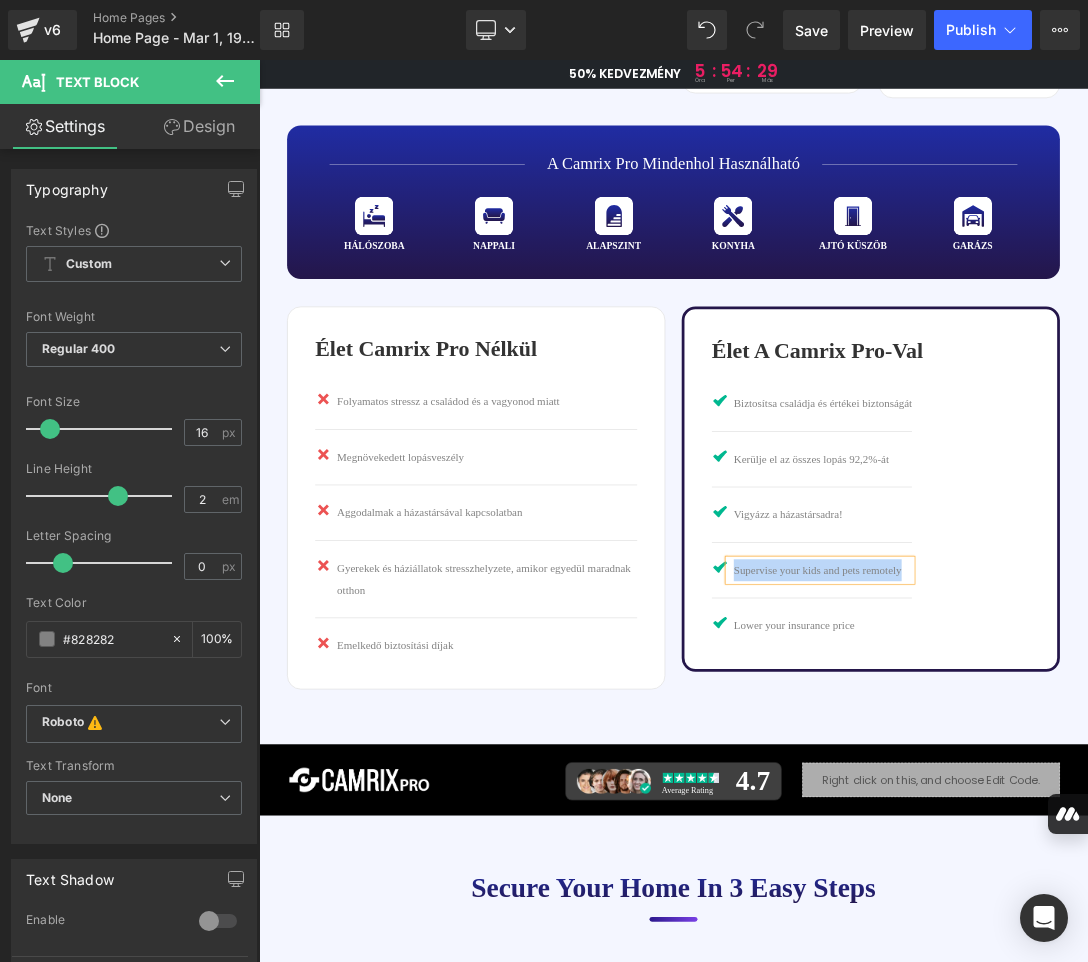 paste 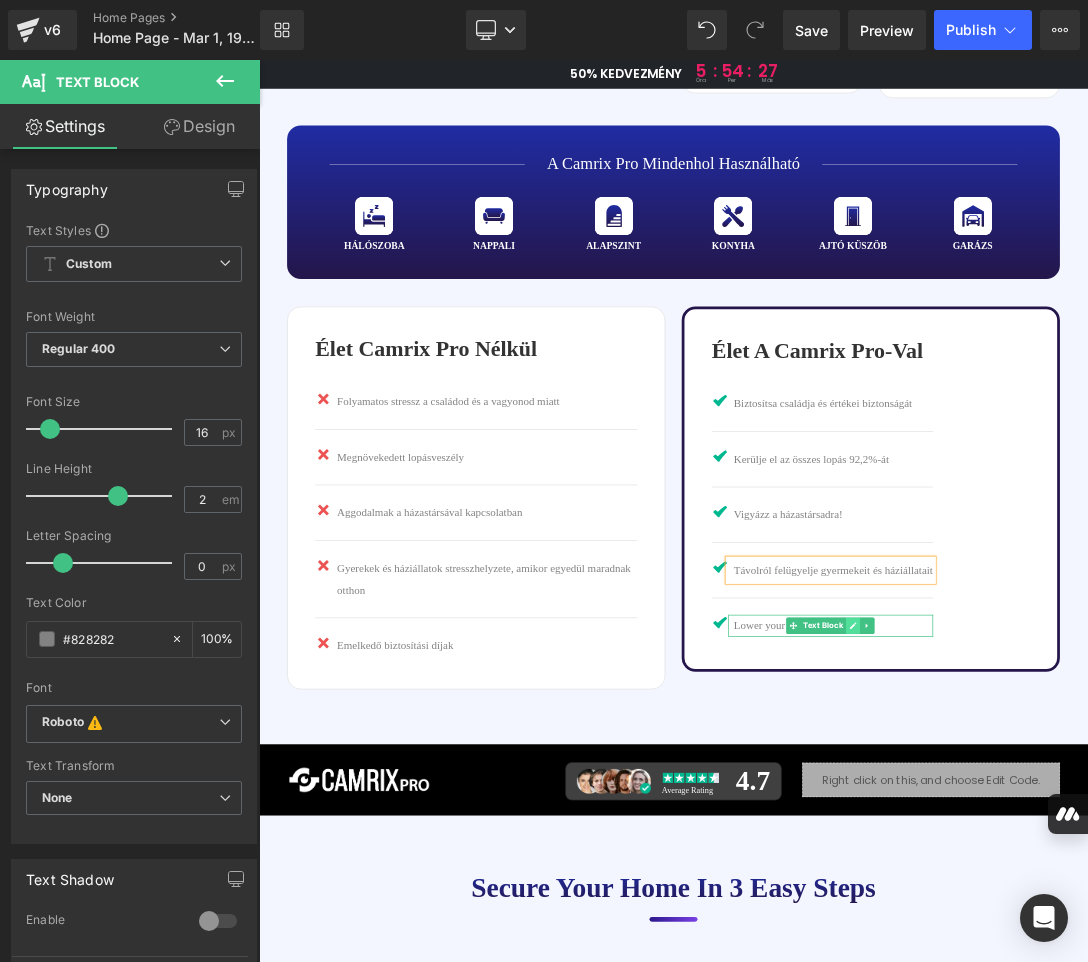 click 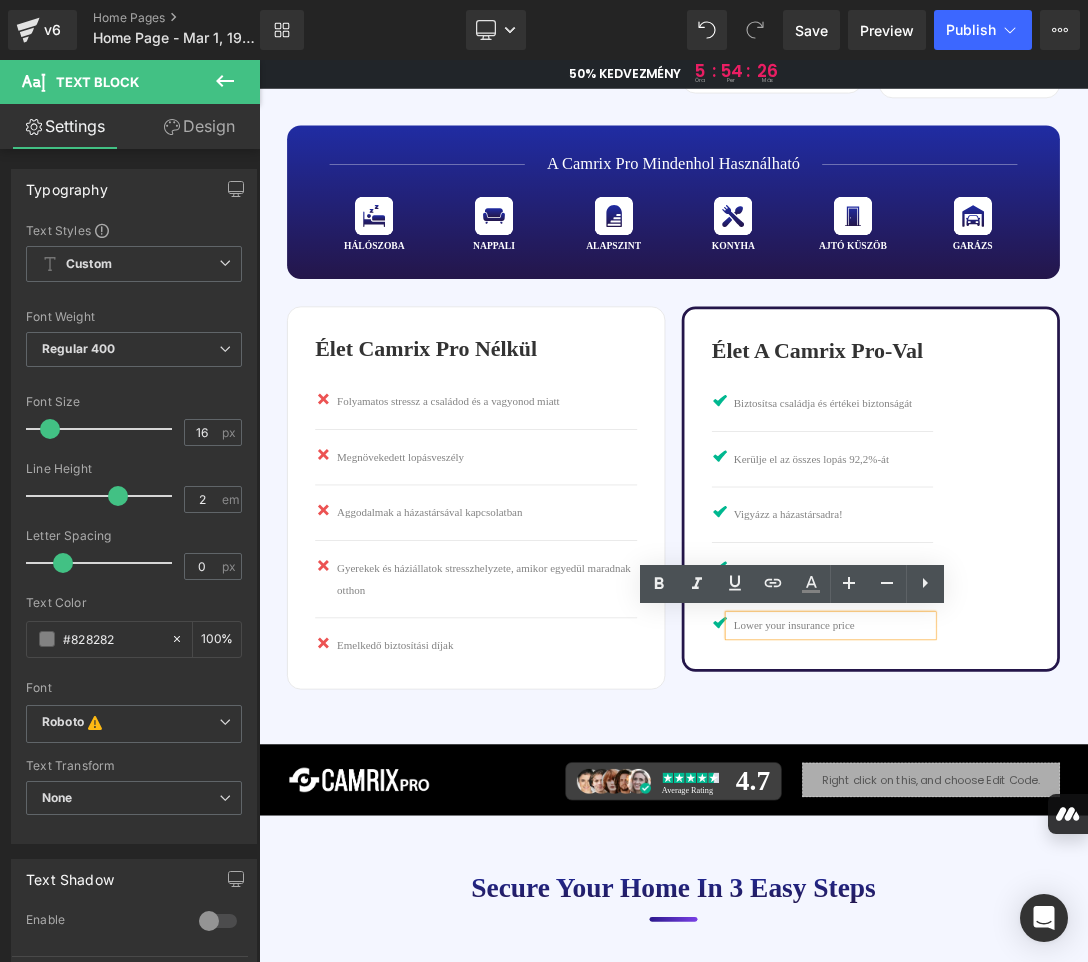click on "Lower your insurance price" at bounding box center [1097, 886] 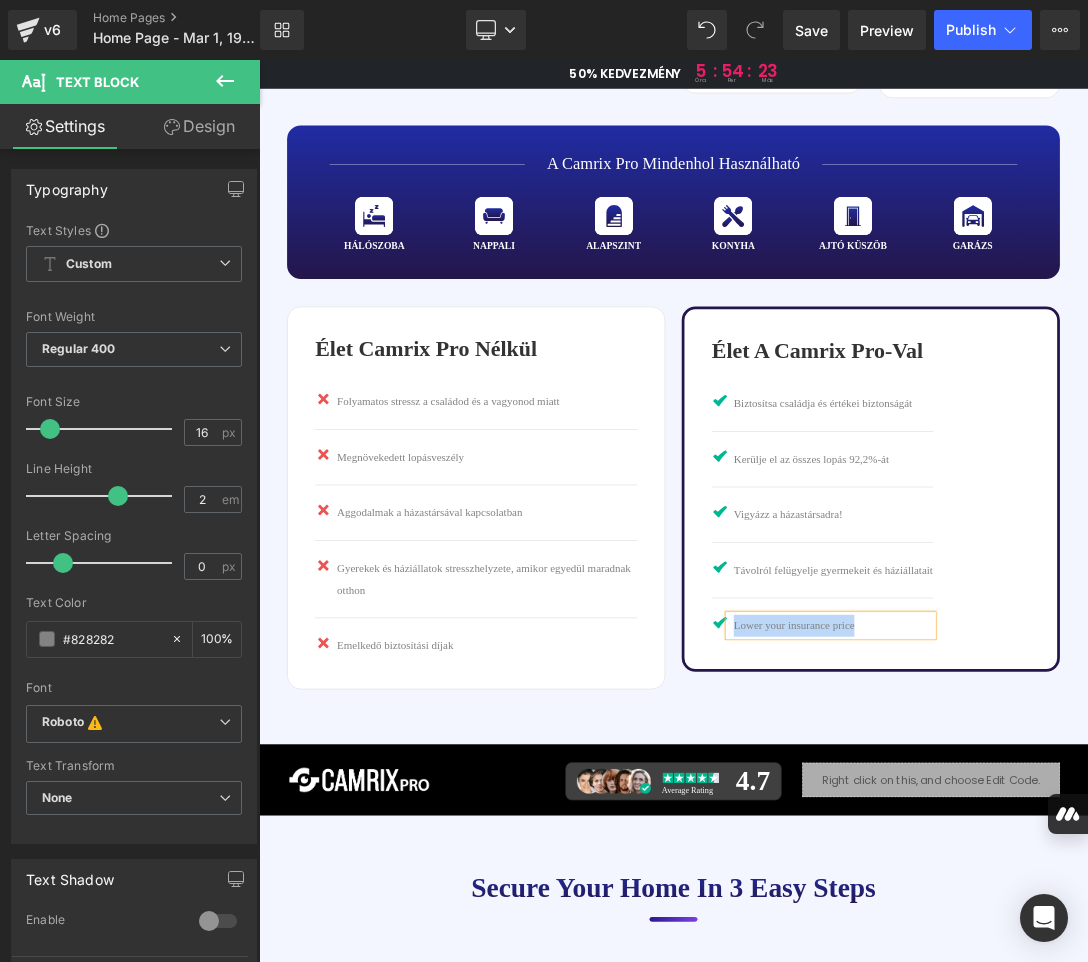 copy on "Lower your insurance price" 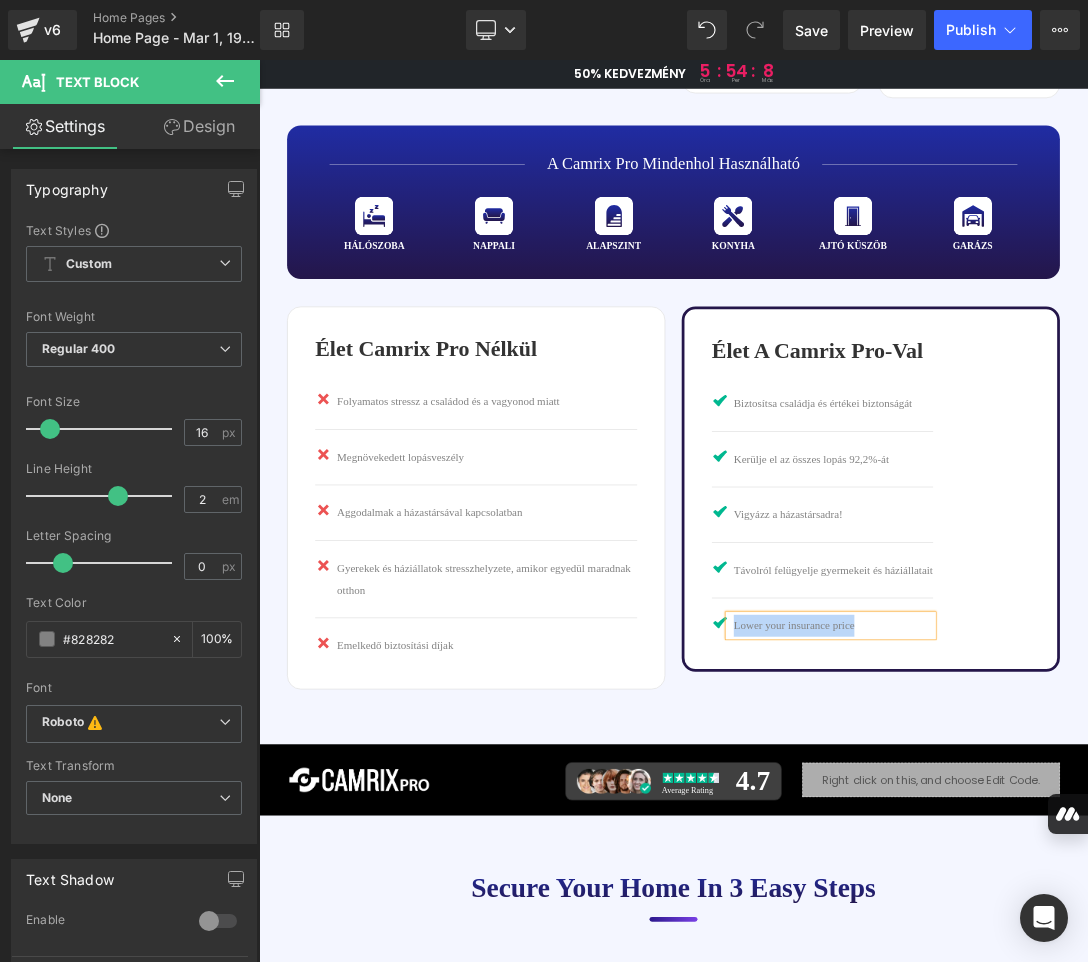 click on "Lower your insurance price" at bounding box center (1097, 886) 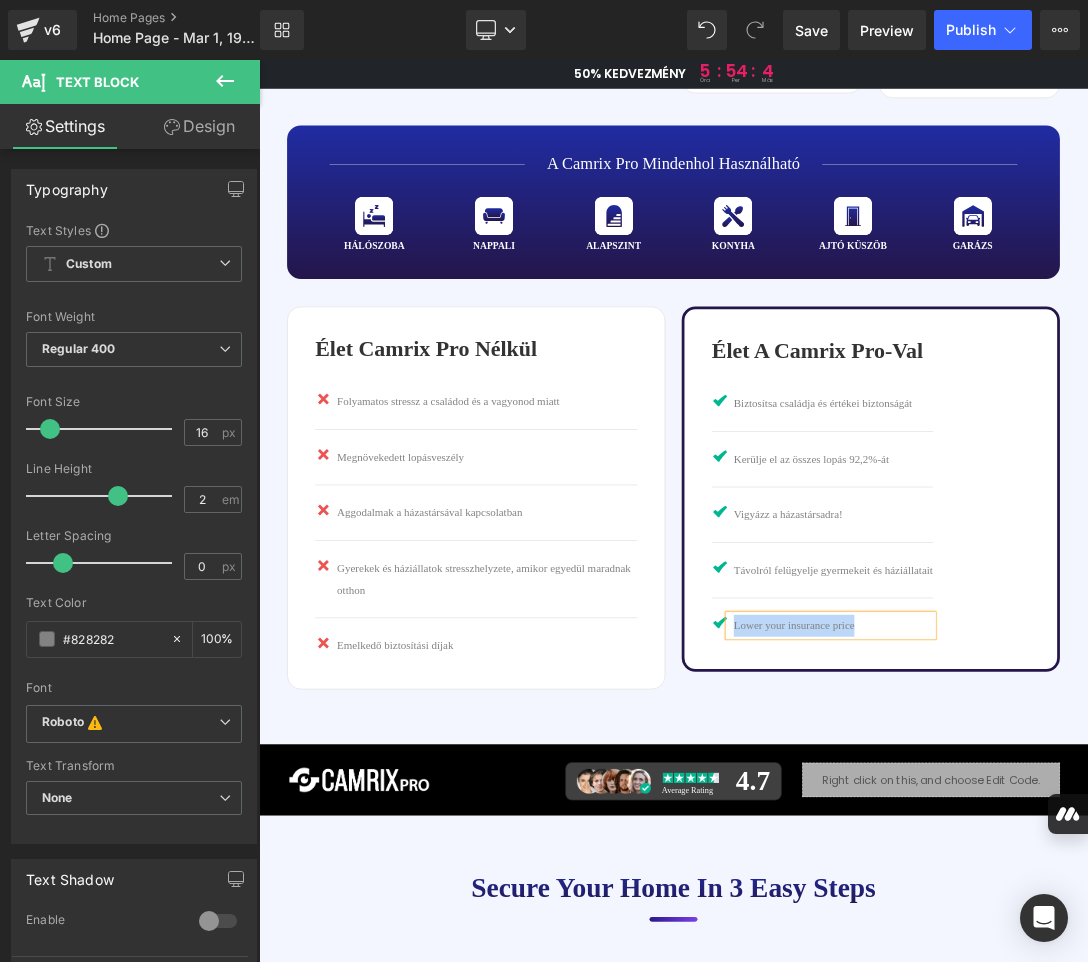 paste 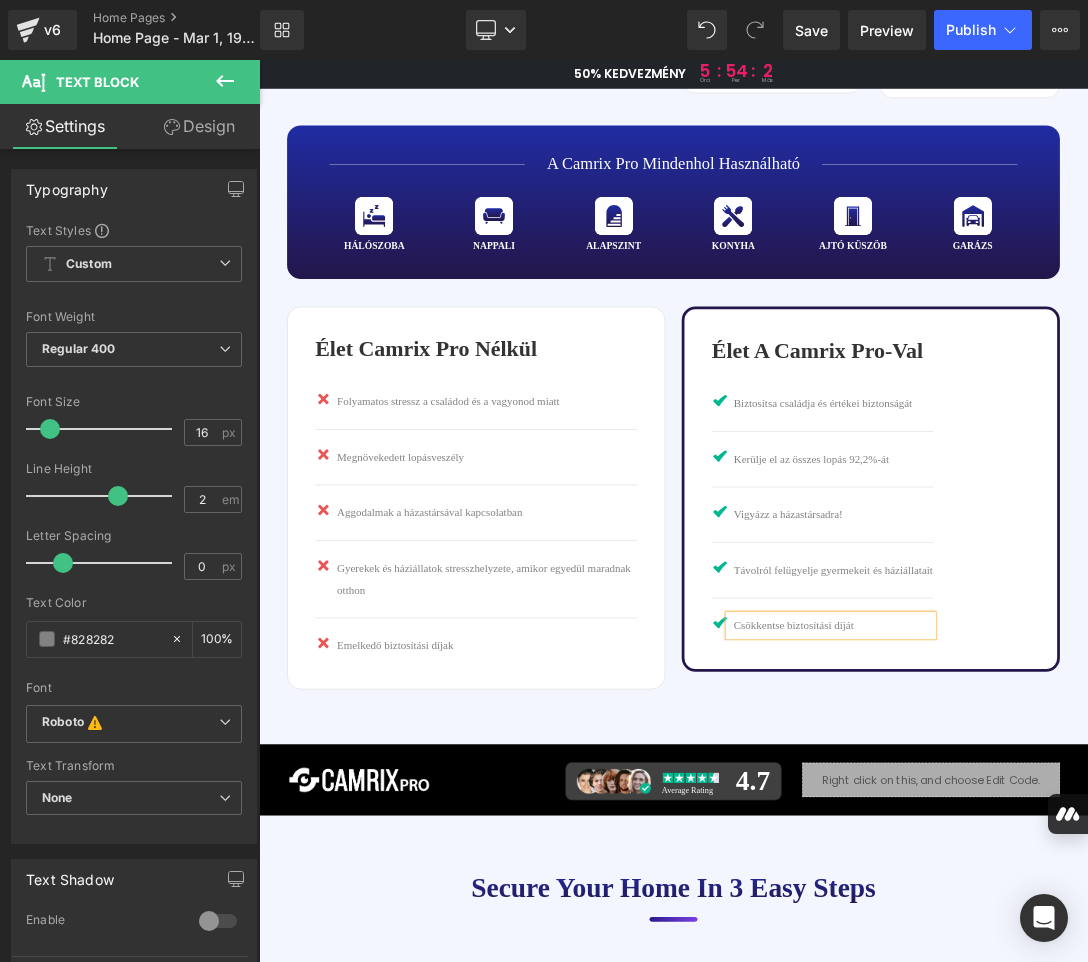 click on "Csökkentse biztosítási díját" at bounding box center (1097, 886) 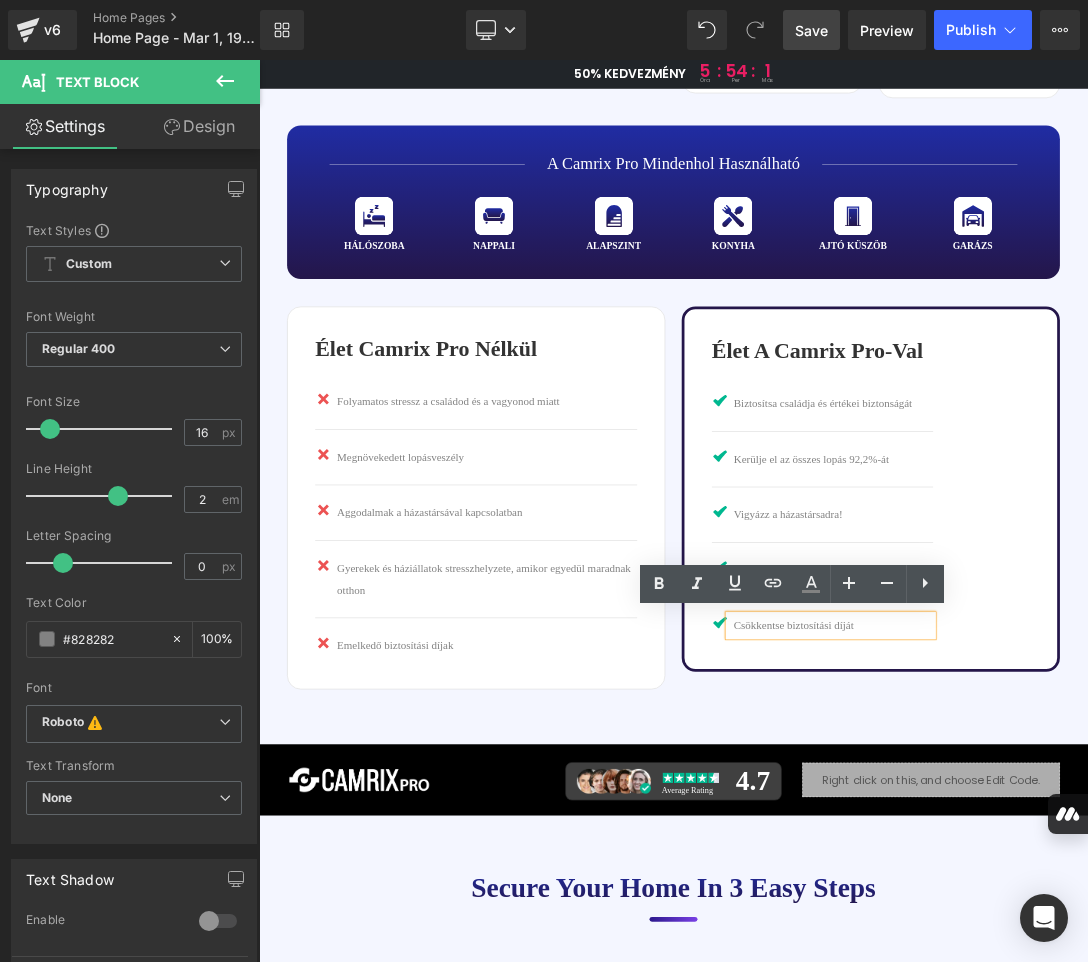 click on "Save" at bounding box center (811, 30) 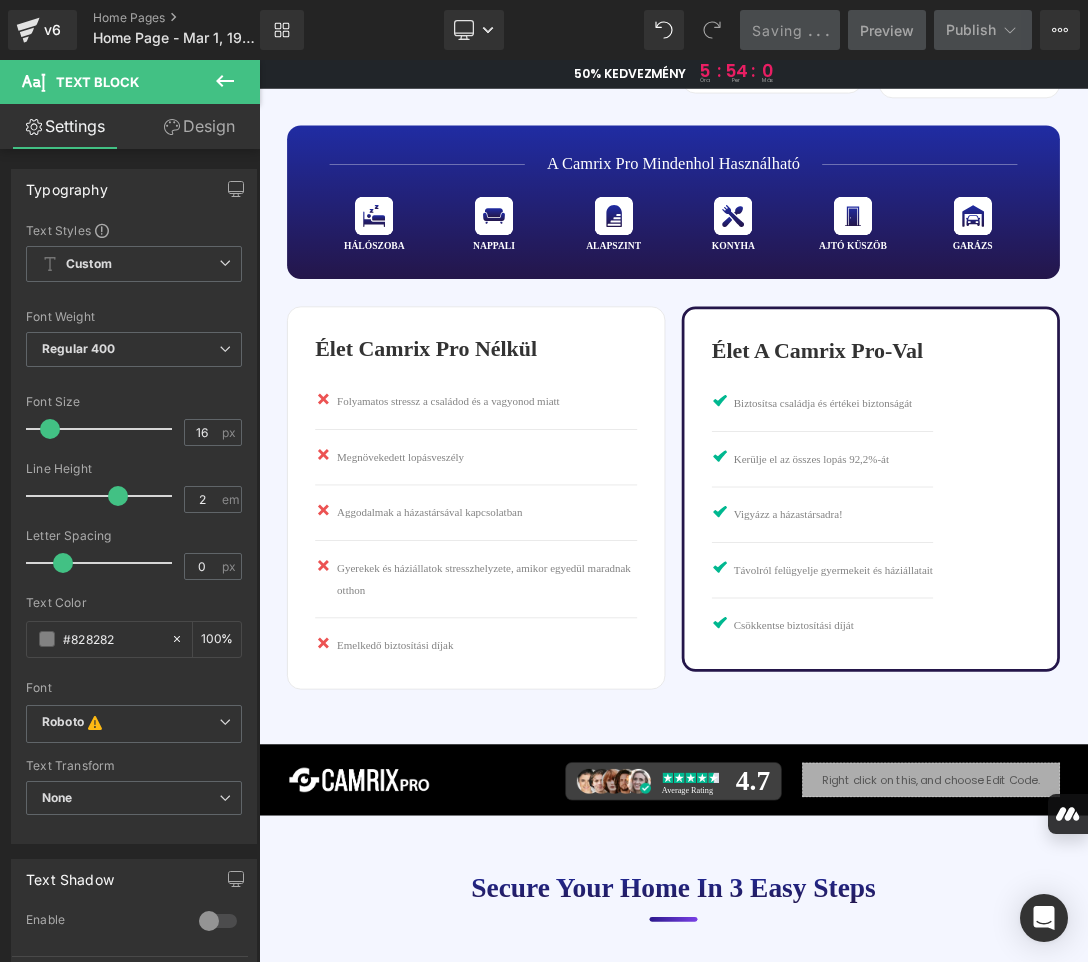 click on "Élet a Camrix Pro-val Heading
Image
Biztosítsa családja és értékei biztonságát
Text Block
Image
Kerülje el az összes lopás 92,2%-át Text Block
Image
Vigyázz a házastársadra! Text Block
Image
Távolról felügyelje gyermekeit és háziállatait Text Block
Image" at bounding box center (1152, 686) 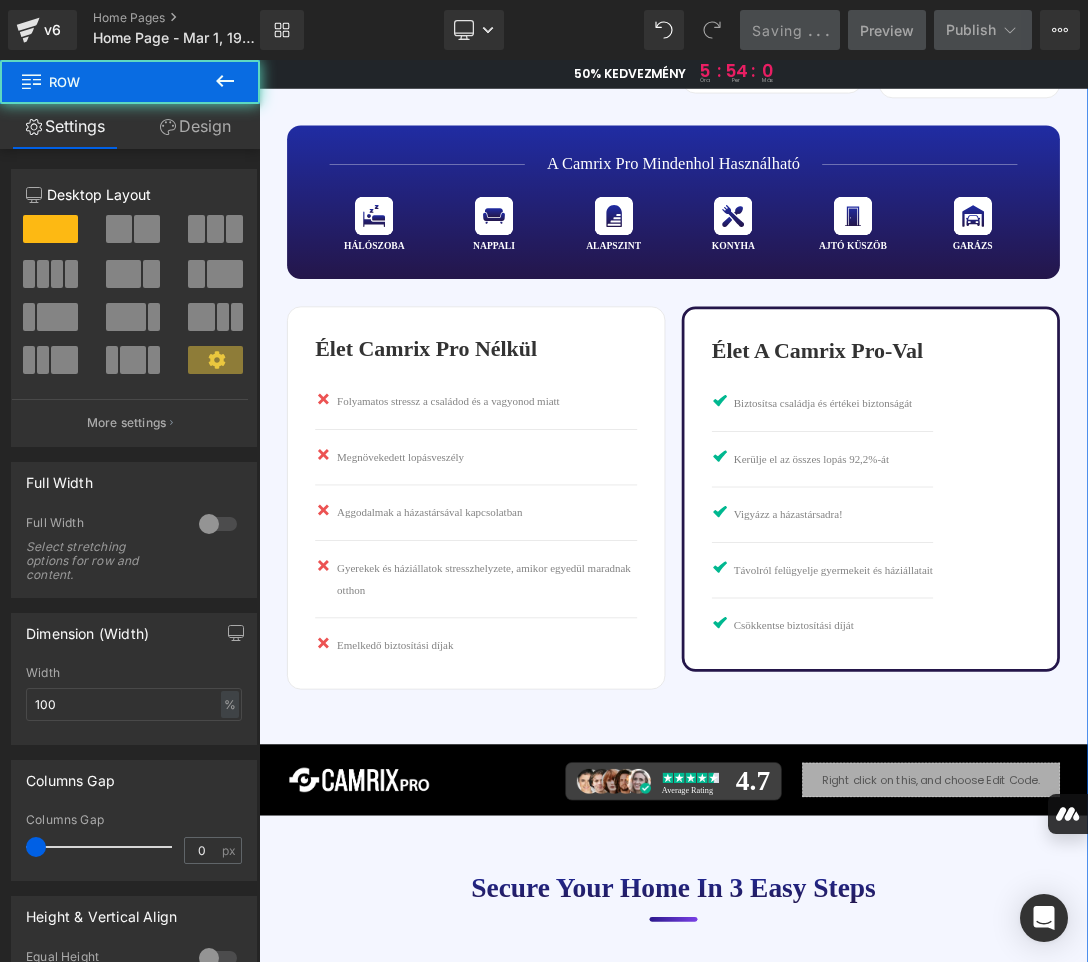 scroll, scrollTop: 3400, scrollLeft: 0, axis: vertical 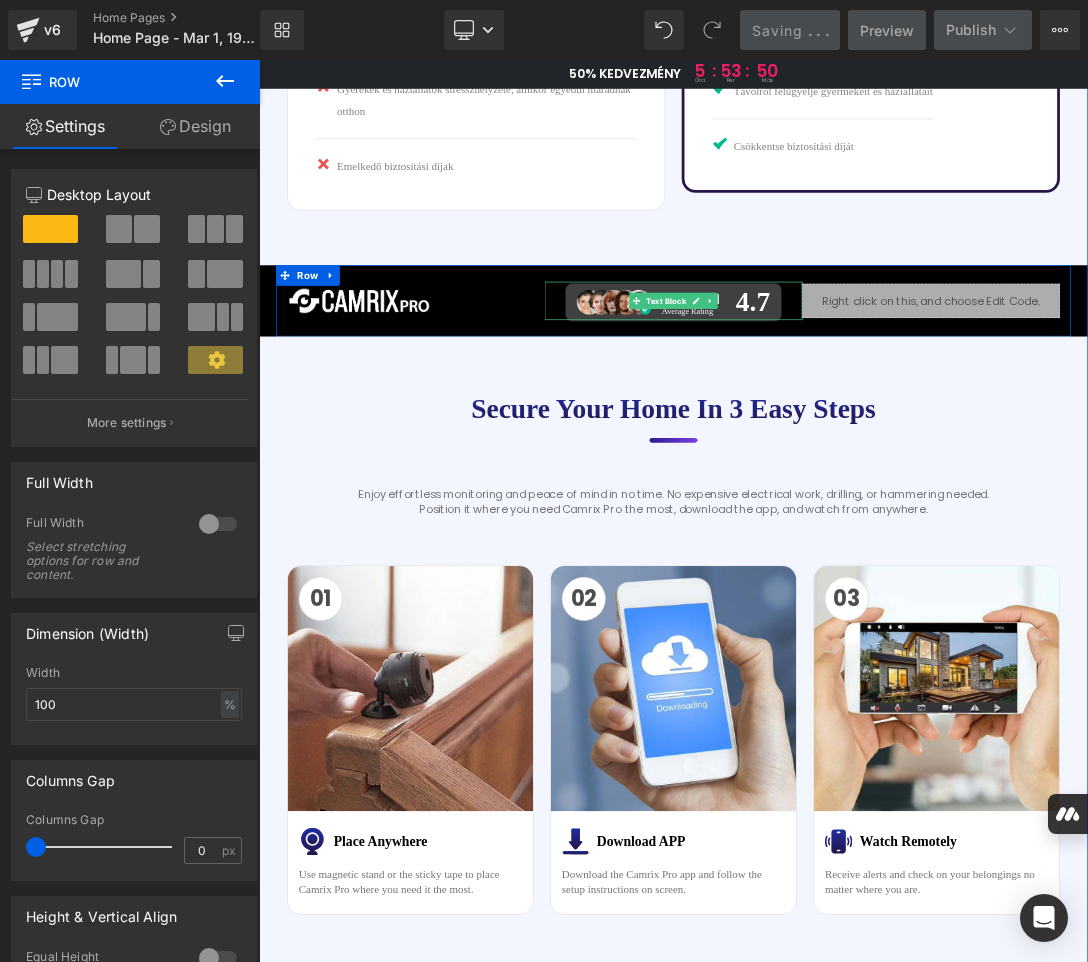 click on "Average Rating" at bounding box center (884, 426) 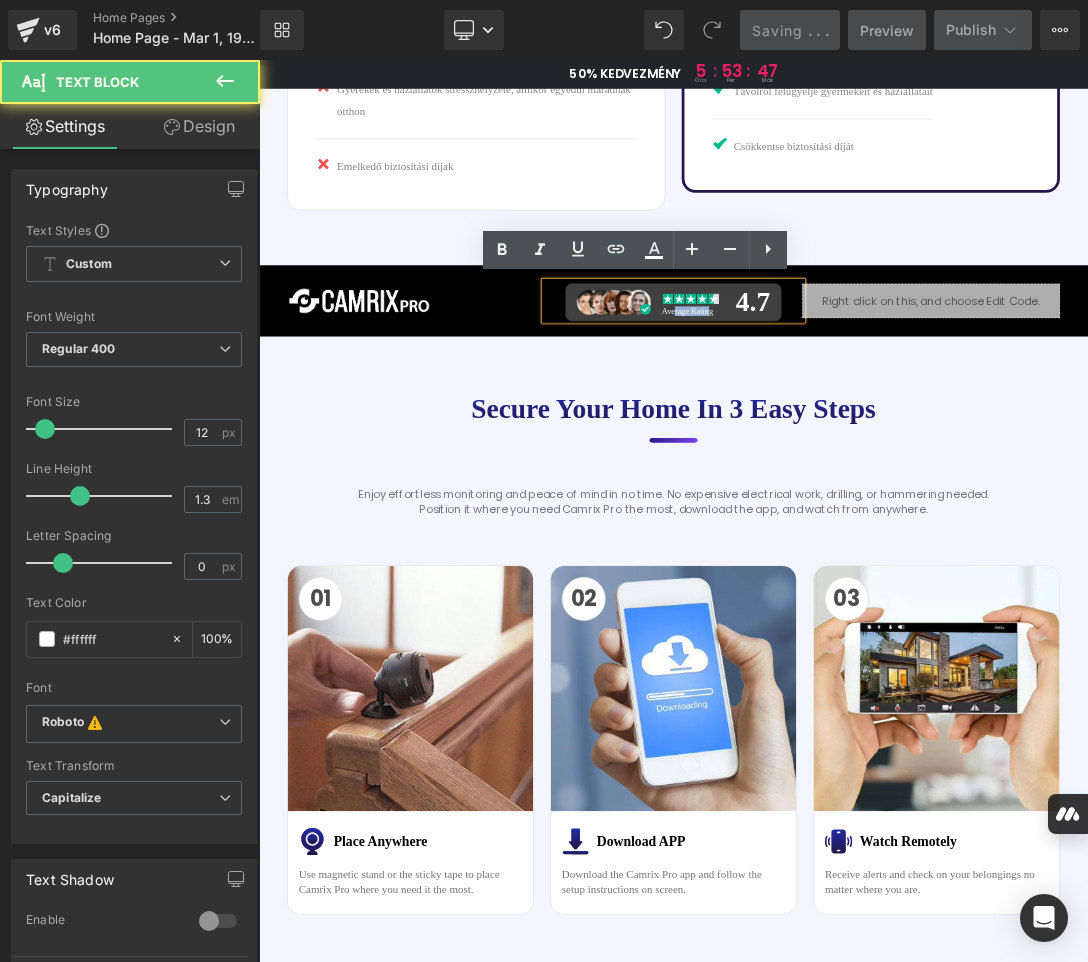 drag, startPoint x: 911, startPoint y: 424, endPoint x: 858, endPoint y: 421, distance: 53.08484 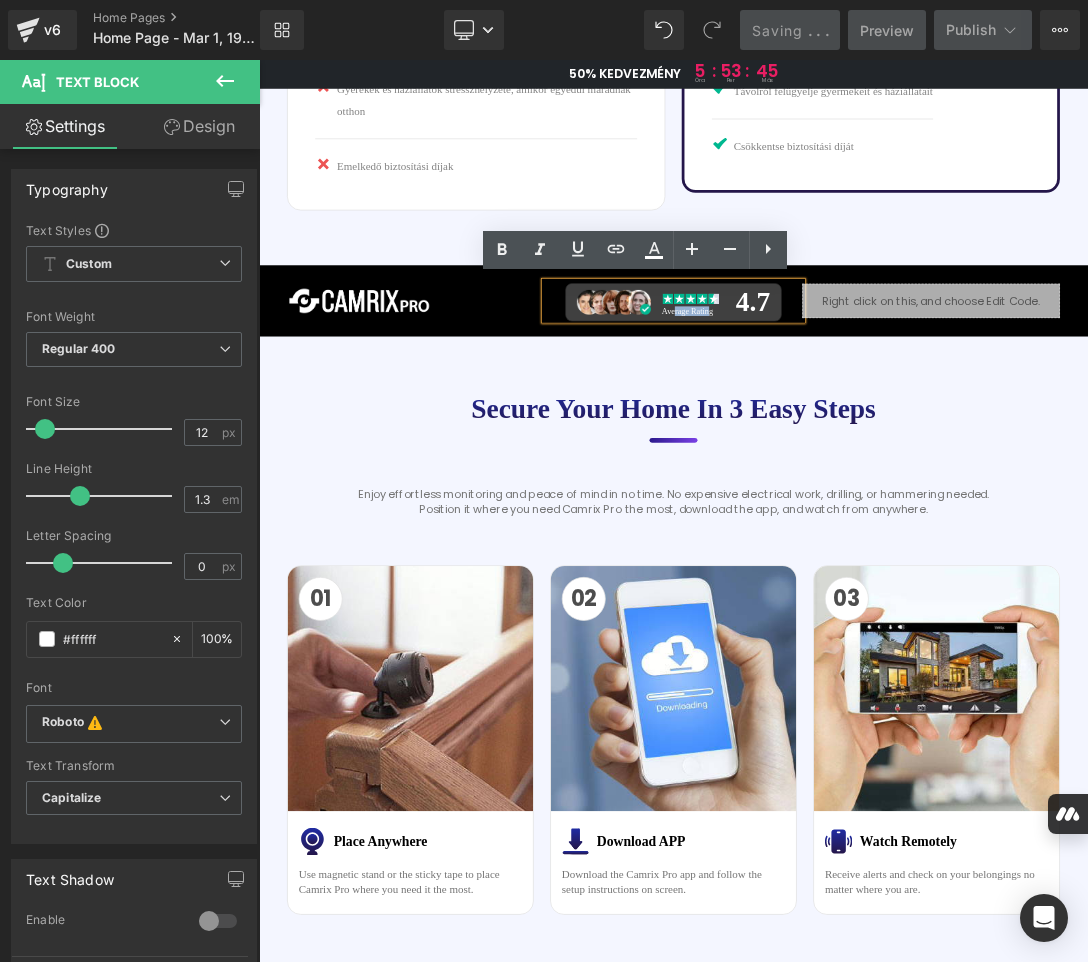 click on "Average Rating" at bounding box center (893, 416) 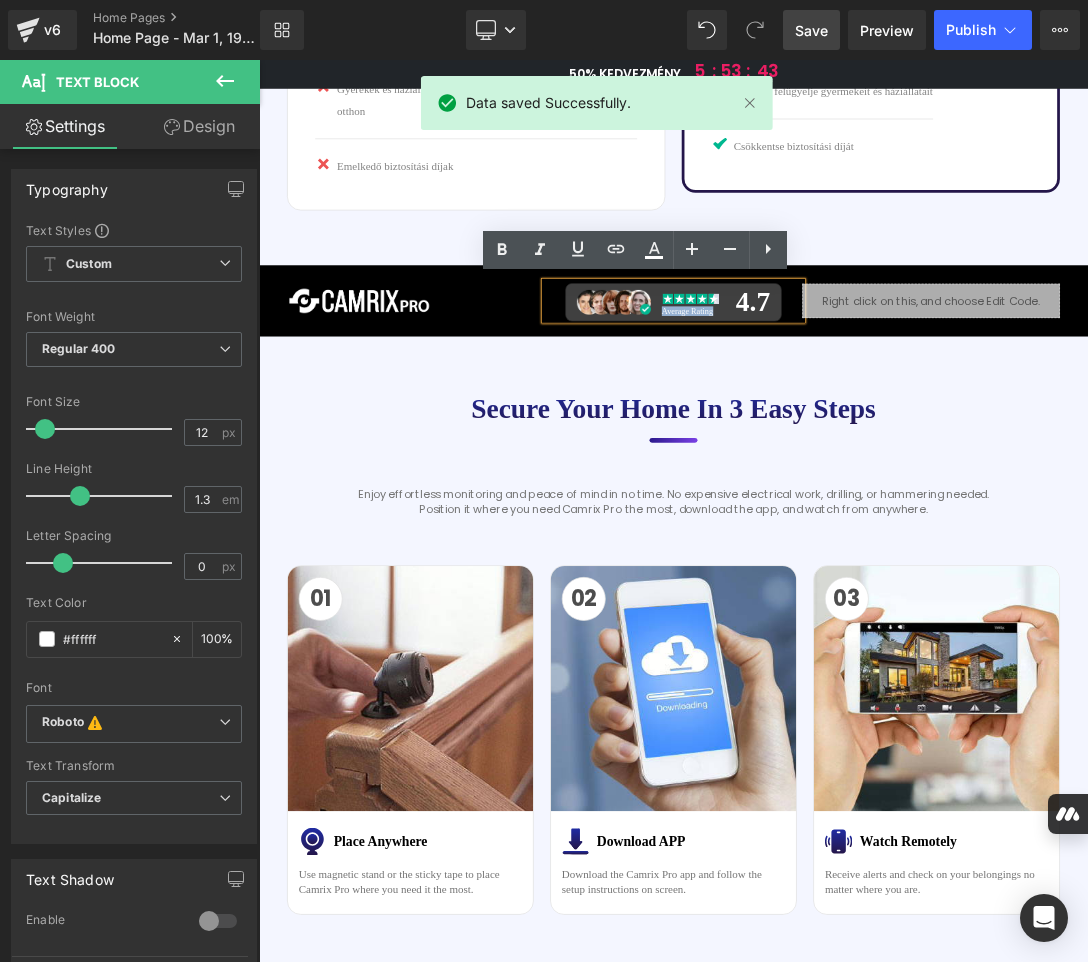drag, startPoint x: 917, startPoint y: 420, endPoint x: 841, endPoint y: 429, distance: 76.53104 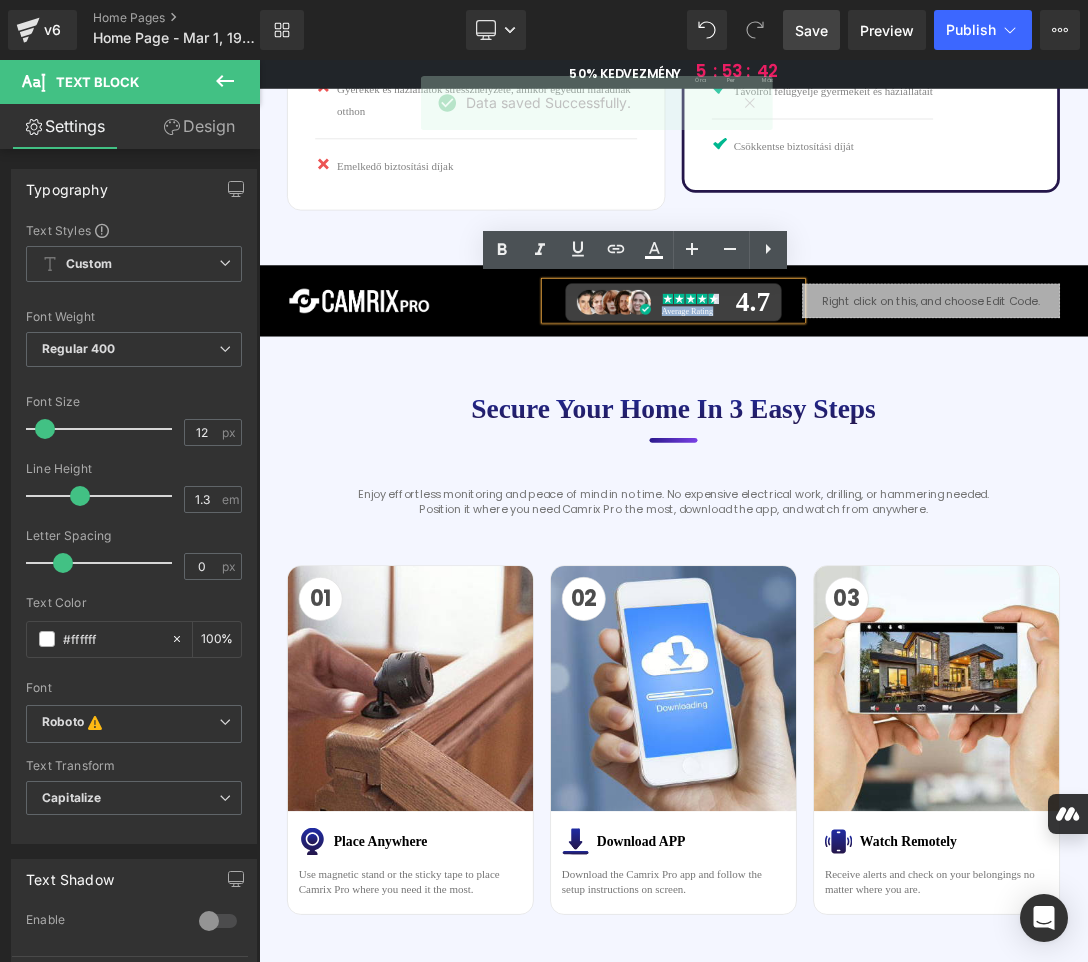 copy on "Average Rating" 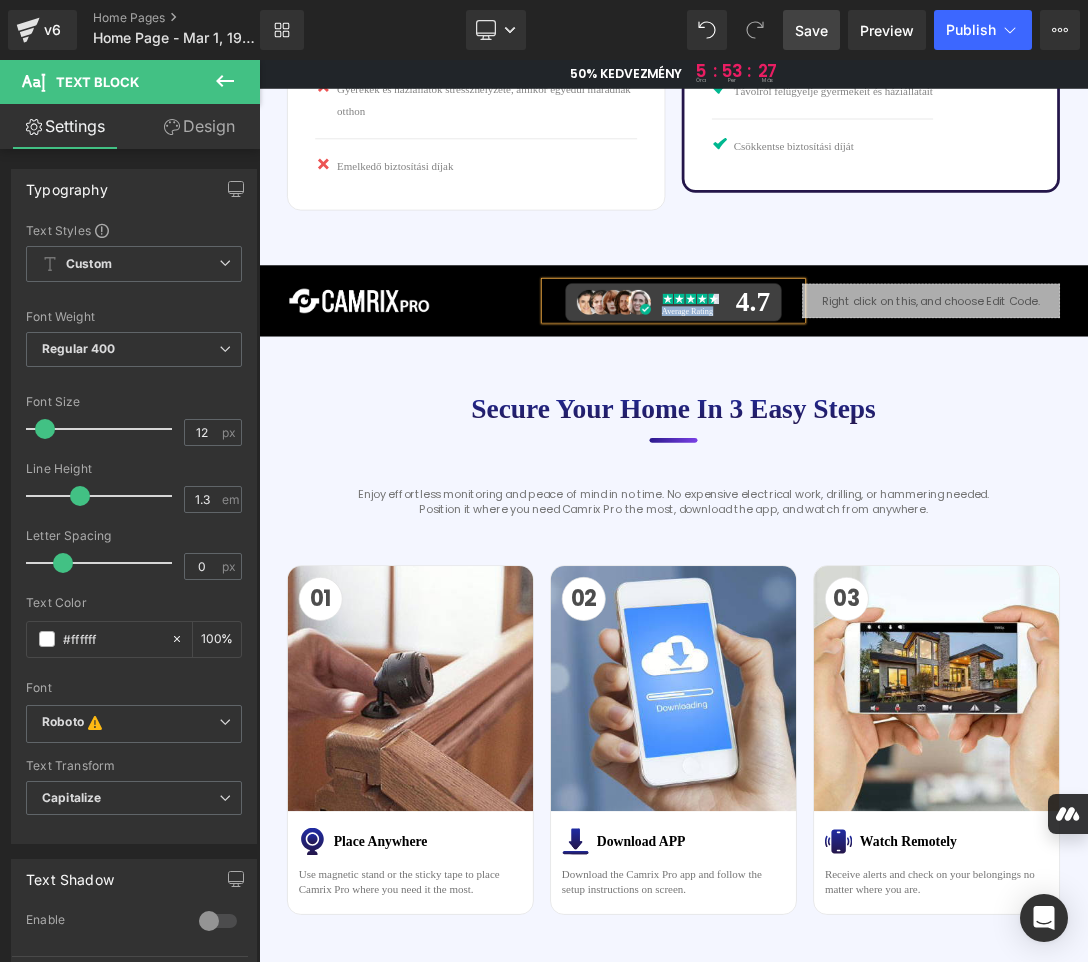 click on "Average Rating" at bounding box center [893, 416] 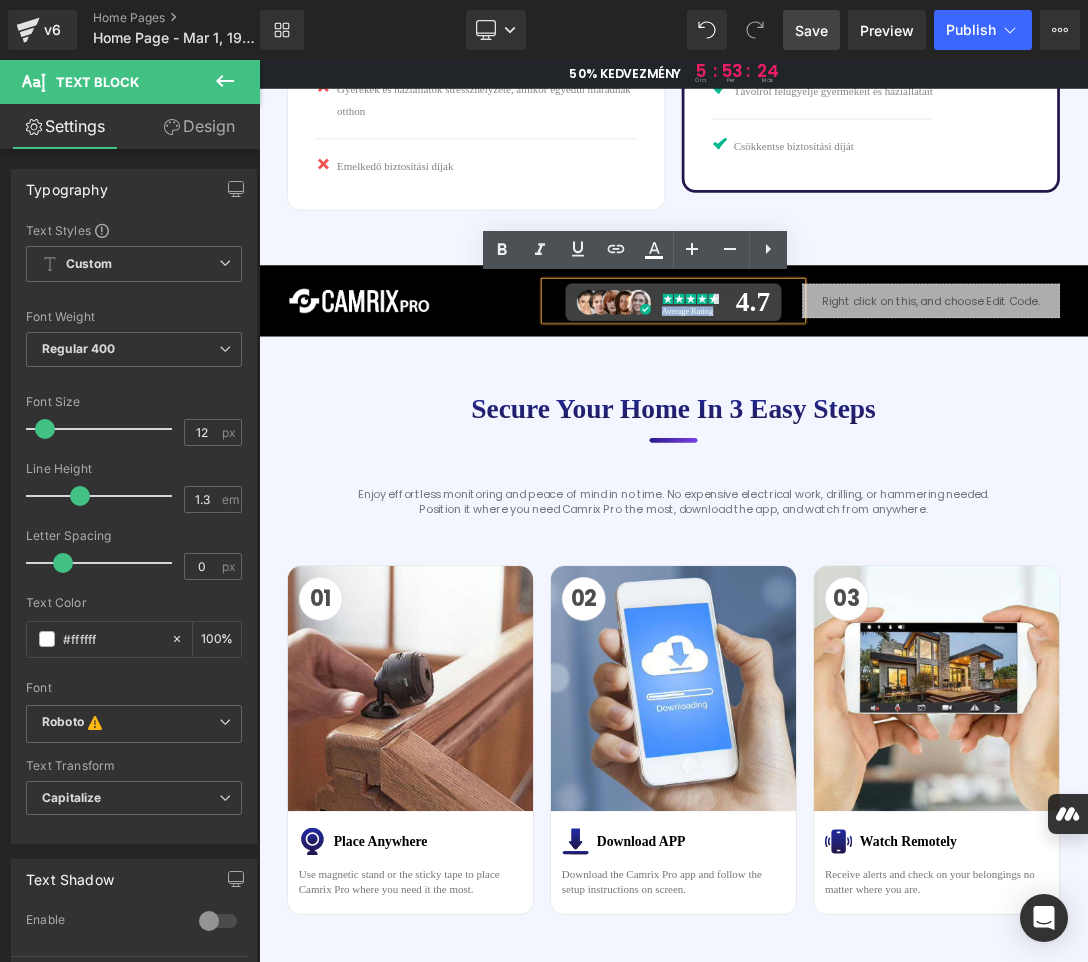 drag, startPoint x: 921, startPoint y: 424, endPoint x: 839, endPoint y: 430, distance: 82.219215 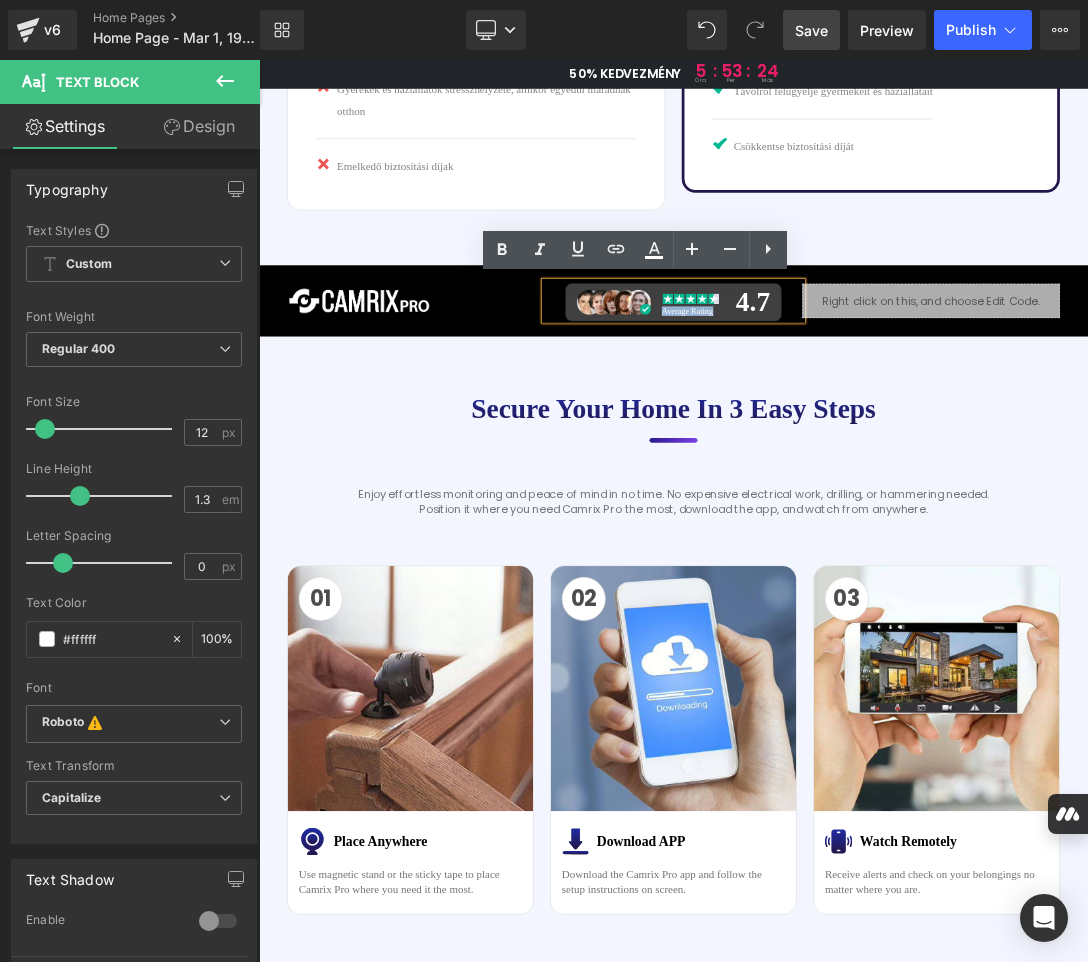 click on "Average Rating" at bounding box center (893, 416) 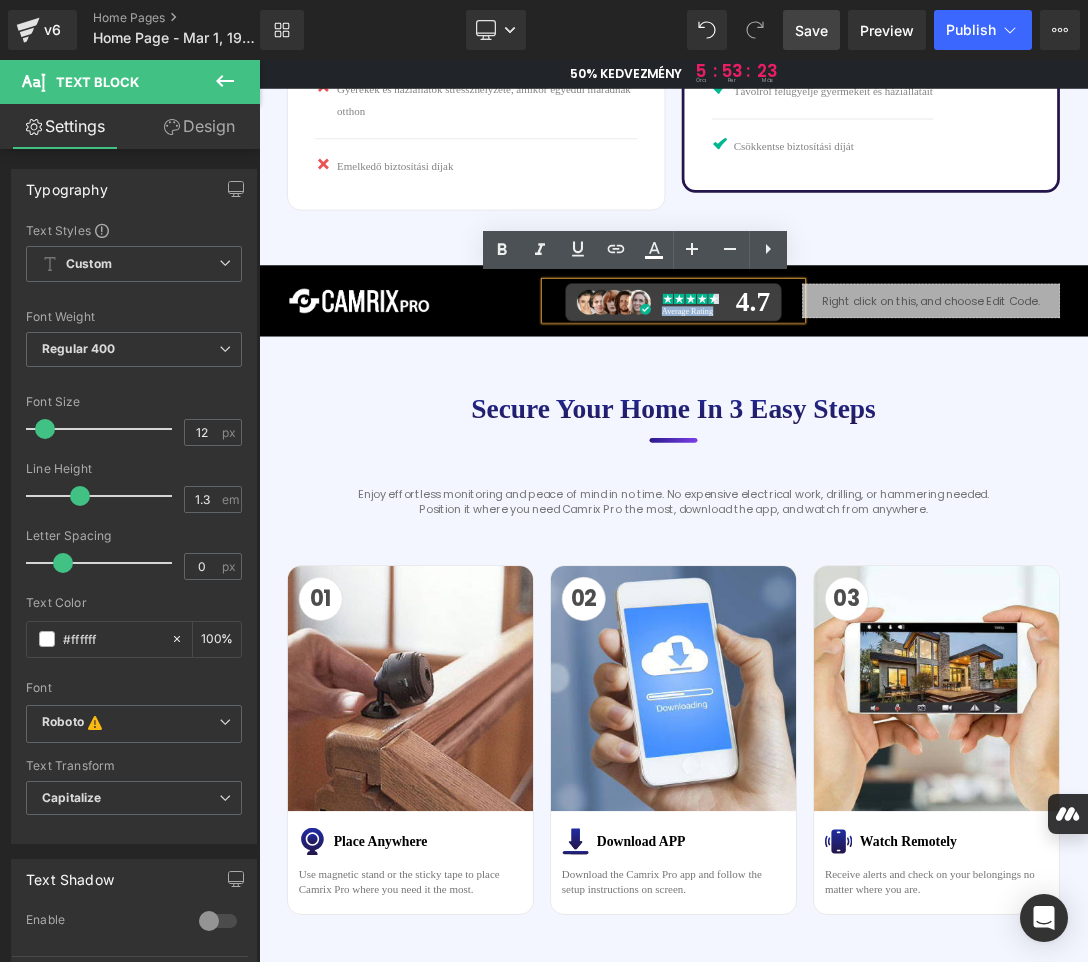 paste 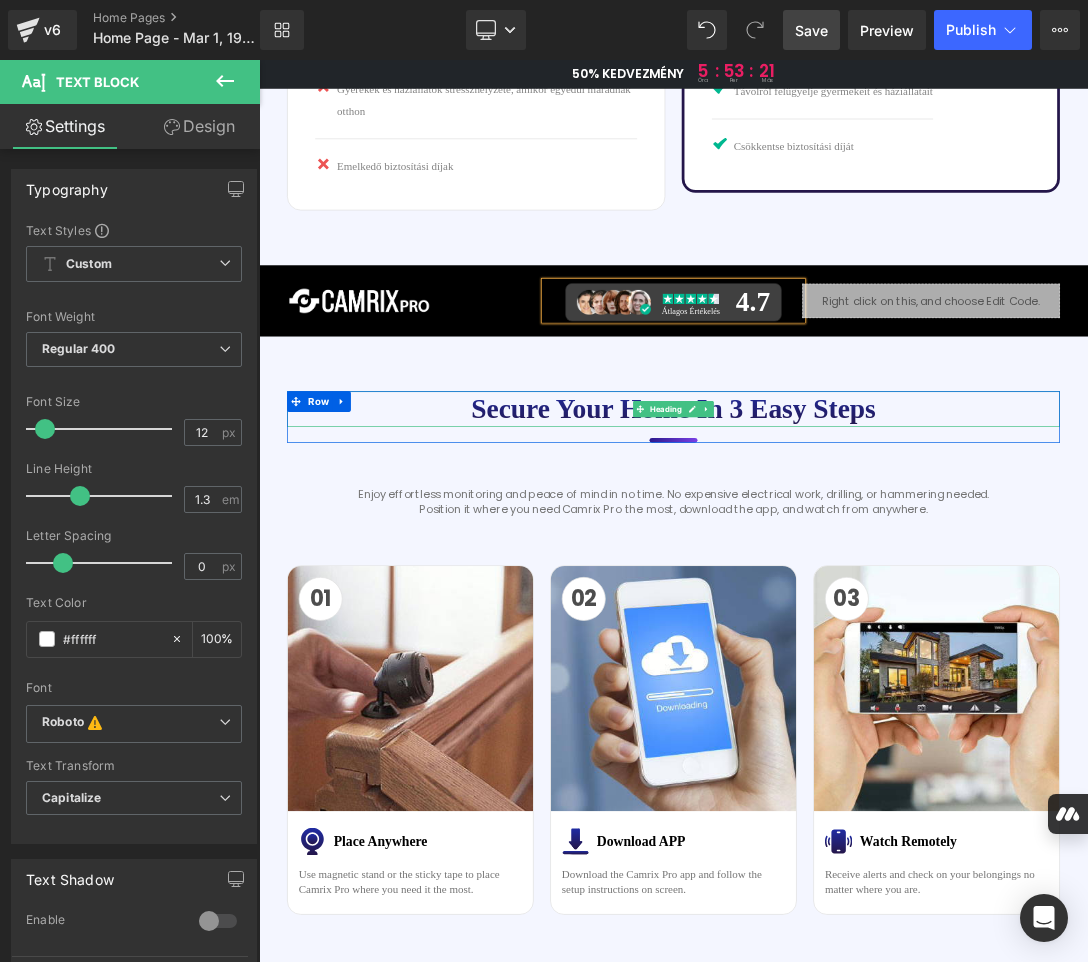 click on "Secure your home in 3 easy steps" at bounding box center [864, 569] 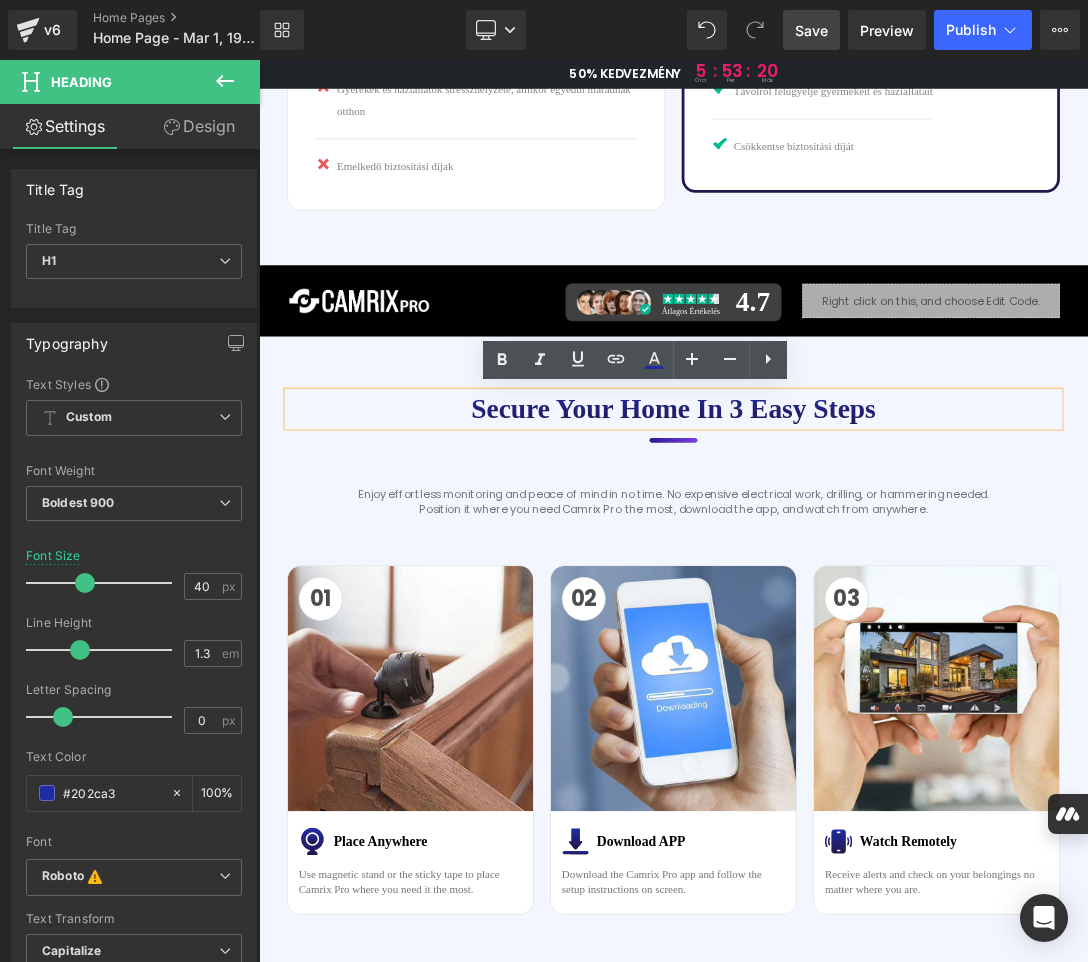click on "Secure your home in 3 easy steps" at bounding box center (864, 569) 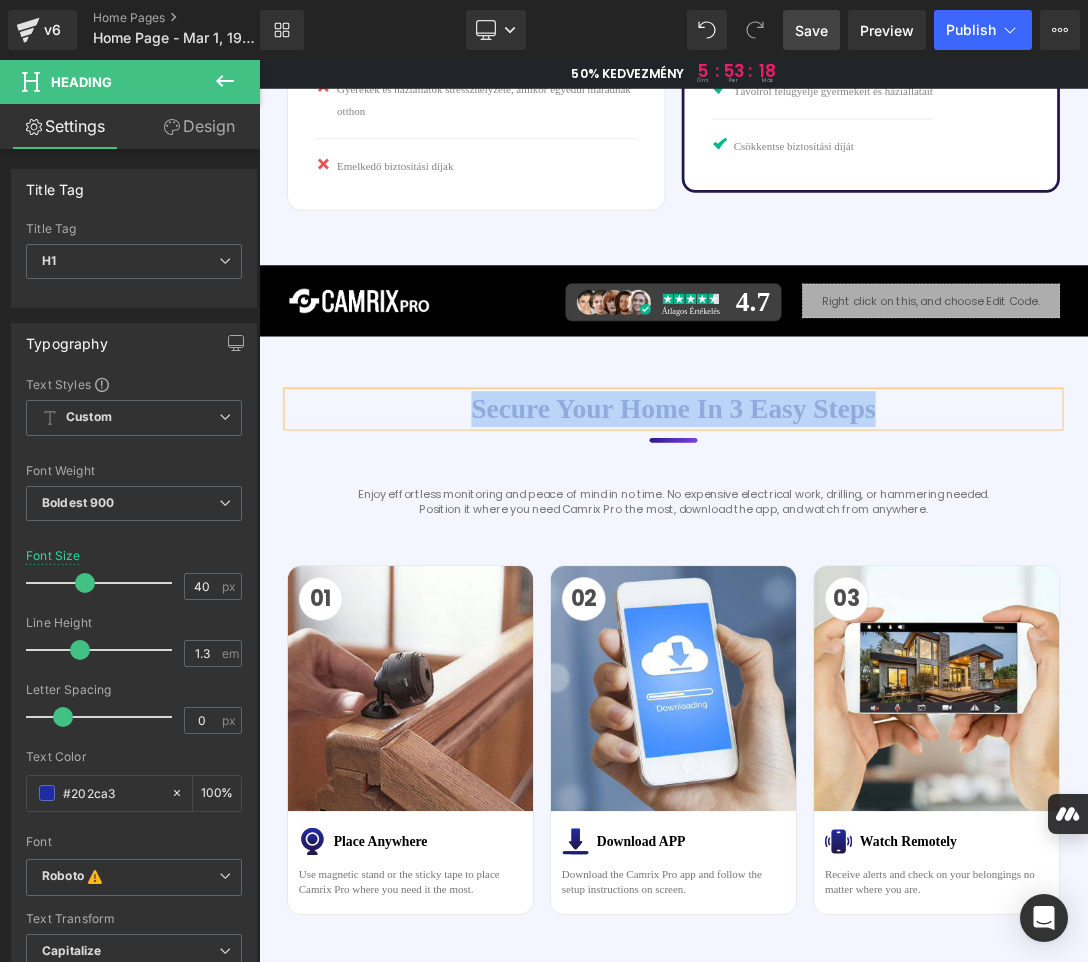 copy on "Secure your home in 3 easy steps" 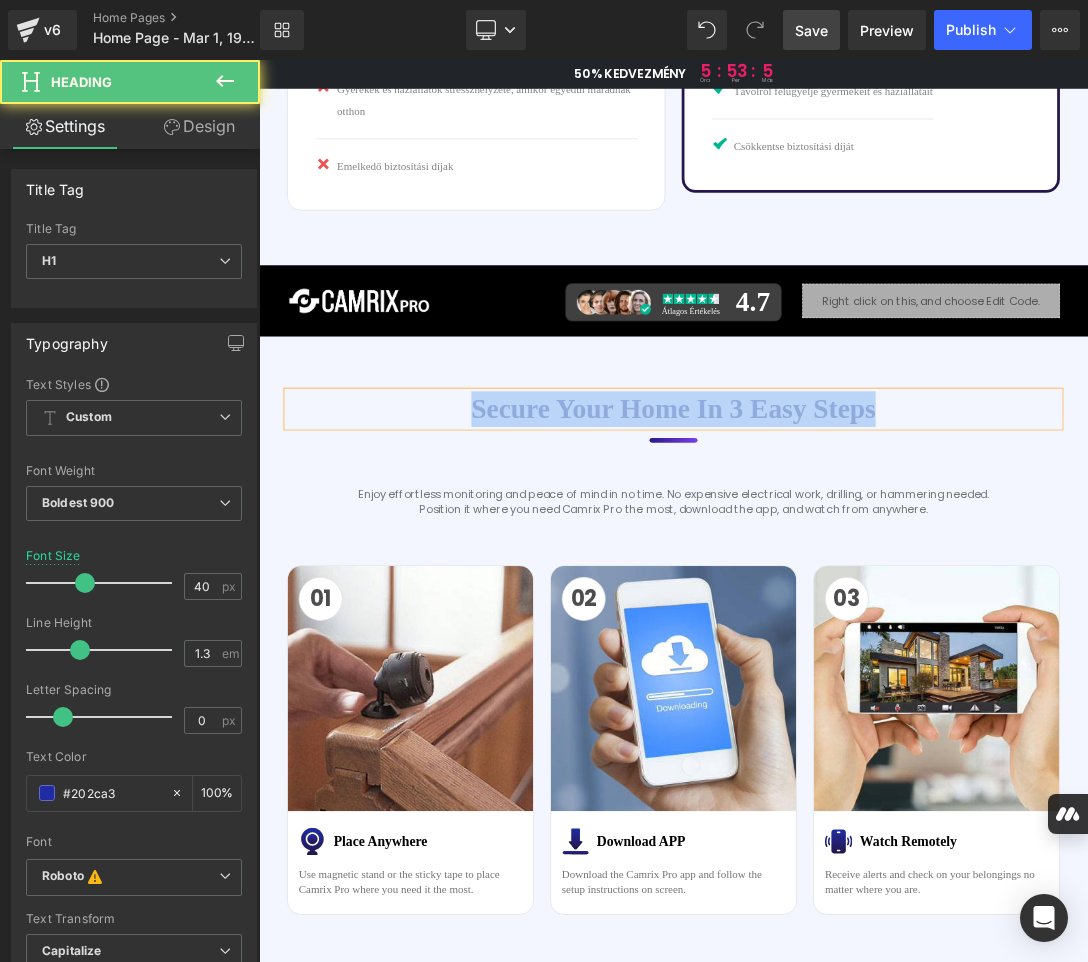 click on "Secure your home in 3 easy steps" at bounding box center [864, 569] 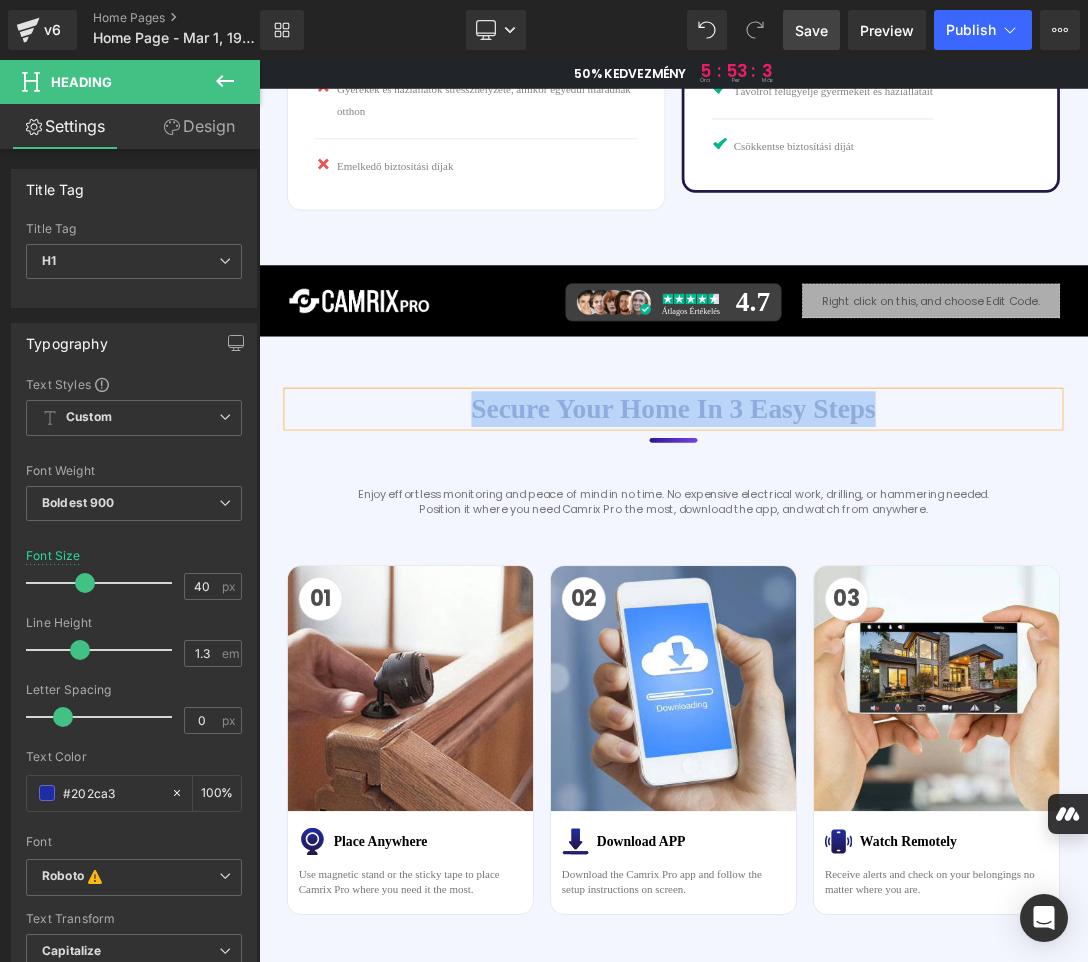 paste 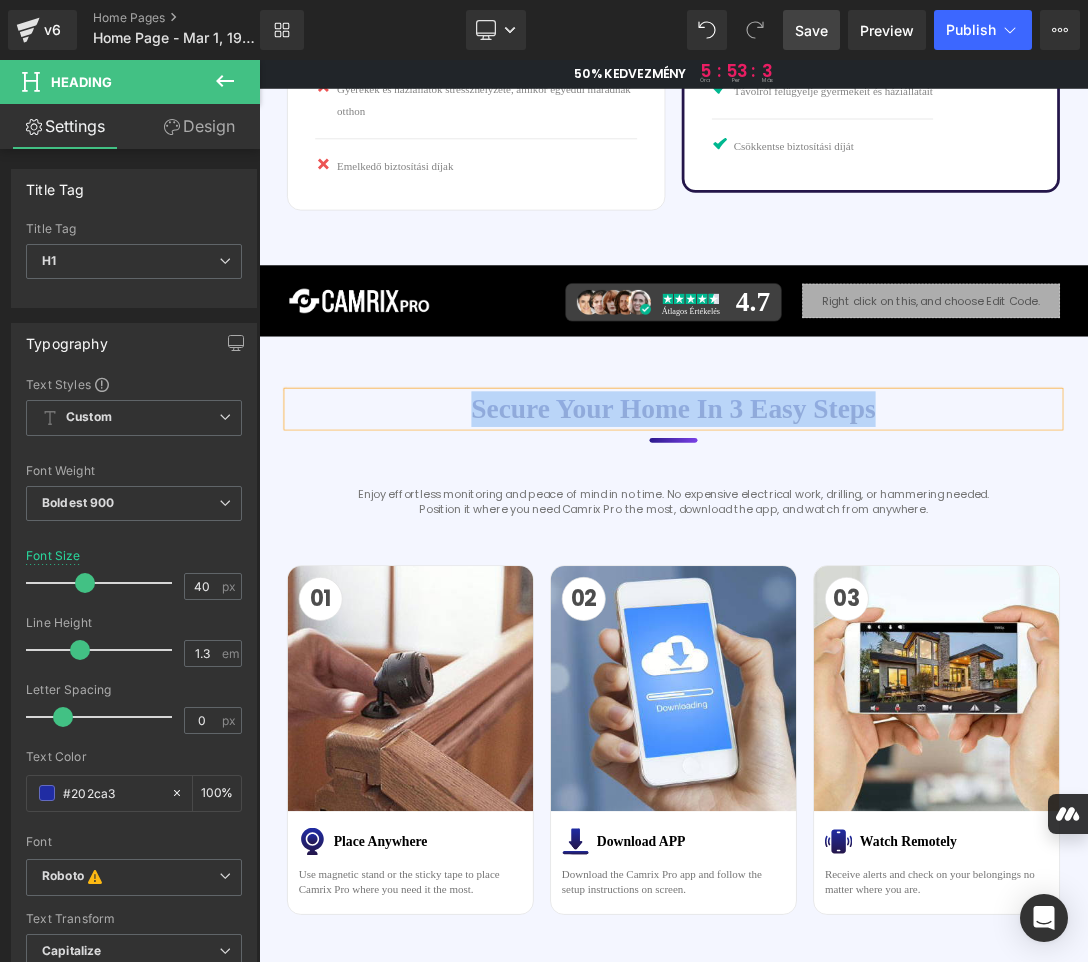 type 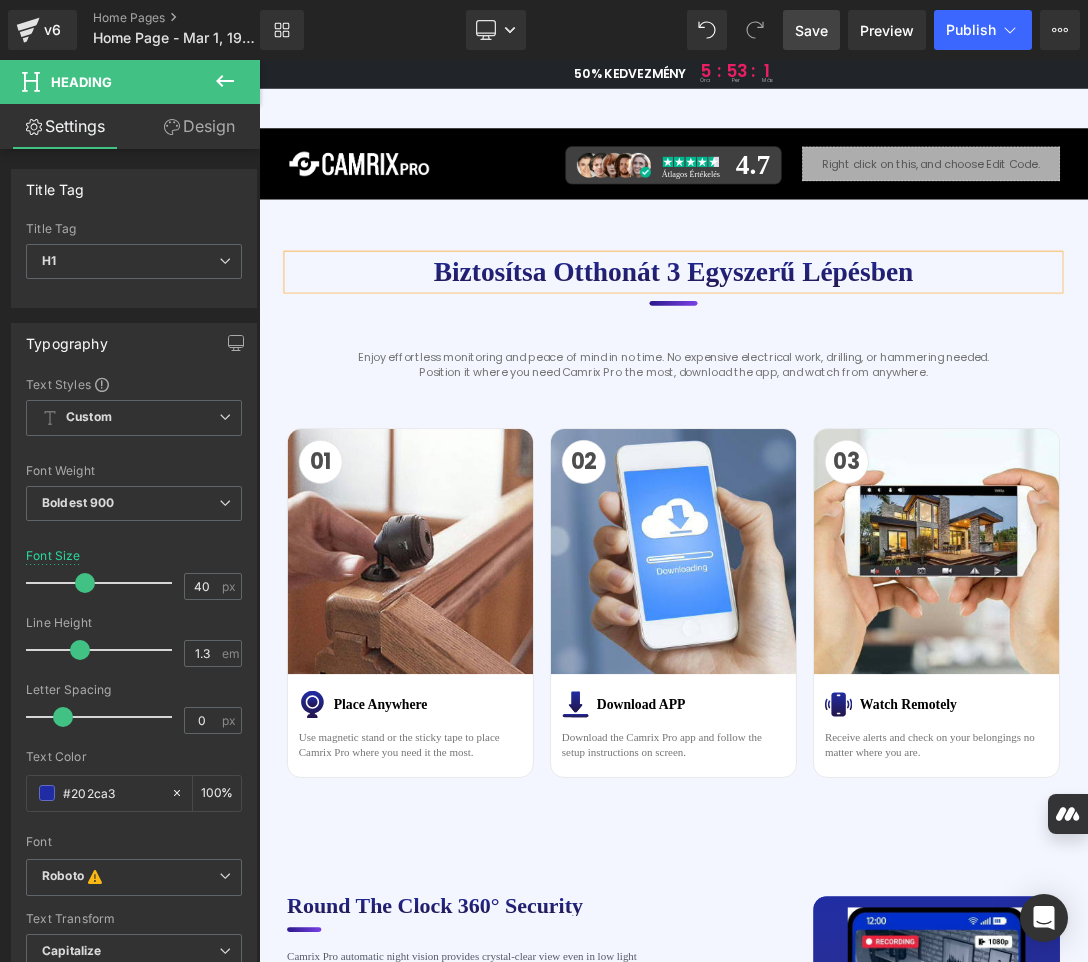scroll, scrollTop: 3700, scrollLeft: 0, axis: vertical 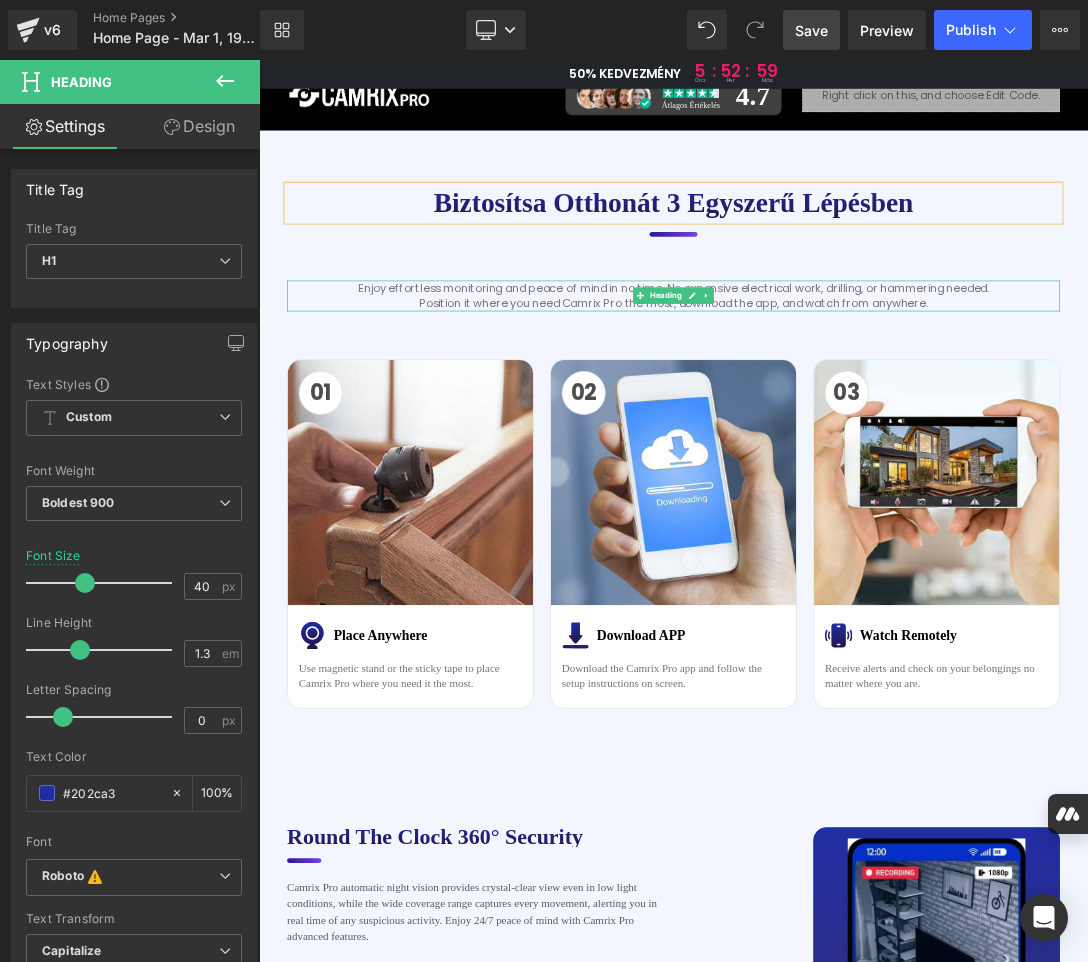 click on "Enjoy effortless monitoring and peace of mind in no time. No expensive electrical work, drilling, or hammering needed. Position it where you need Camrix Pro the most, download the app, and watch from anywhere." at bounding box center (864, 404) 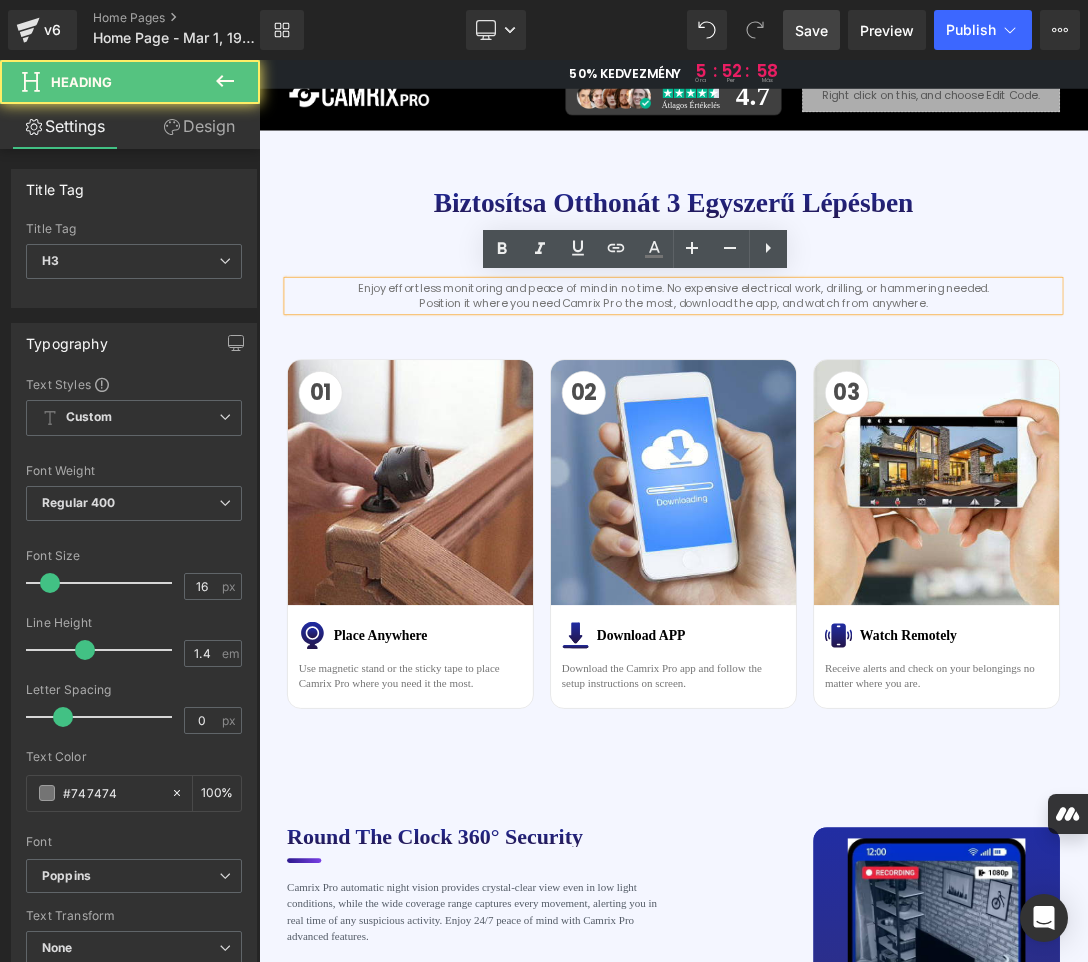 click on "Enjoy effortless monitoring and peace of mind in no time. No expensive electrical work, drilling, or hammering needed. Position it where you need Camrix Pro the most, download the app, and watch from anywhere." at bounding box center [864, 404] 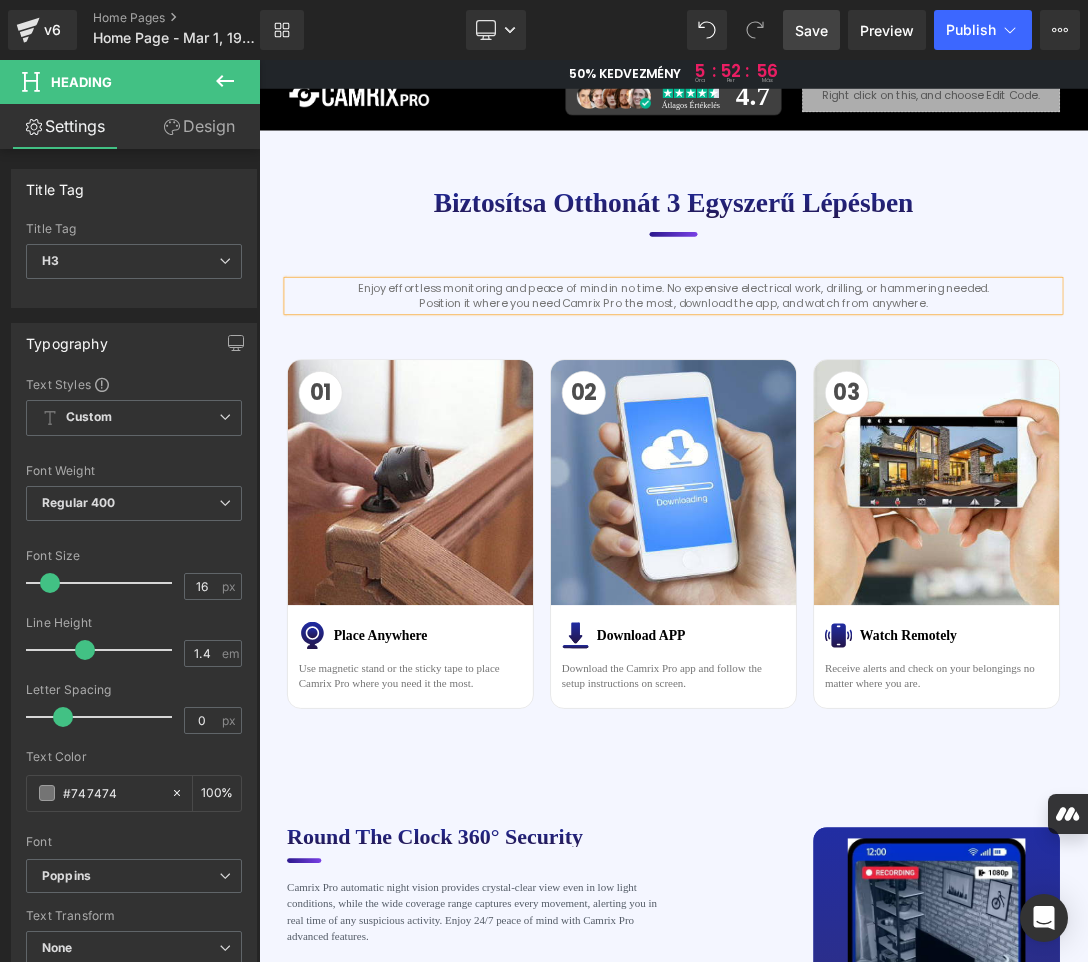 copy on "Enjoy effortless monitoring and peace of mind in no time. No expensive electrical work, drilling, or hammering needed. Position it where you need Camrix Pro the most, download the app, and watch from anywhere." 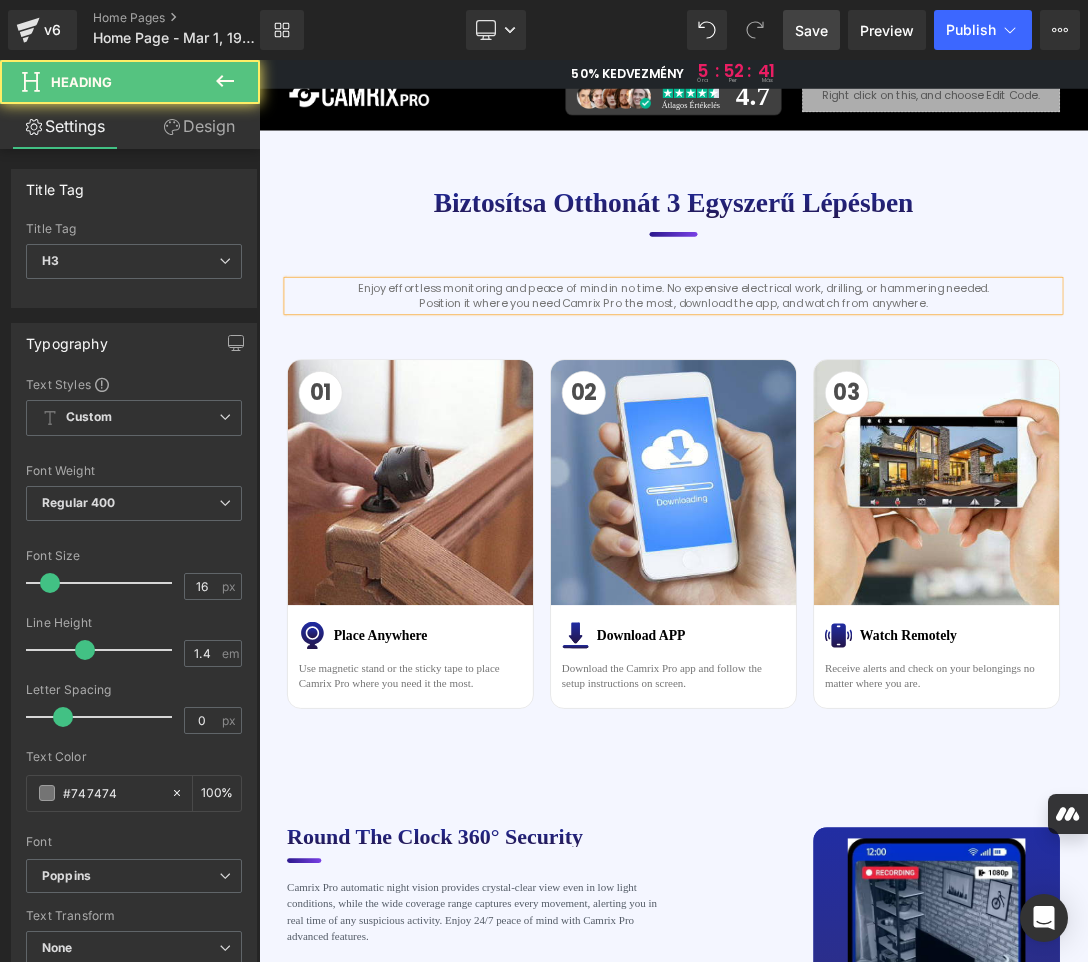 click on "Enjoy effortless monitoring and peace of mind in no time. No expensive electrical work, drilling, or hammering needed. Position it where you need Camrix Pro the most, download the app, and watch from anywhere." at bounding box center (864, 404) 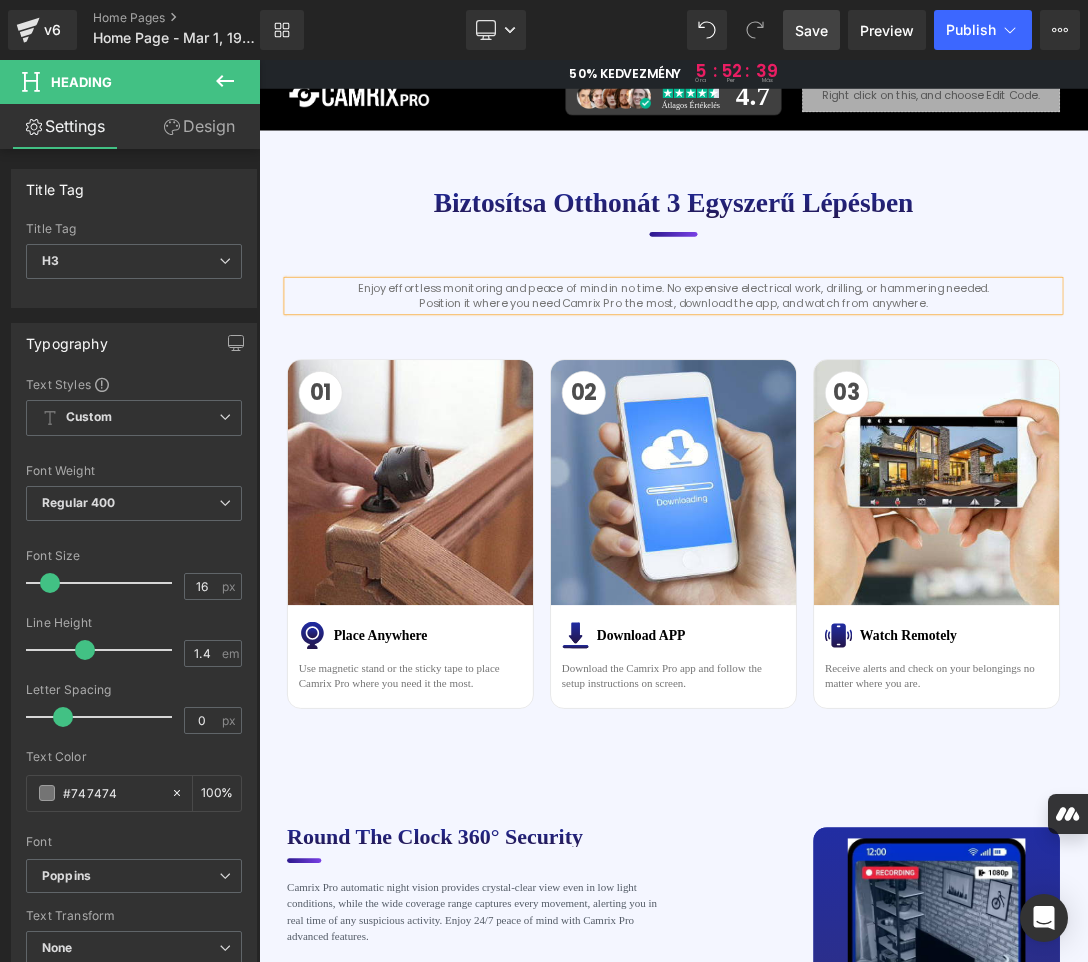 paste 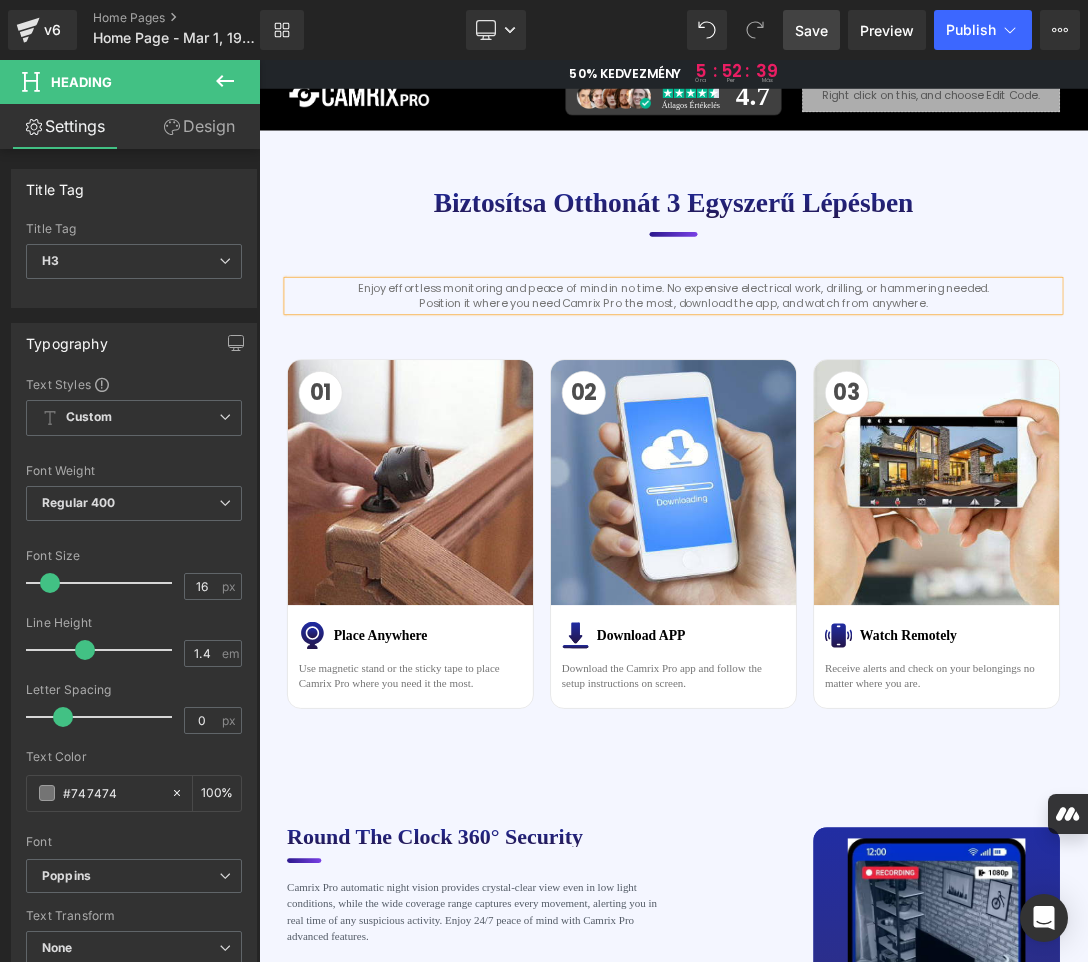 type 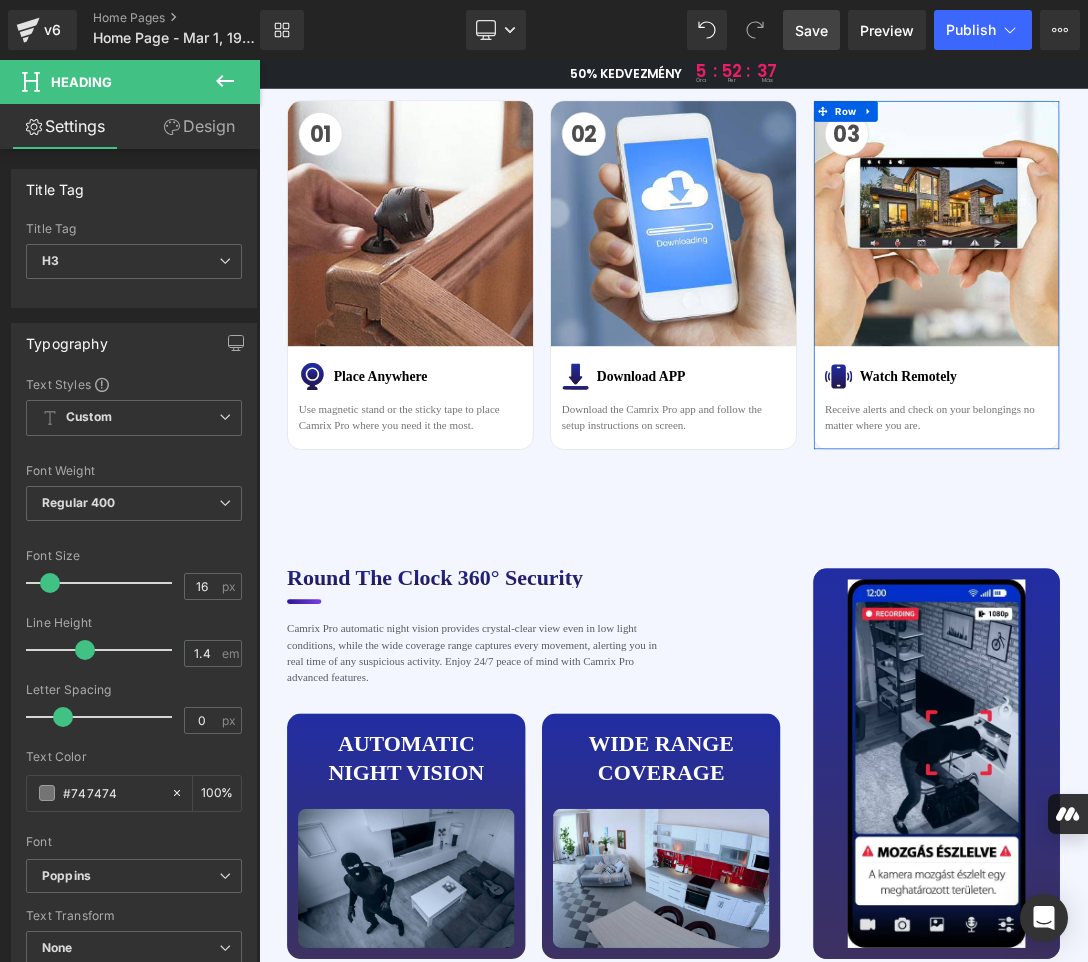 scroll, scrollTop: 4200, scrollLeft: 0, axis: vertical 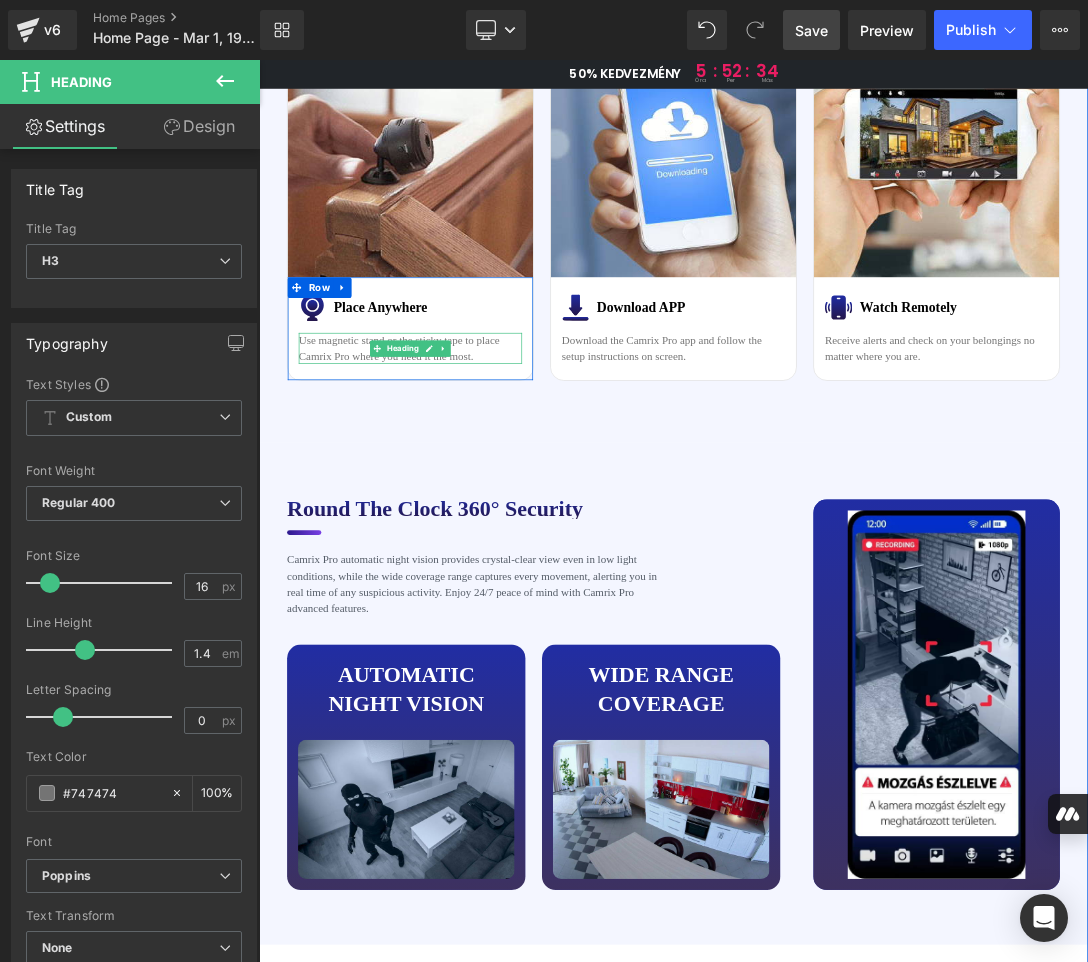 click on "Use magnetic stand or the sticky tape to place Camrix Pro where you need it the most." at bounding box center (480, 481) 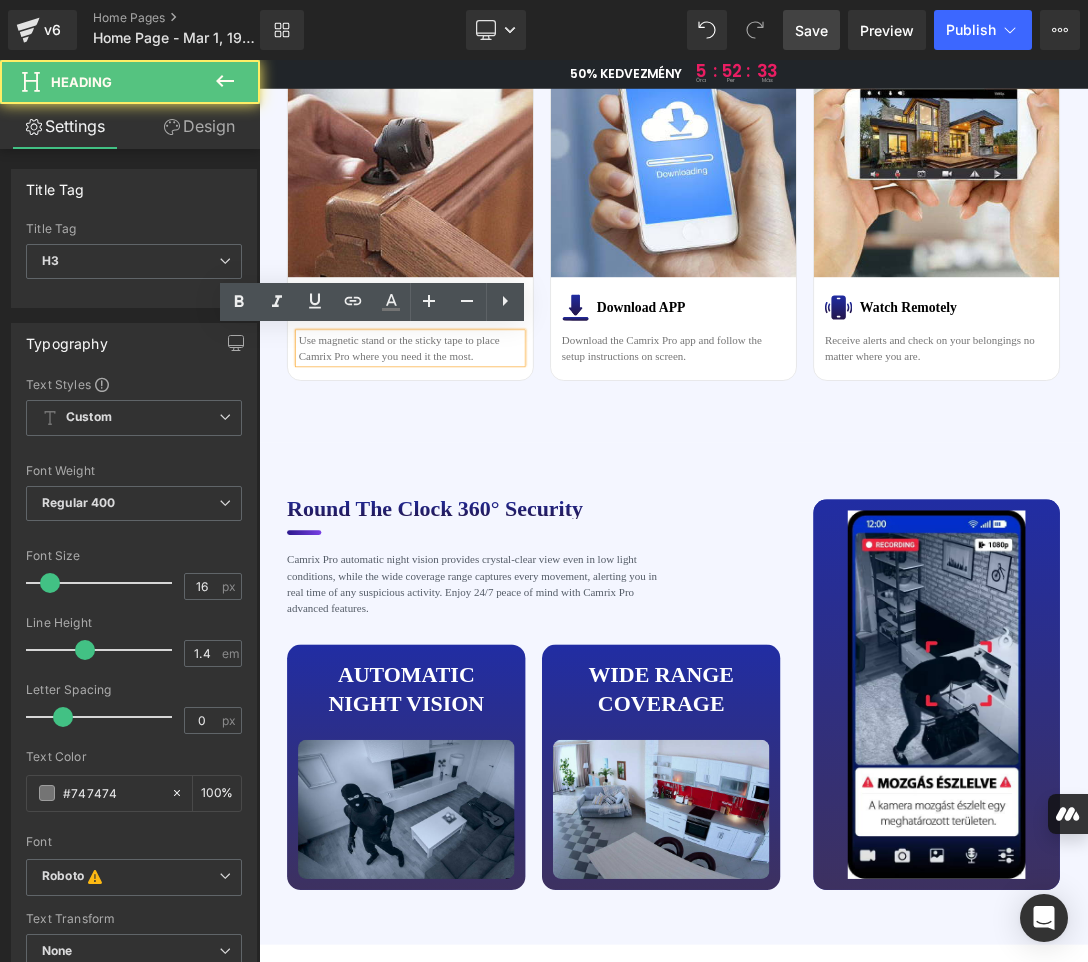 click on "Use magnetic stand or the sticky tape to place Camrix Pro where you need it the most." at bounding box center (480, 481) 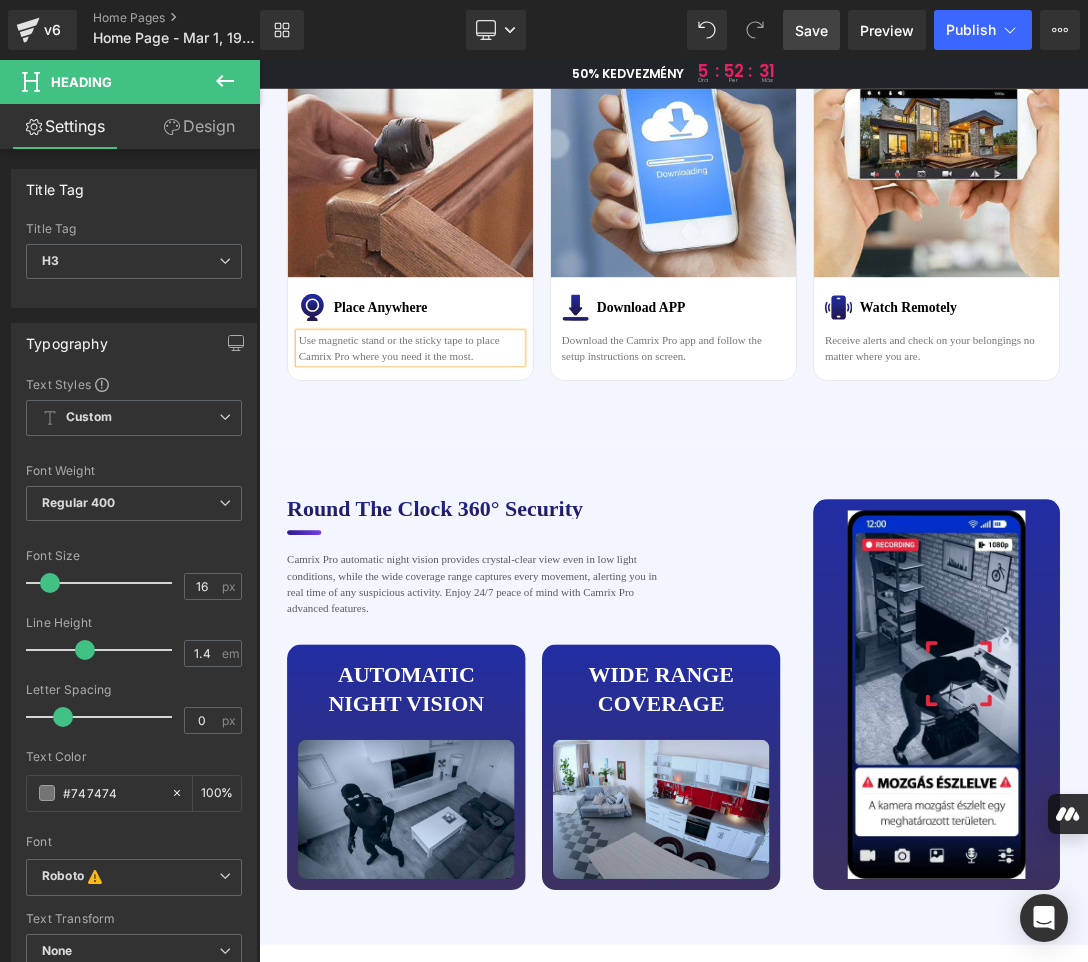copy on "Use magnetic stand or the sticky tape to place Camrix Pro where you need it the most." 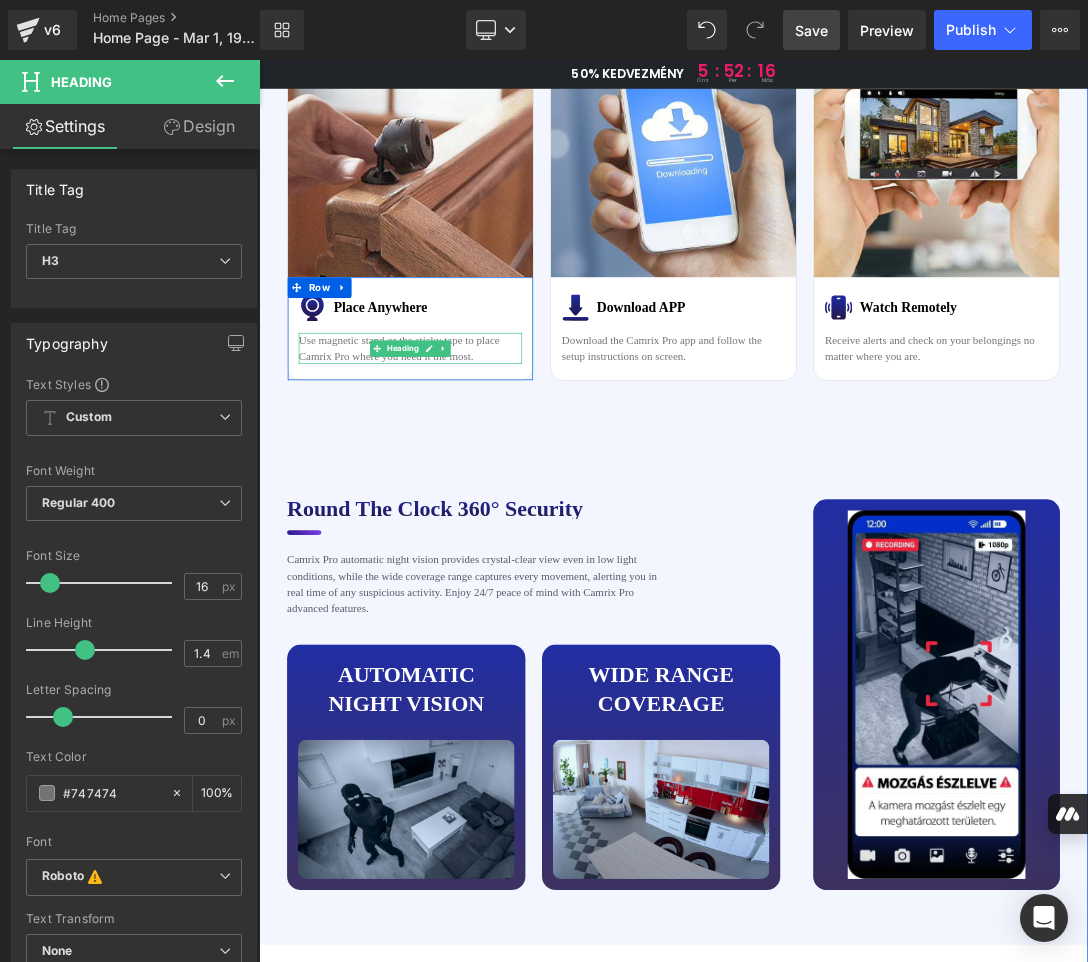 click on "Use magnetic stand or the sticky tape to place Camrix Pro where you need it the most." at bounding box center [480, 481] 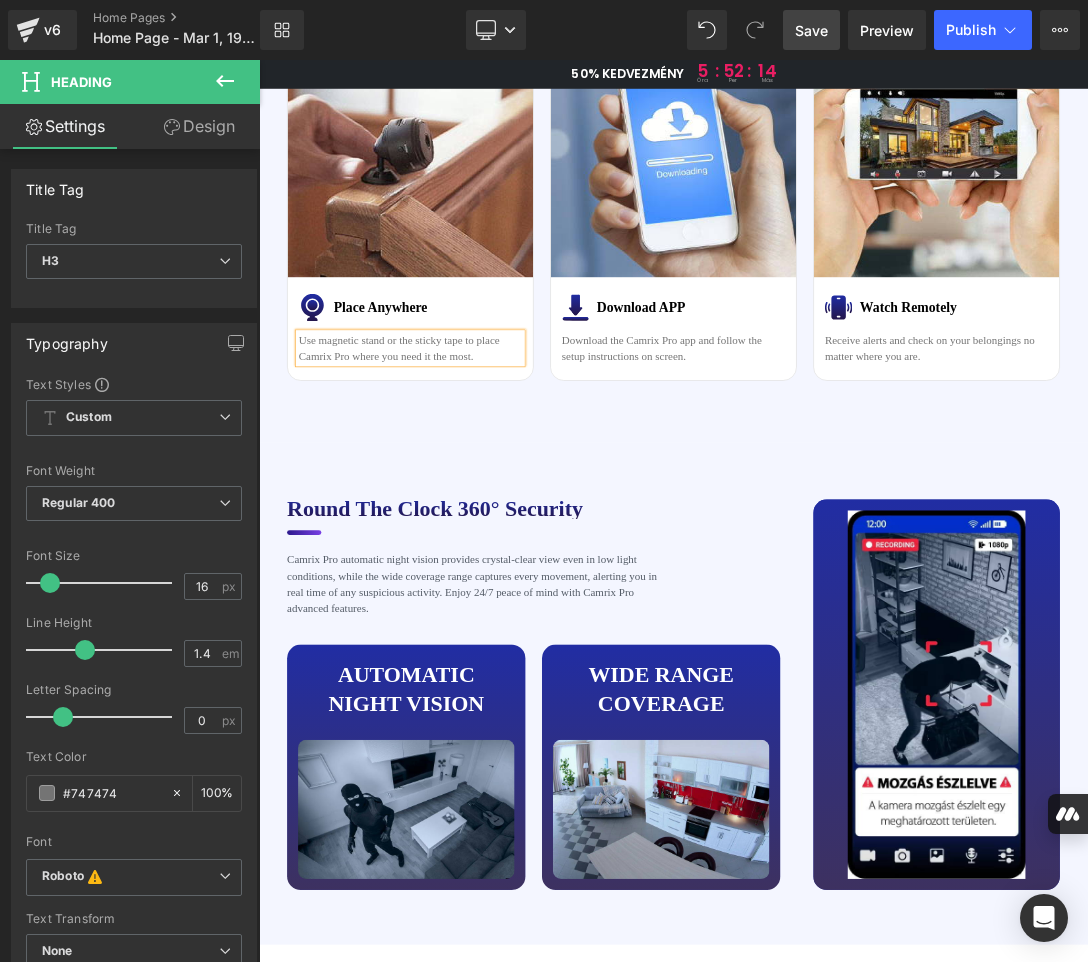 paste 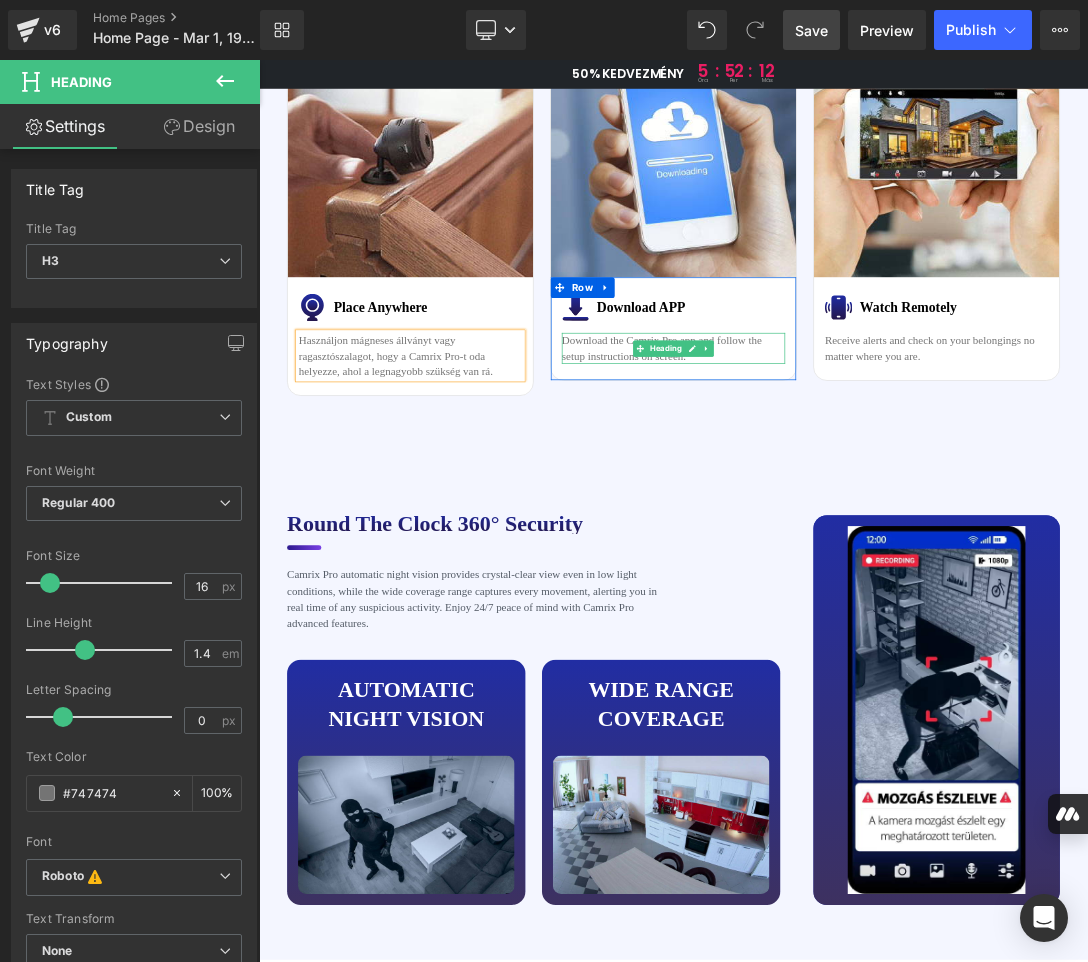 click on "Download the Camrix Pro app and follow the setup instructions on screen." at bounding box center [864, 481] 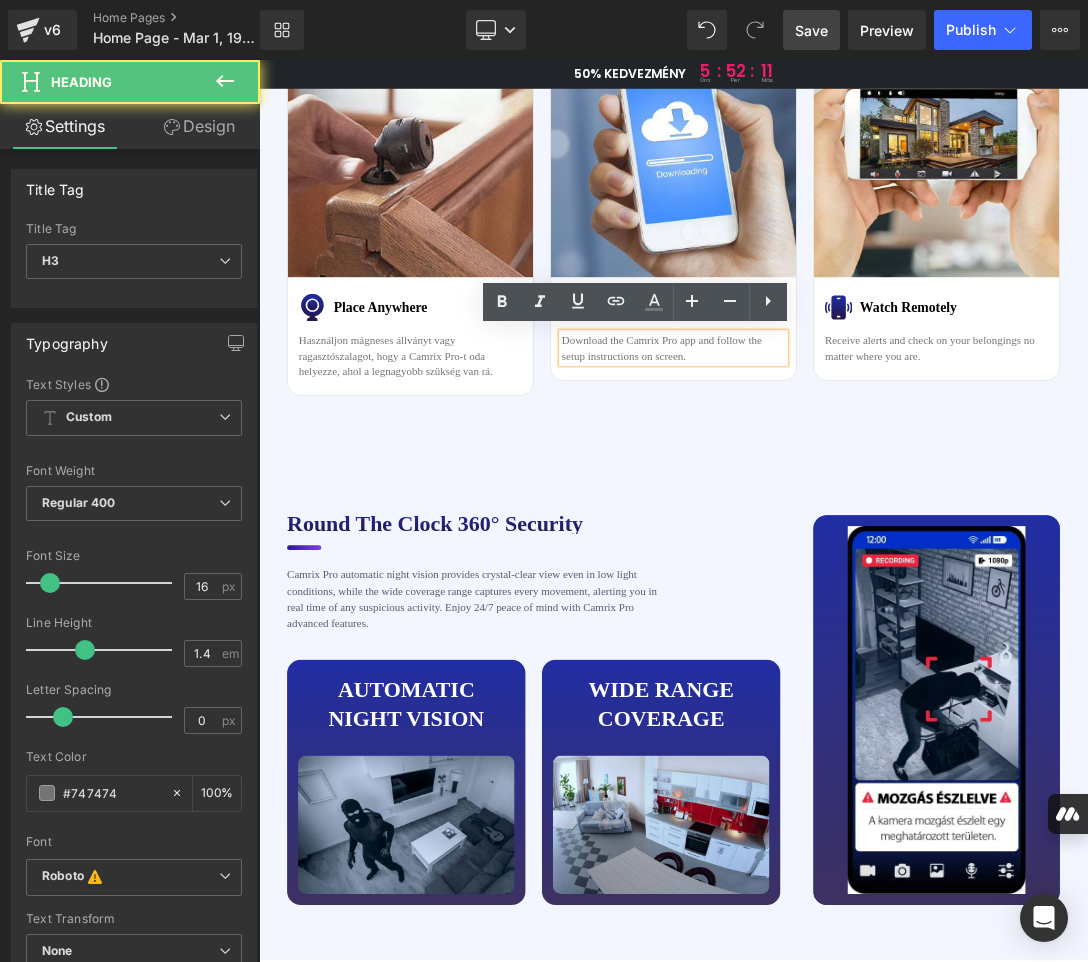 click on "Download the Camrix Pro app and follow the setup instructions on screen." at bounding box center (864, 481) 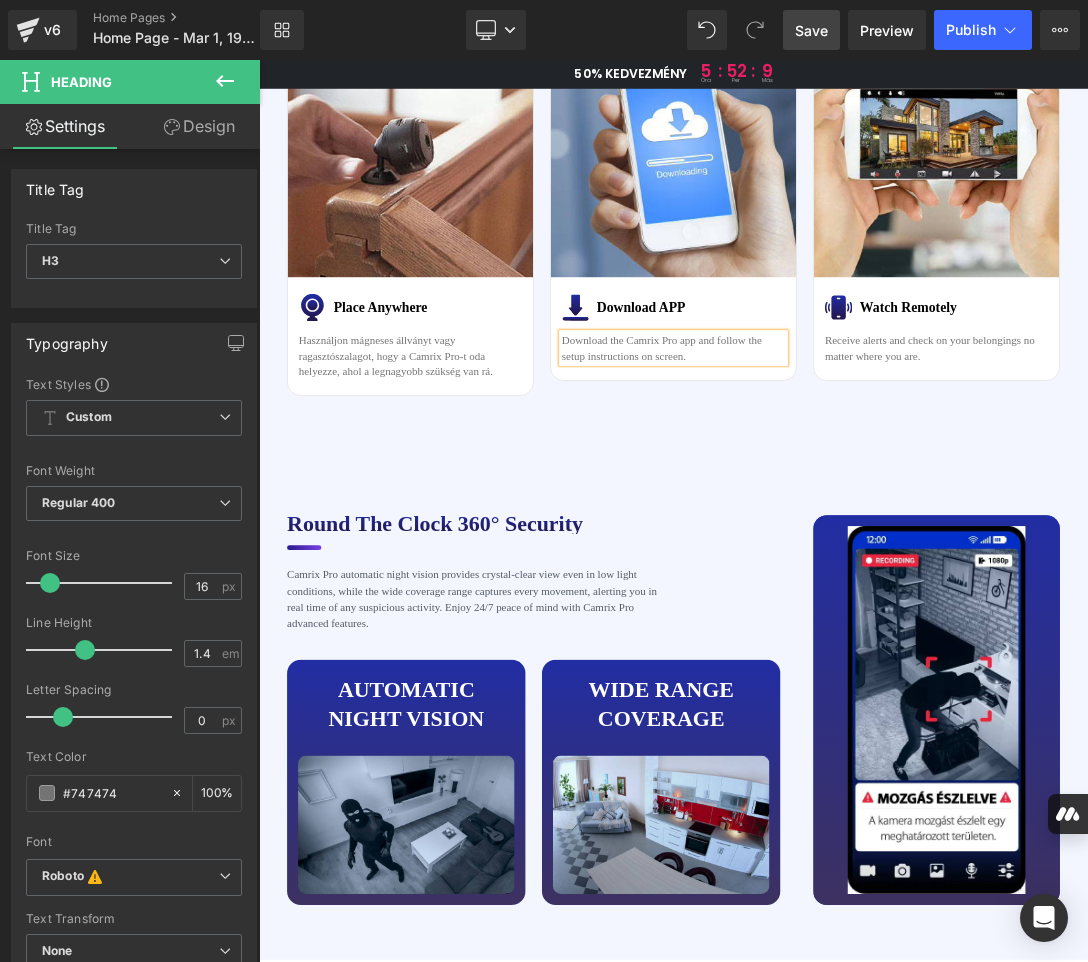 copy on "Download the Camrix Pro app and follow the setup instructions on screen." 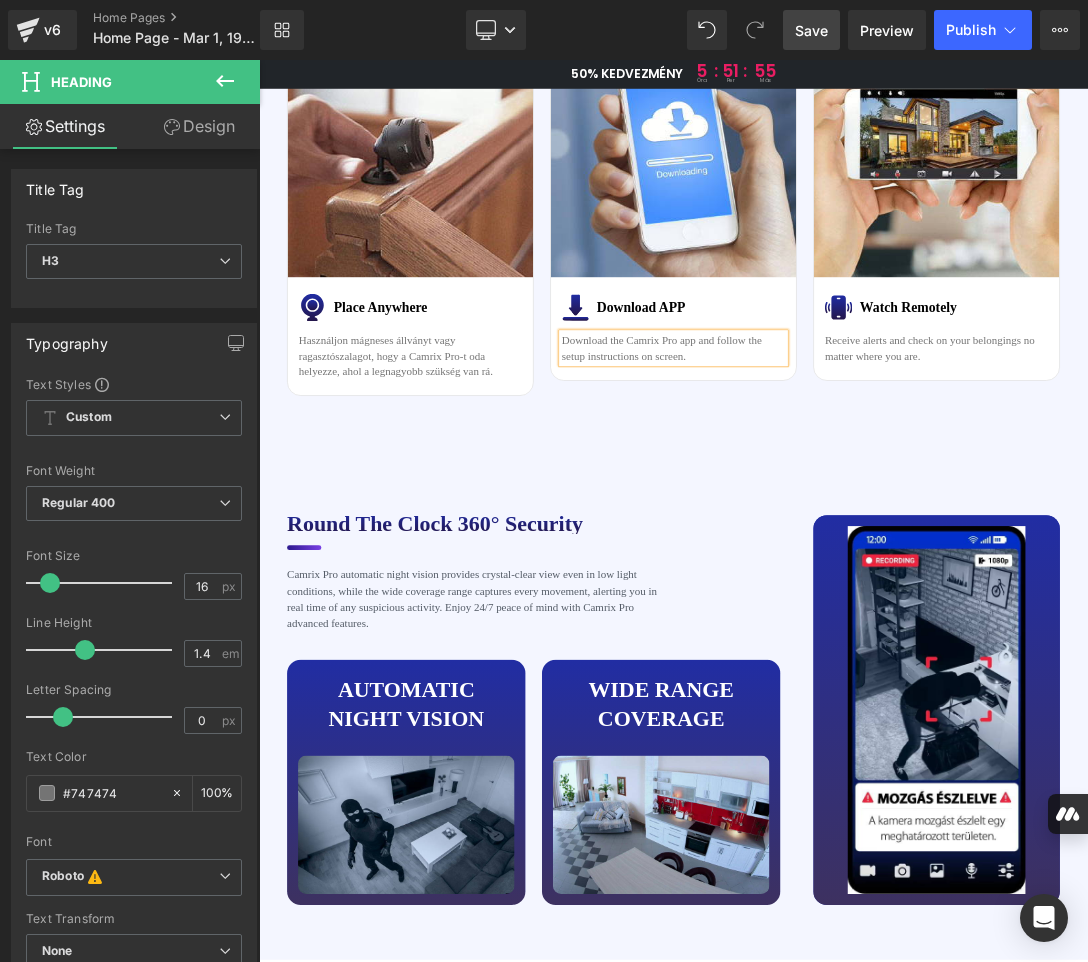 click on "Download the Camrix Pro app and follow the setup instructions on screen." at bounding box center [864, 481] 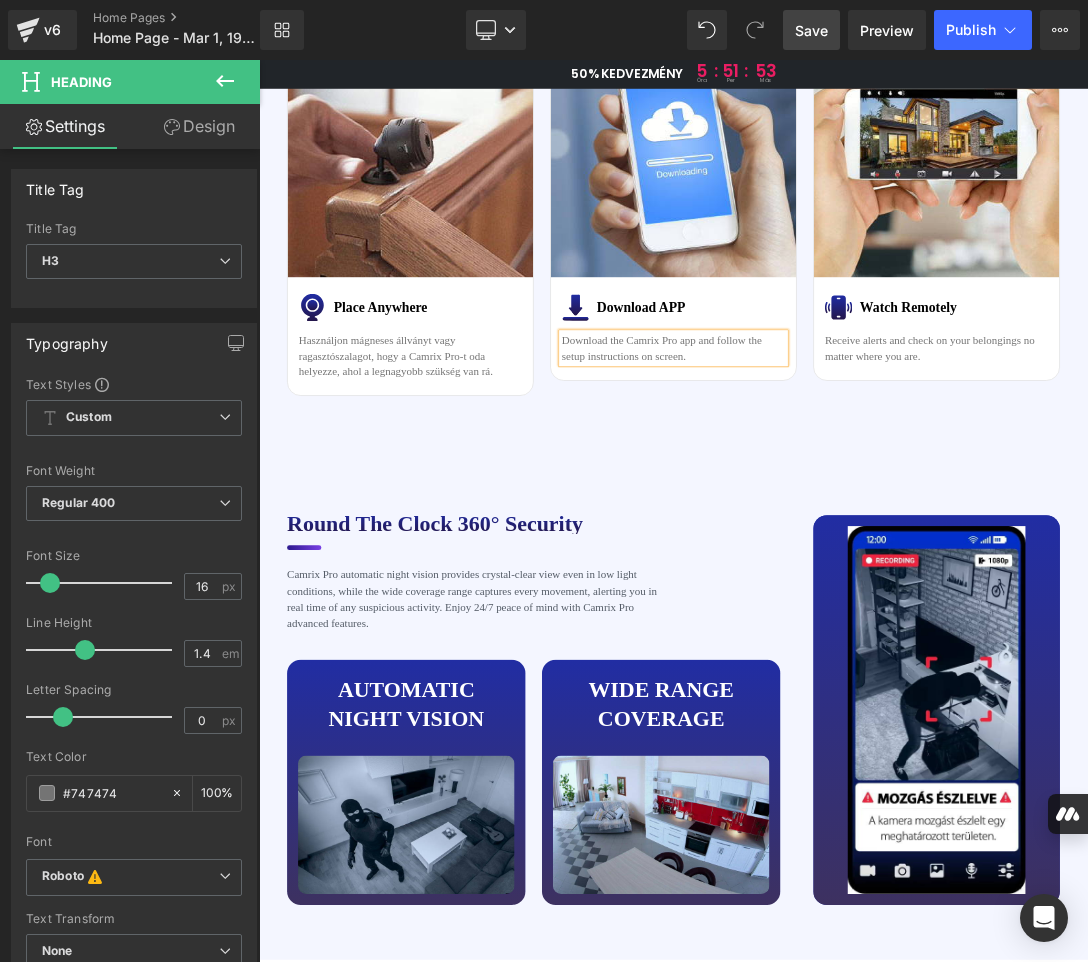paste 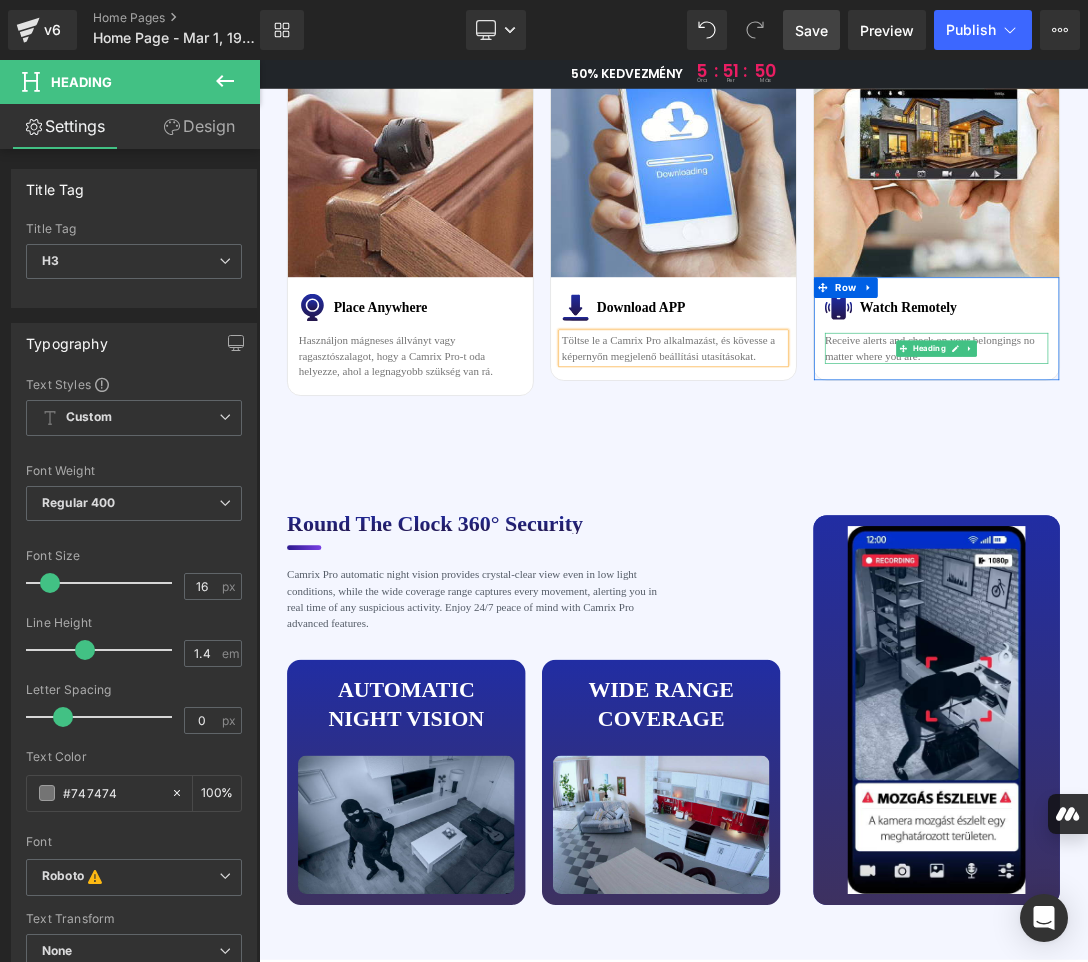 click on "Receive alerts and check on your belongings no matter where you are." at bounding box center [1248, 481] 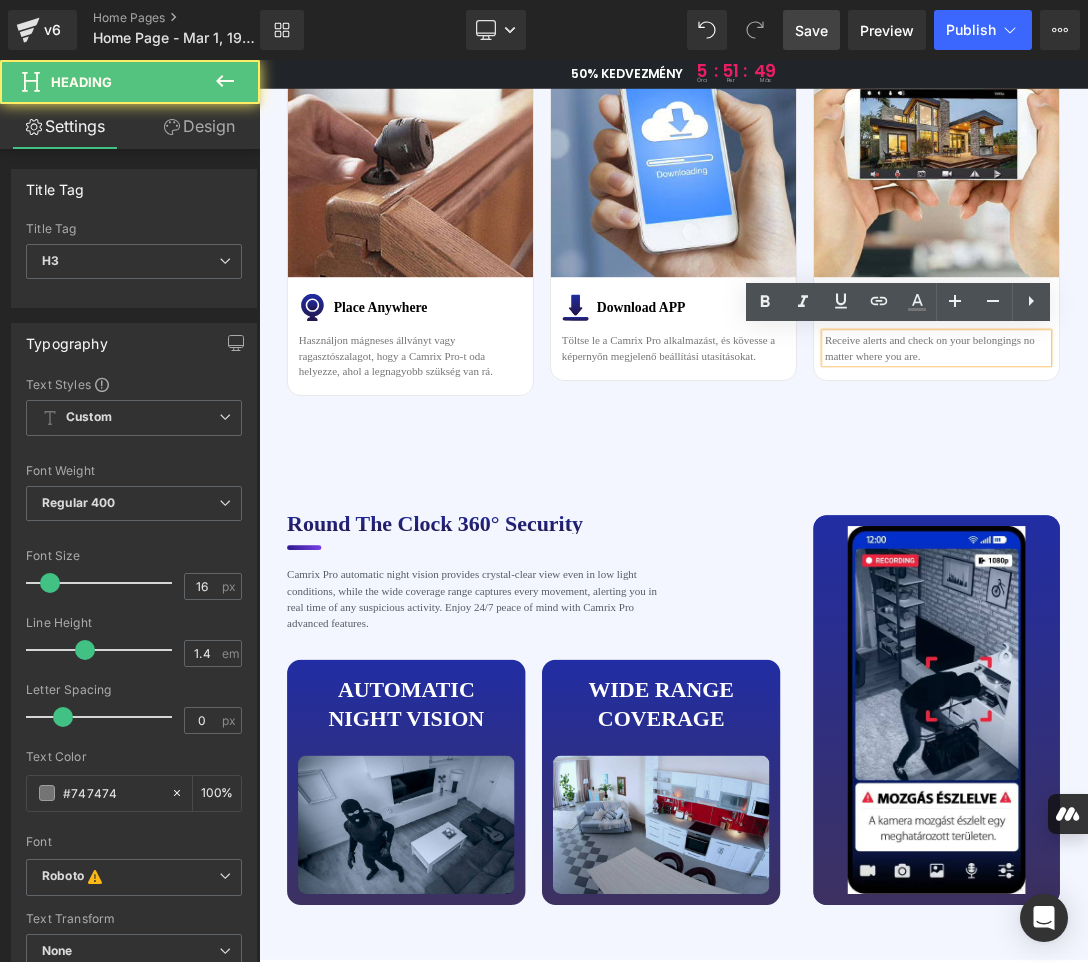 click on "Receive alerts and check on your belongings no matter where you are." at bounding box center (1248, 481) 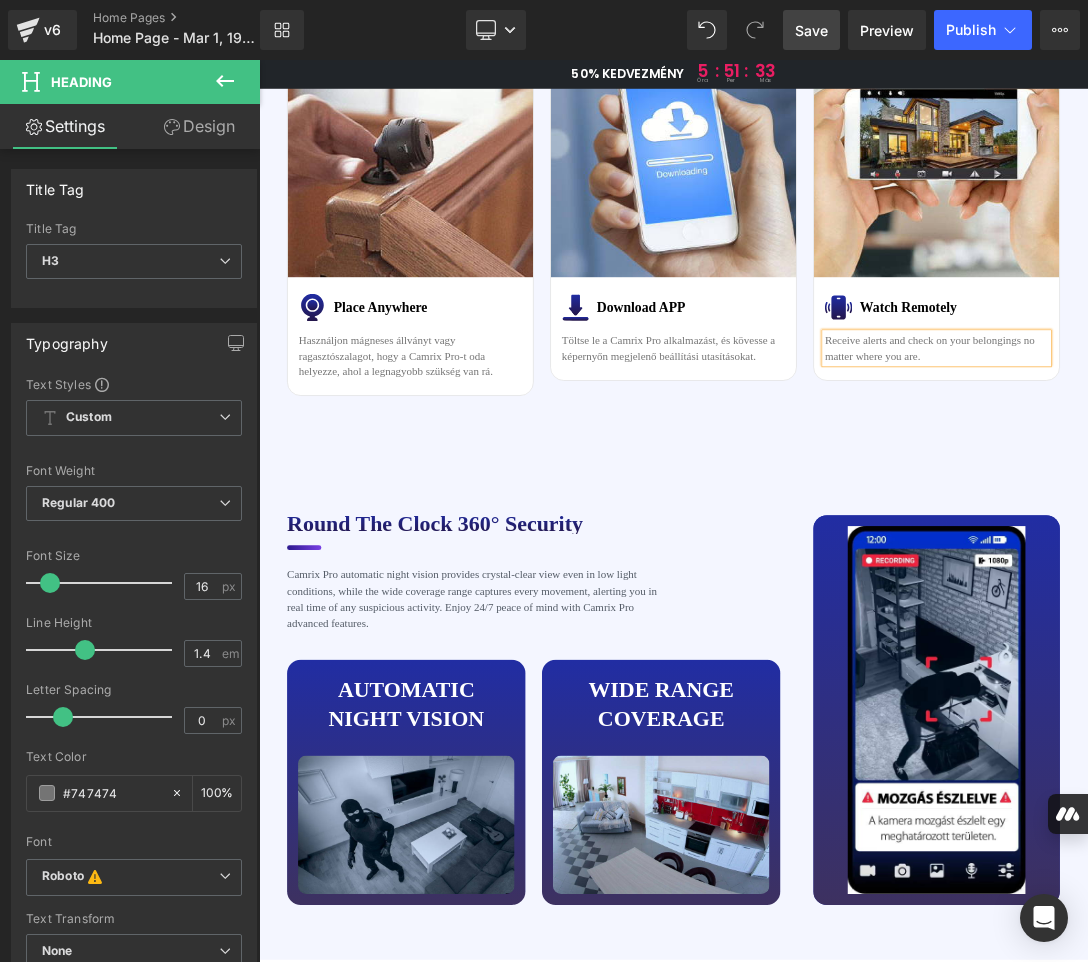 click on "Receive alerts and check on your belongings no matter where you are." at bounding box center [1248, 481] 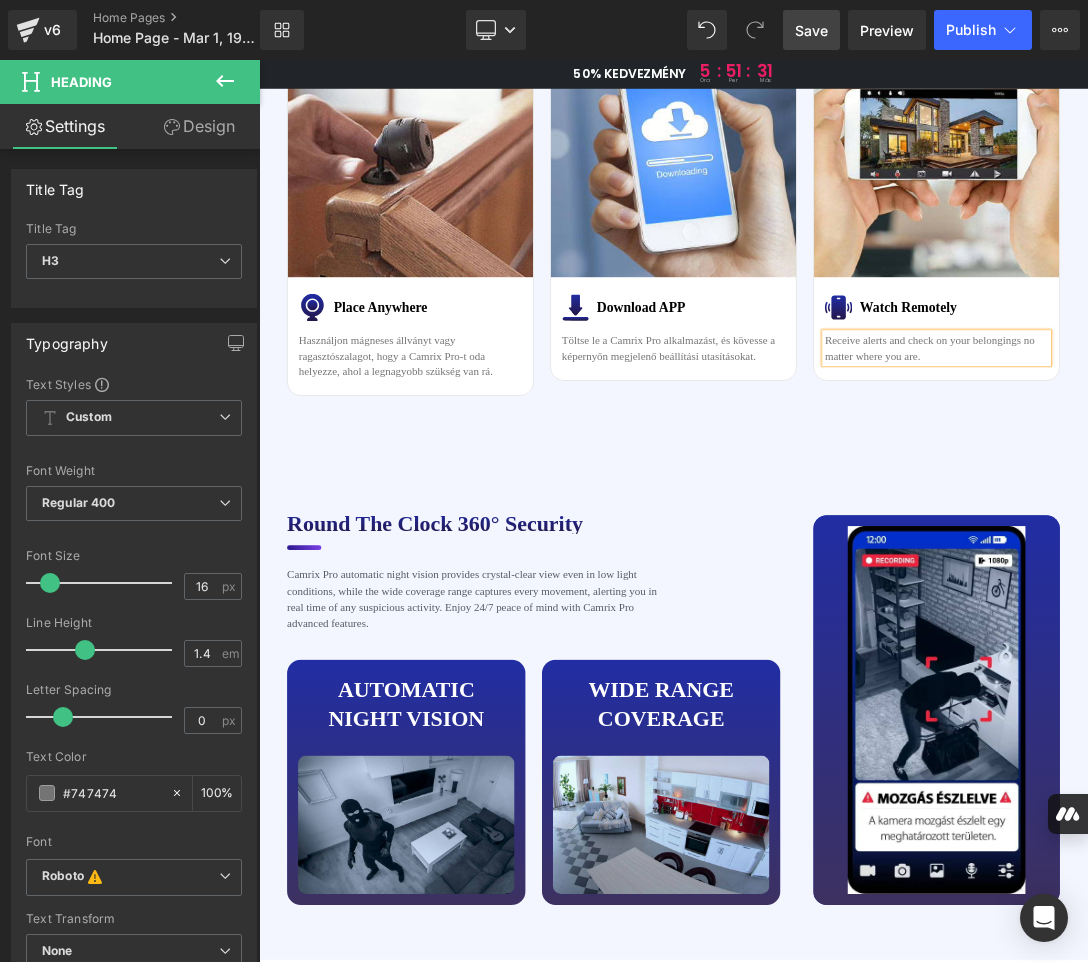 paste 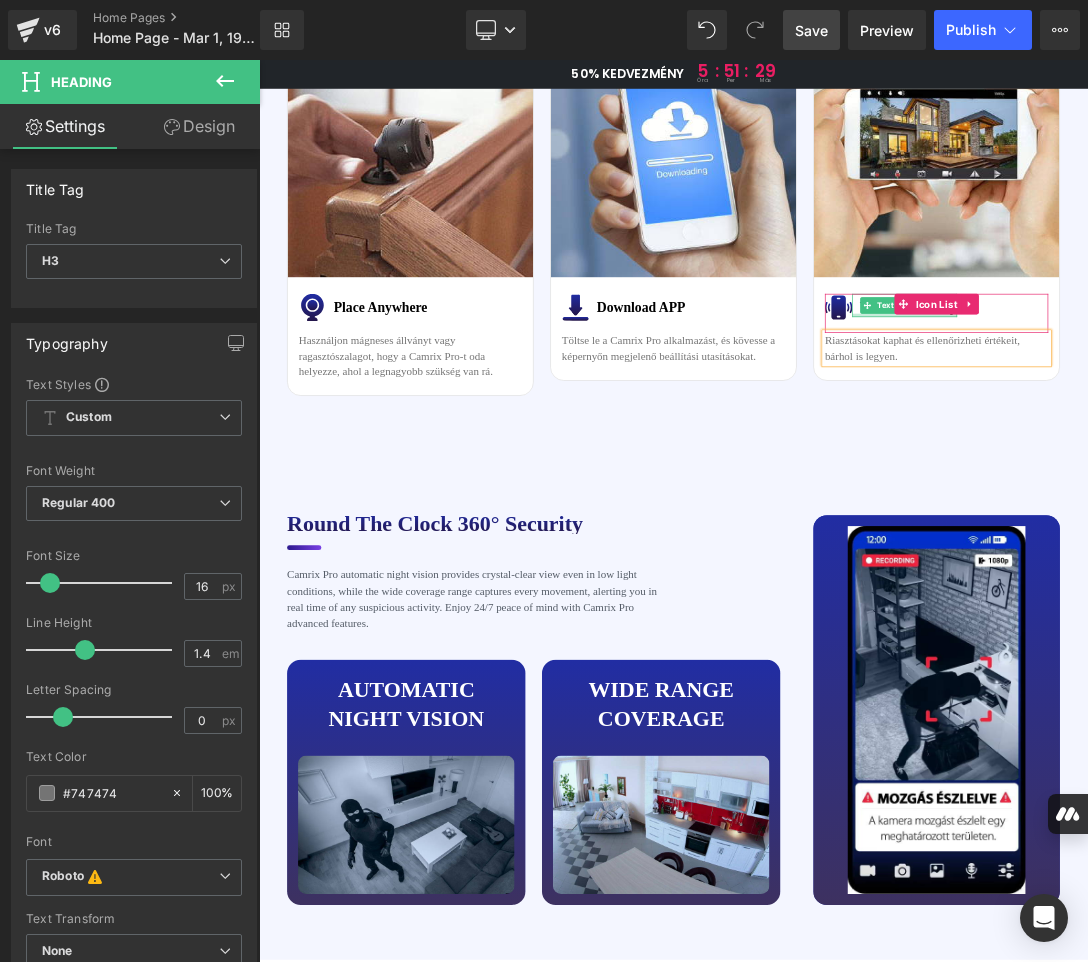 click at bounding box center (1201, 433) 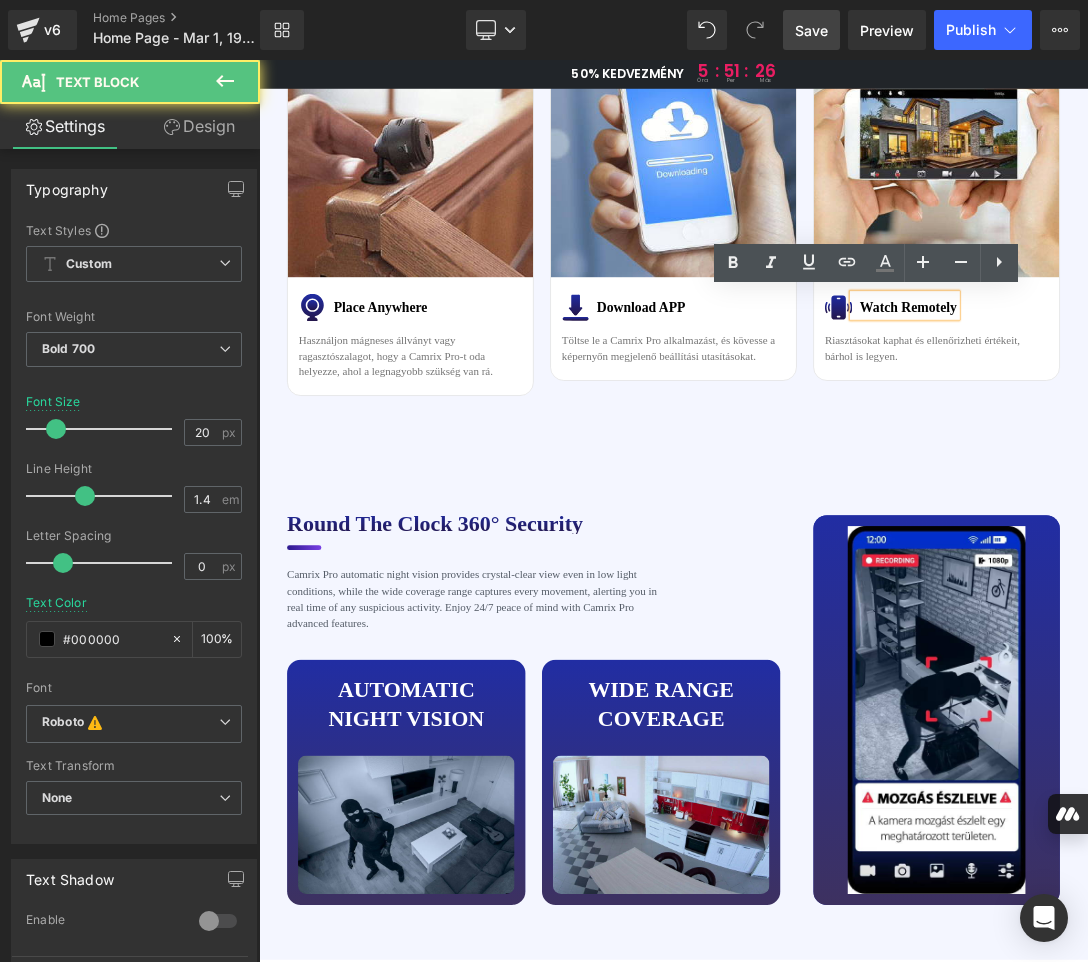click on "Watch Remotely" at bounding box center [1201, 419] 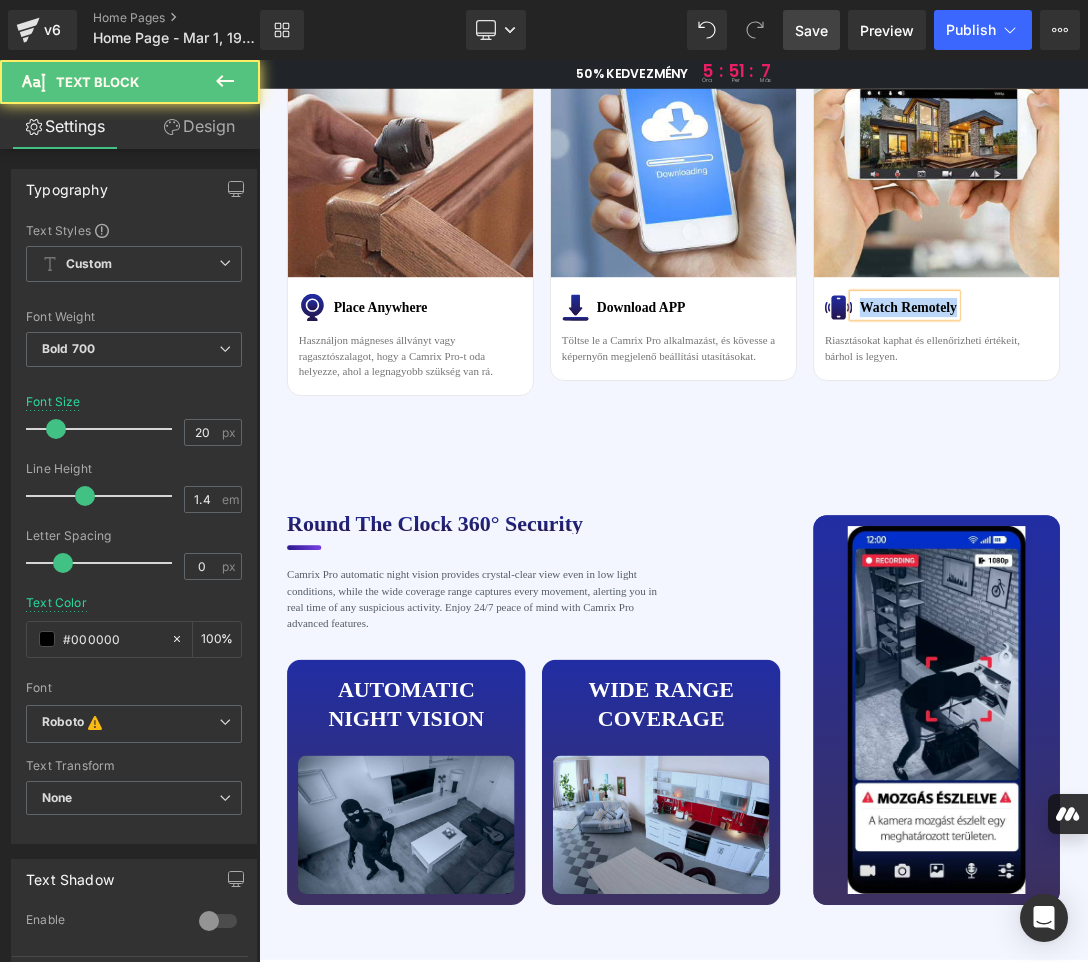click on "Watch Remotely" at bounding box center [1207, 422] 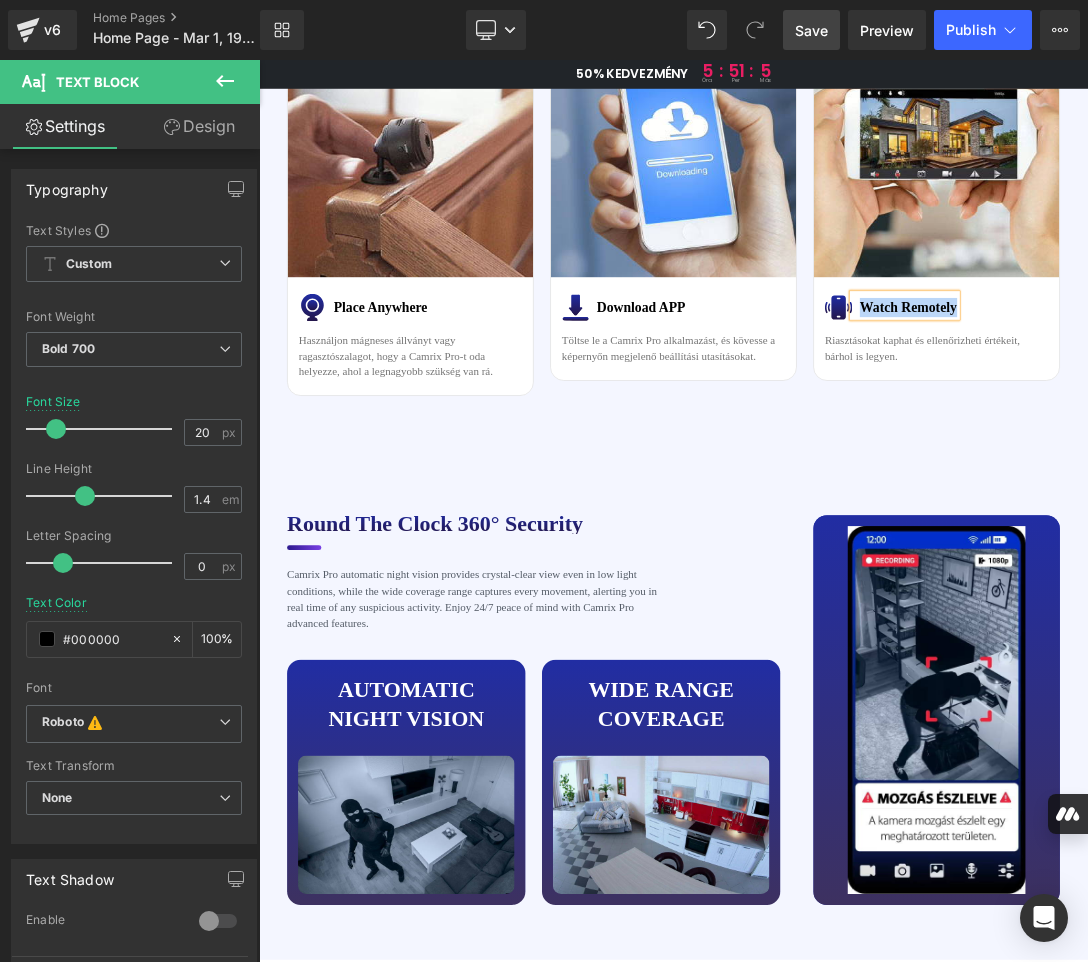 paste 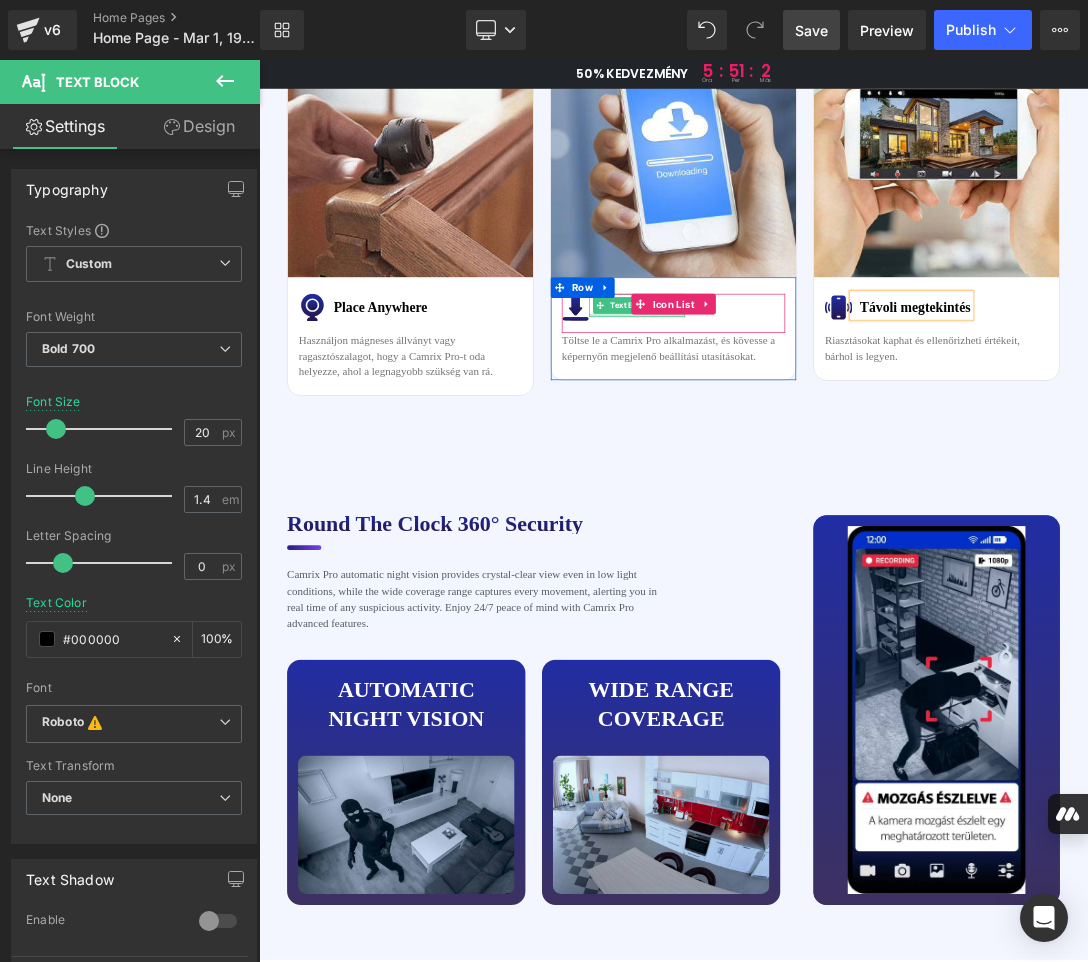 click at bounding box center [811, 433] 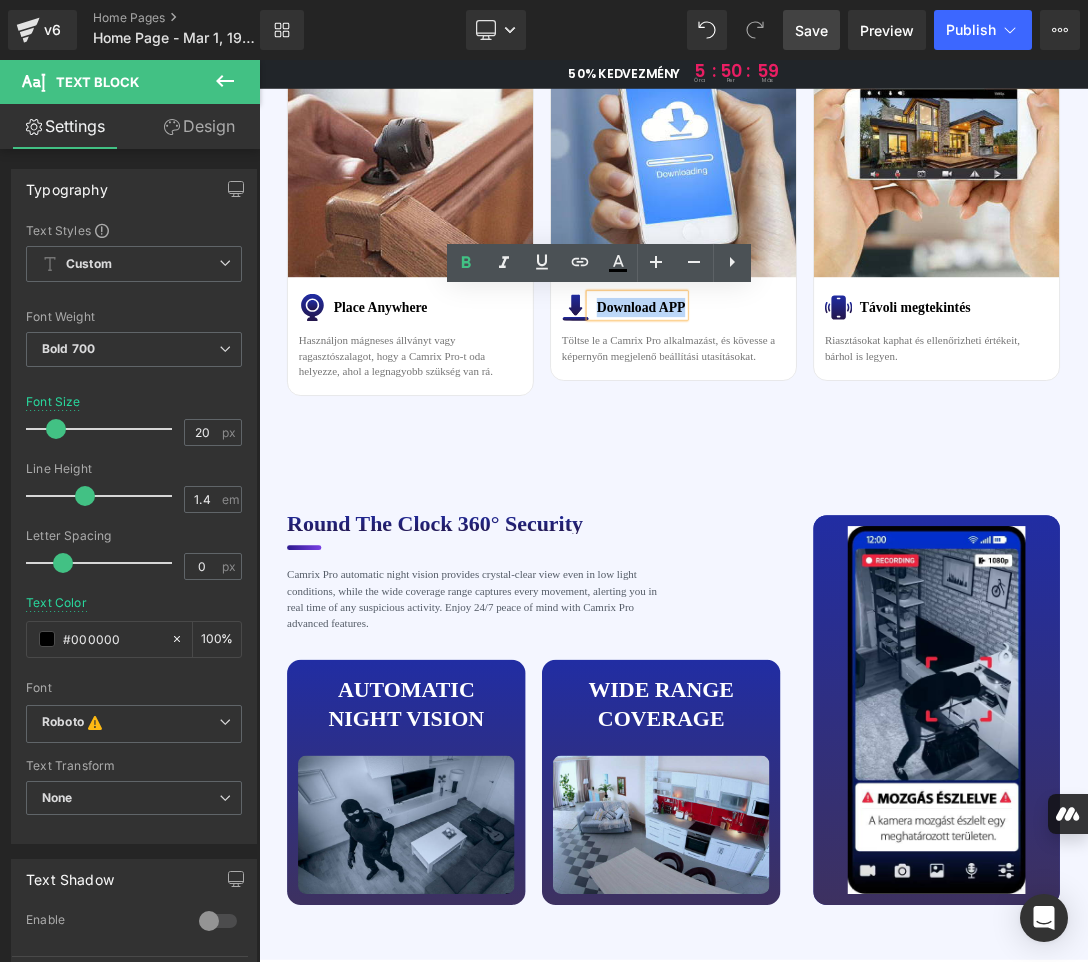 drag, startPoint x: 872, startPoint y: 421, endPoint x: 745, endPoint y: 423, distance: 127.01575 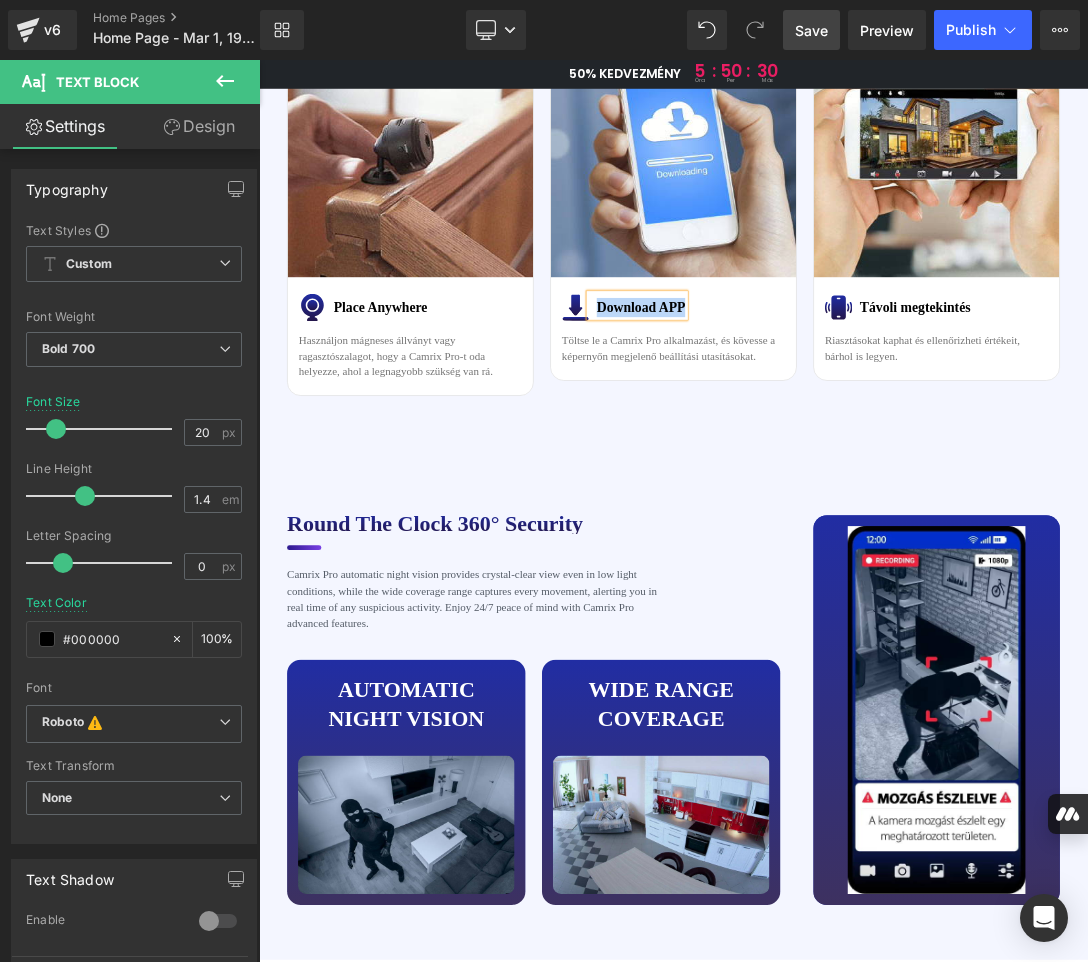 drag, startPoint x: 823, startPoint y: 419, endPoint x: 807, endPoint y: 420, distance: 16.03122 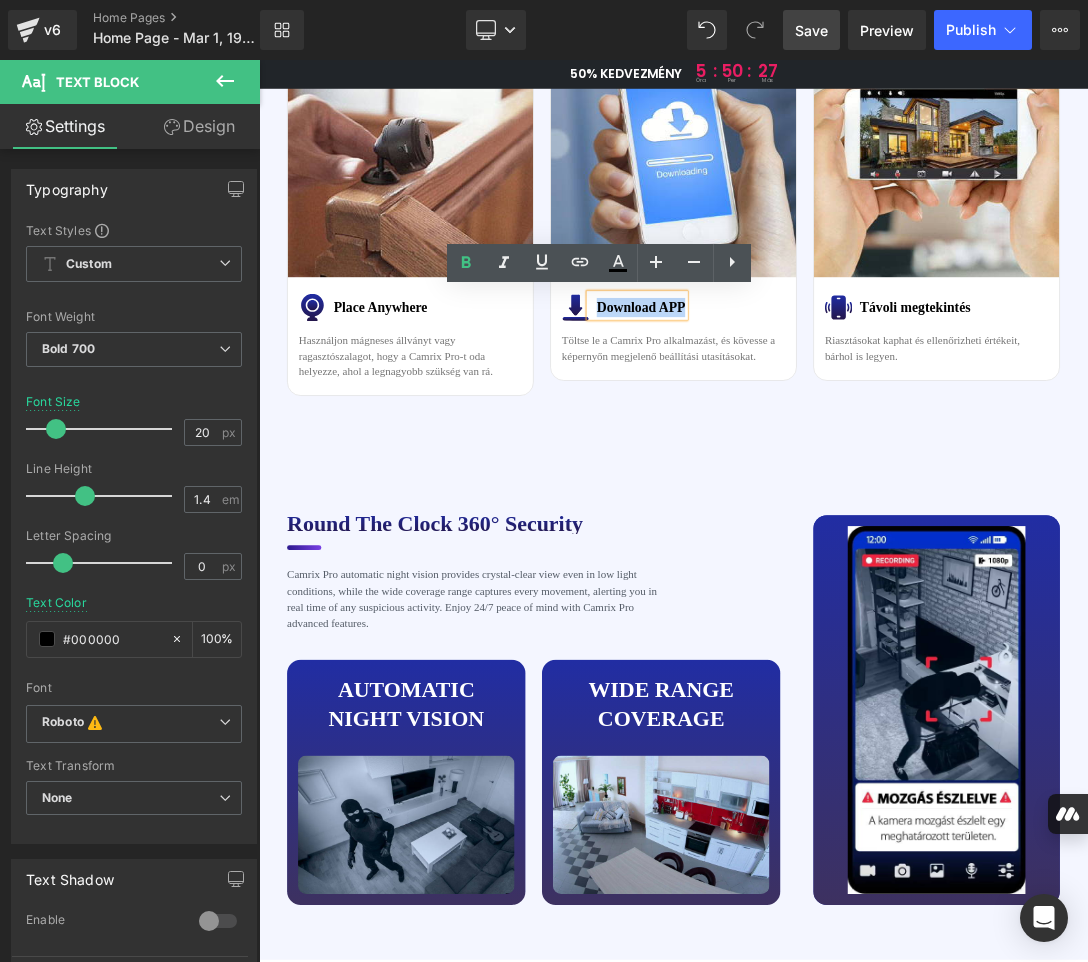 drag, startPoint x: 746, startPoint y: 417, endPoint x: 872, endPoint y: 420, distance: 126.035706 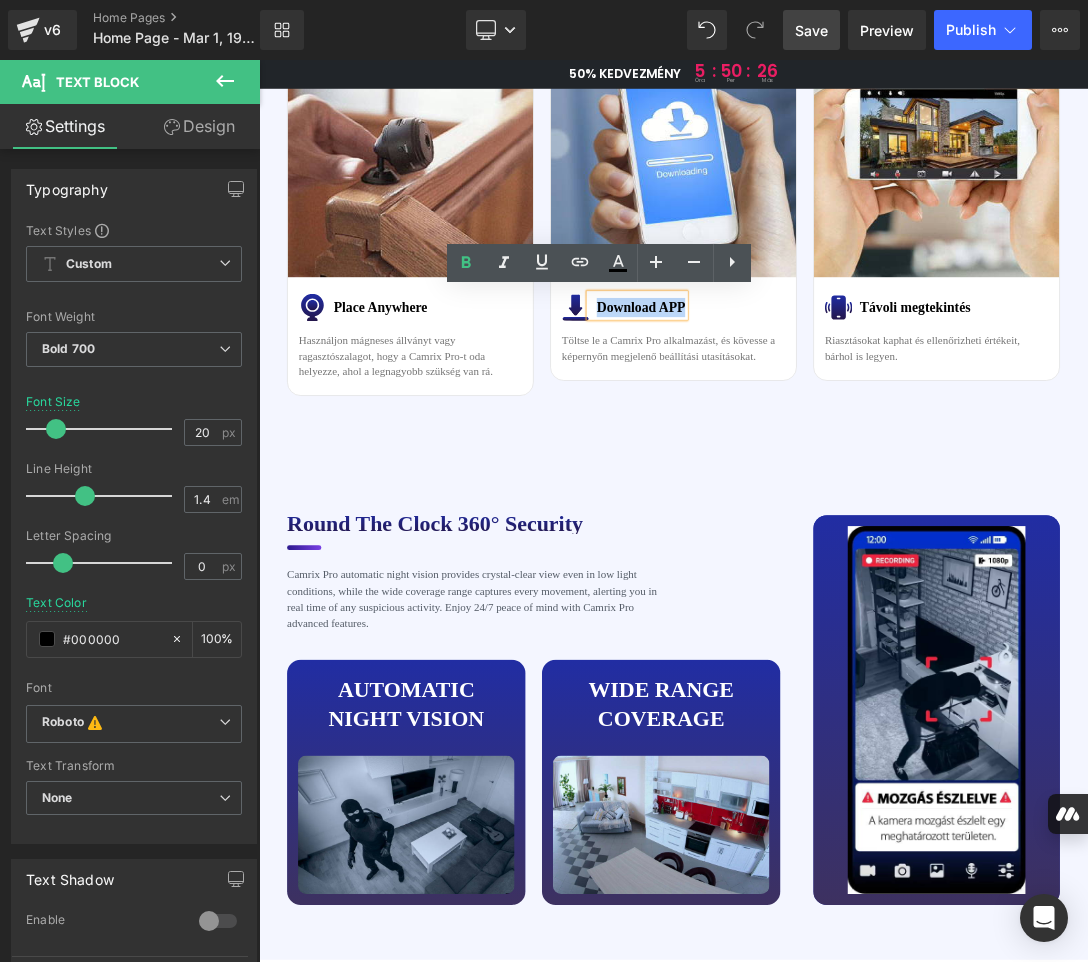paste 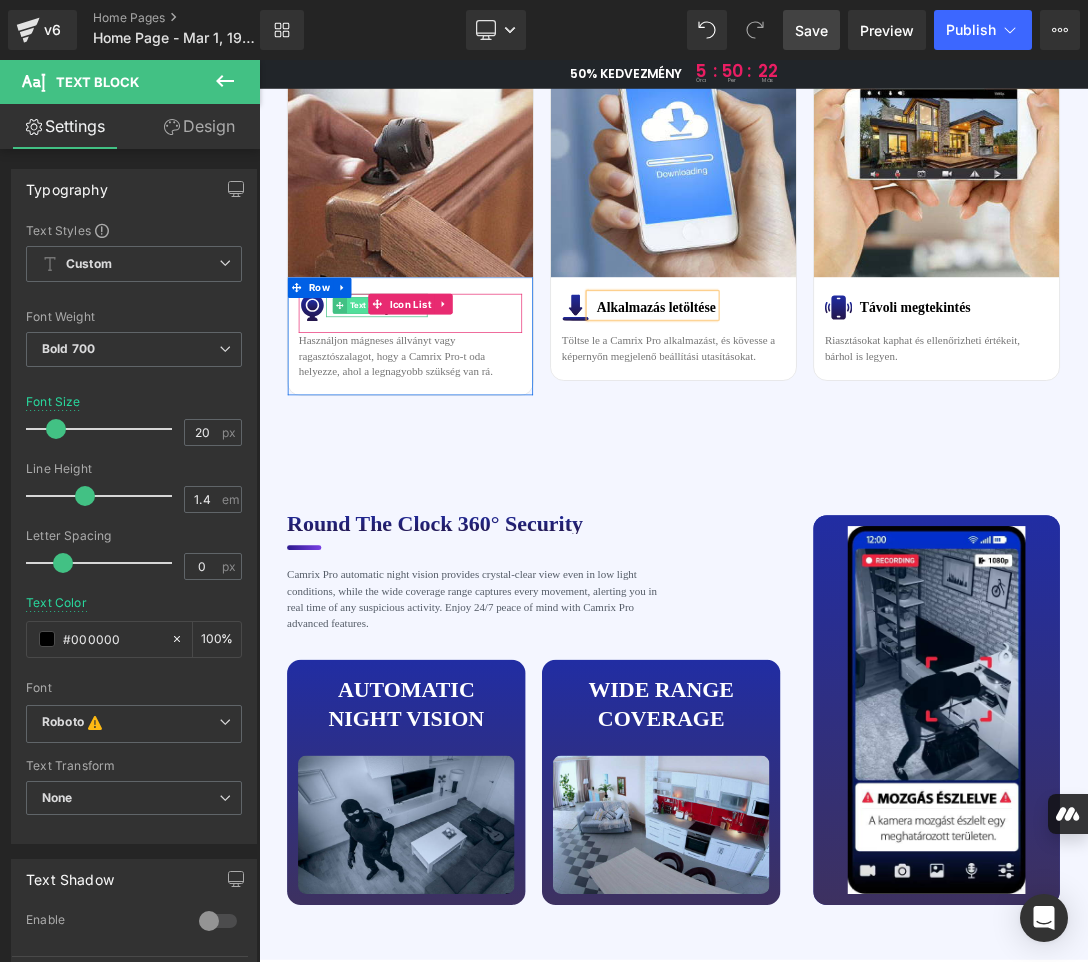 click on "Text Block" at bounding box center (420, 419) 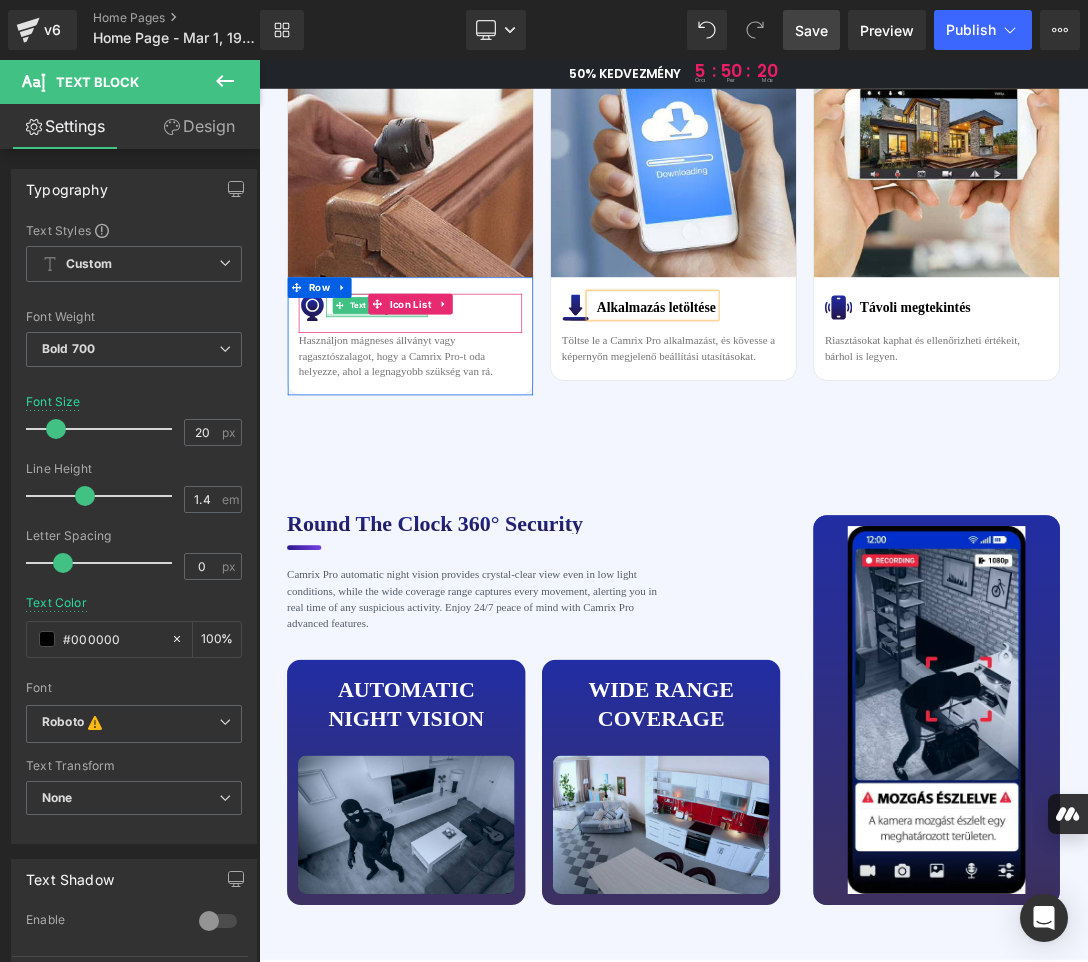 click at bounding box center [431, 433] 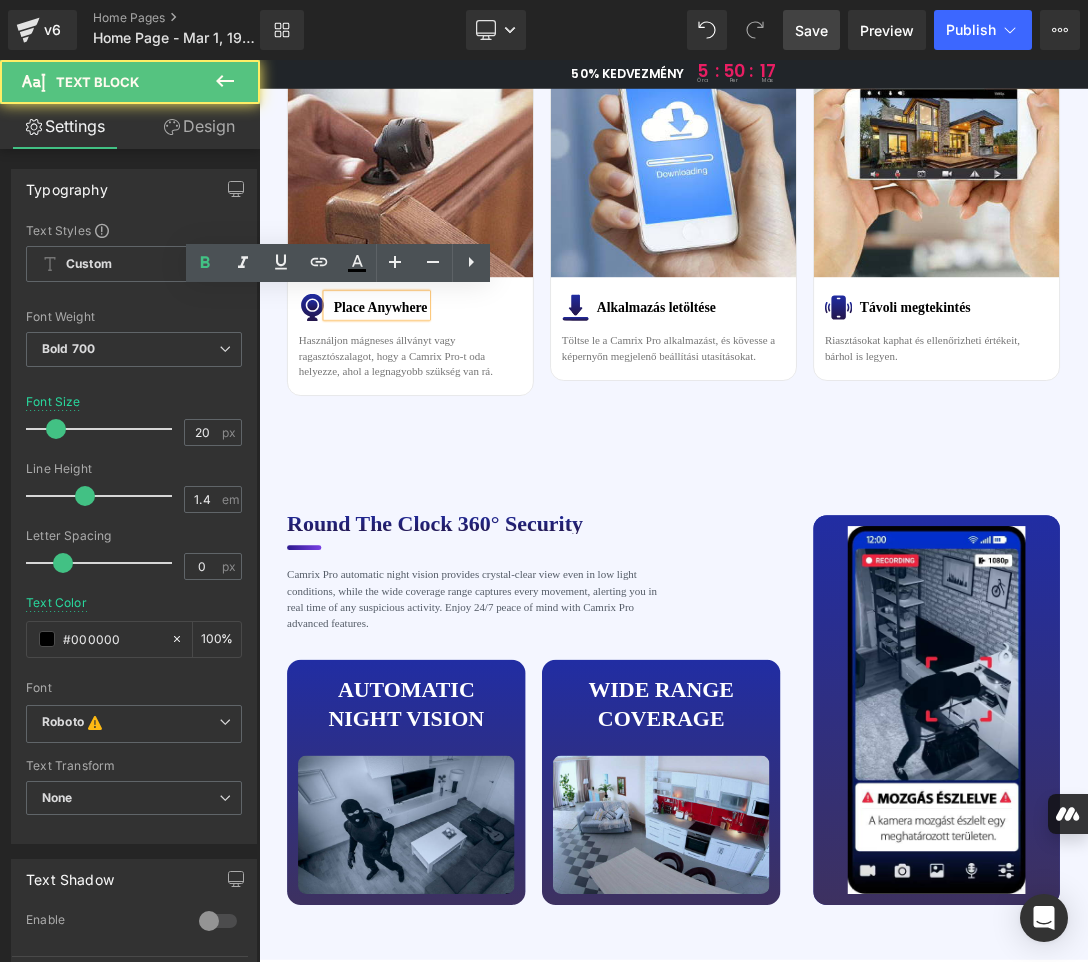 click on "Place Anywhere" at bounding box center [431, 419] 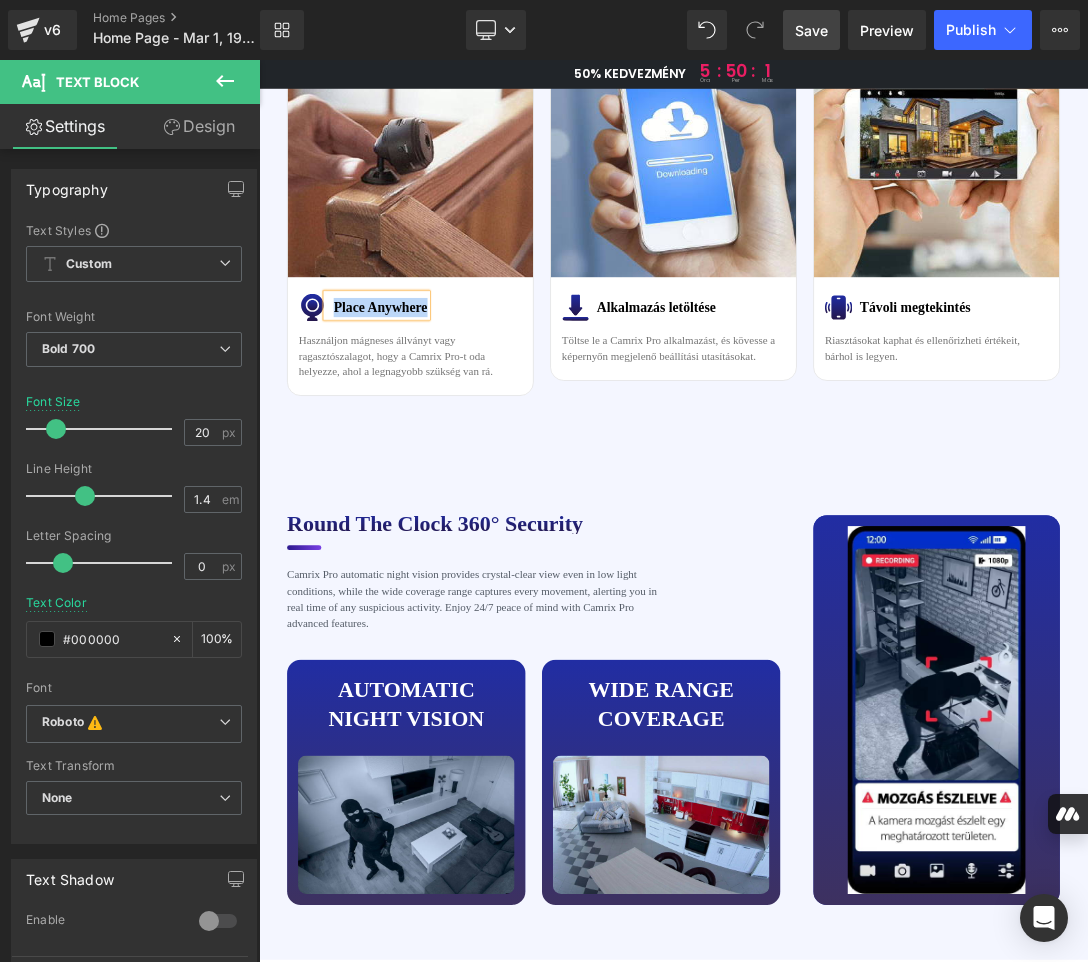 click on "Place Anywhere" at bounding box center [436, 422] 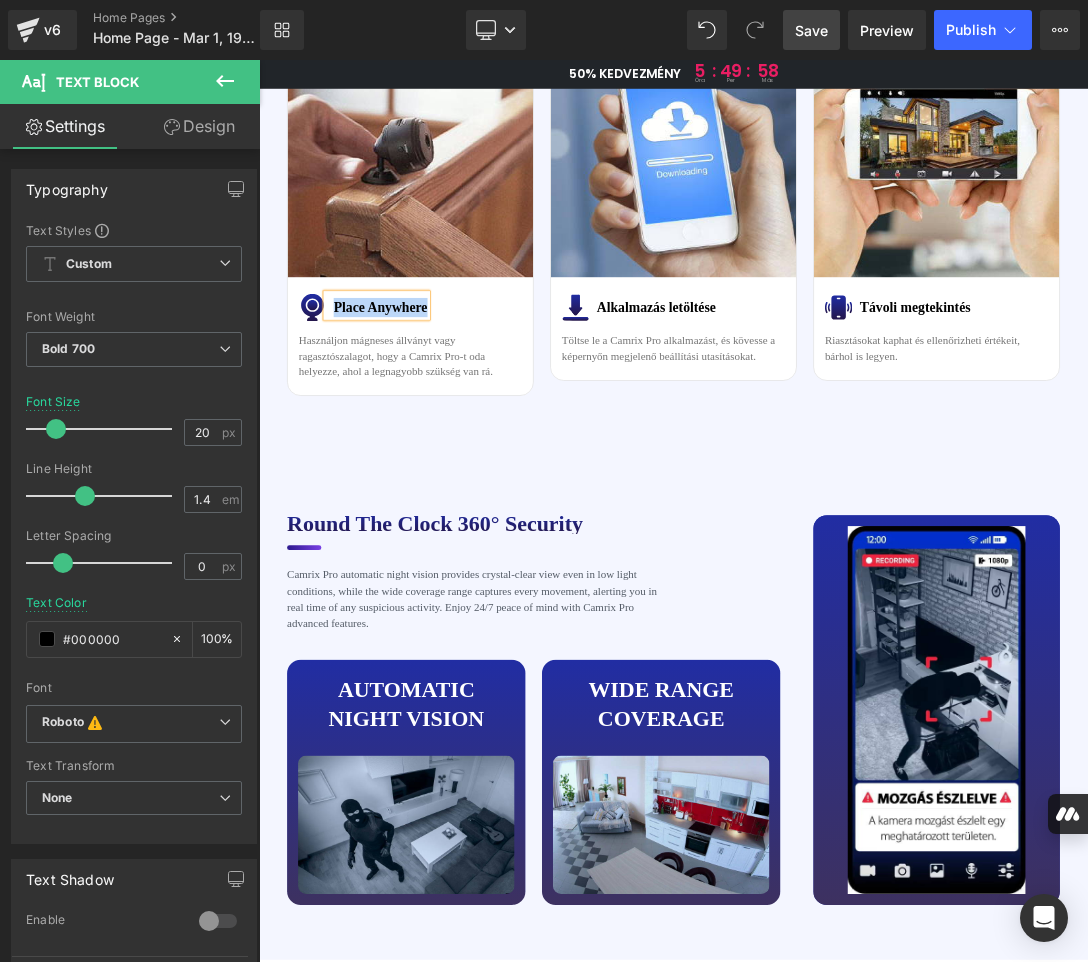 paste 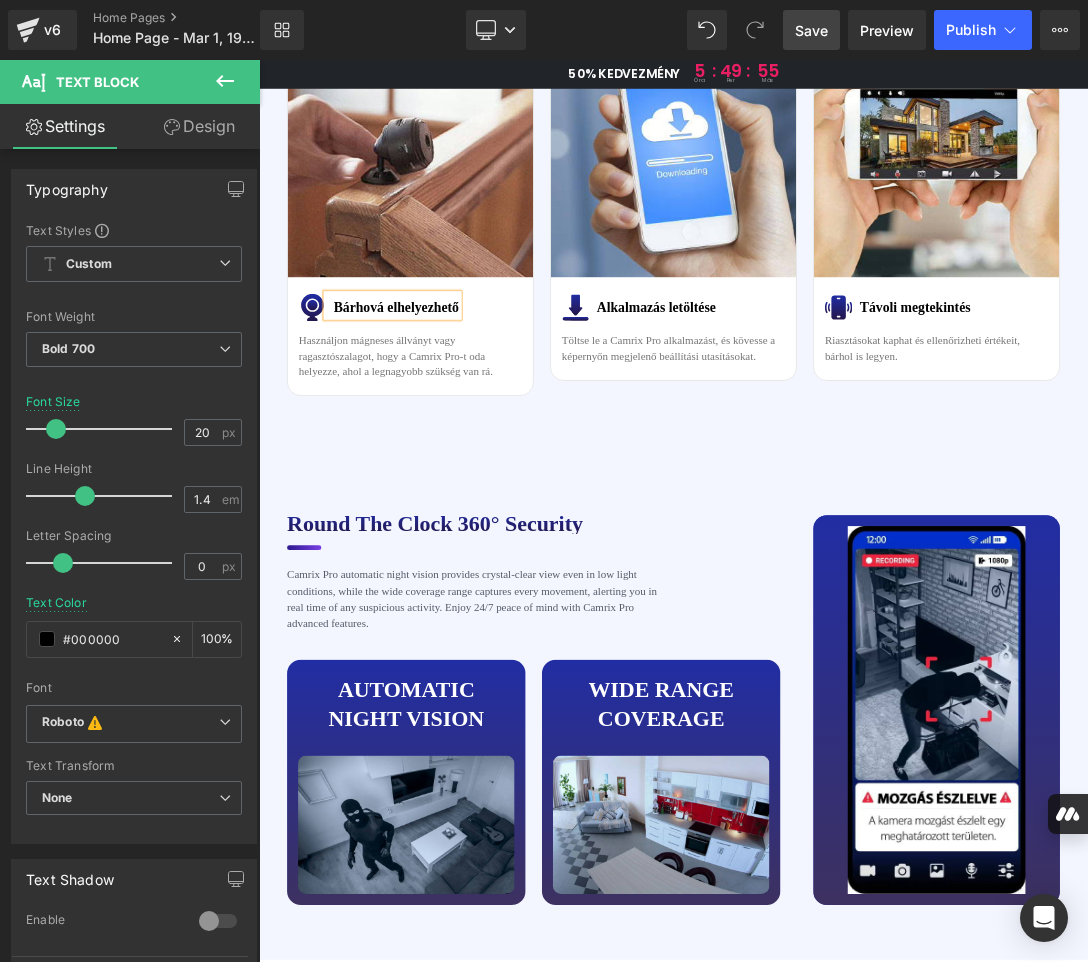 click on "Save" at bounding box center (811, 30) 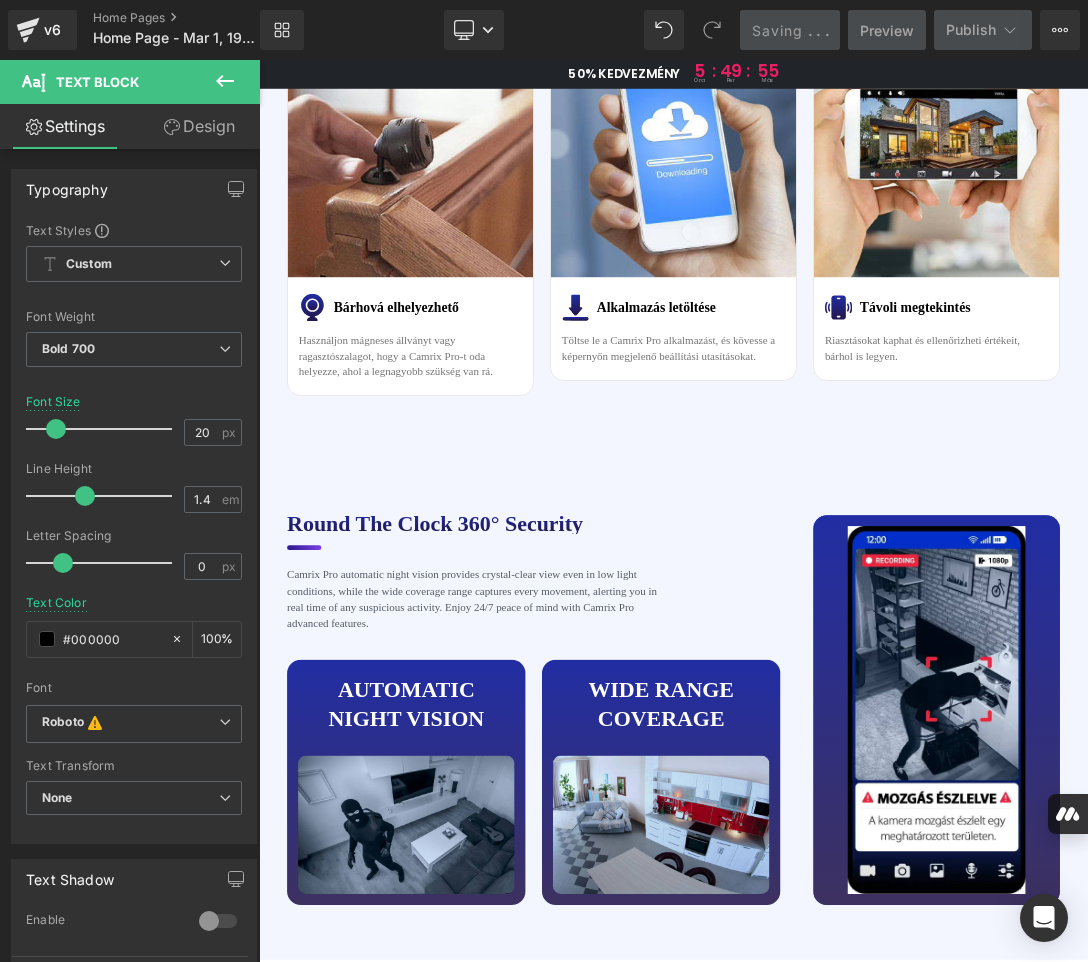 scroll, scrollTop: 4600, scrollLeft: 0, axis: vertical 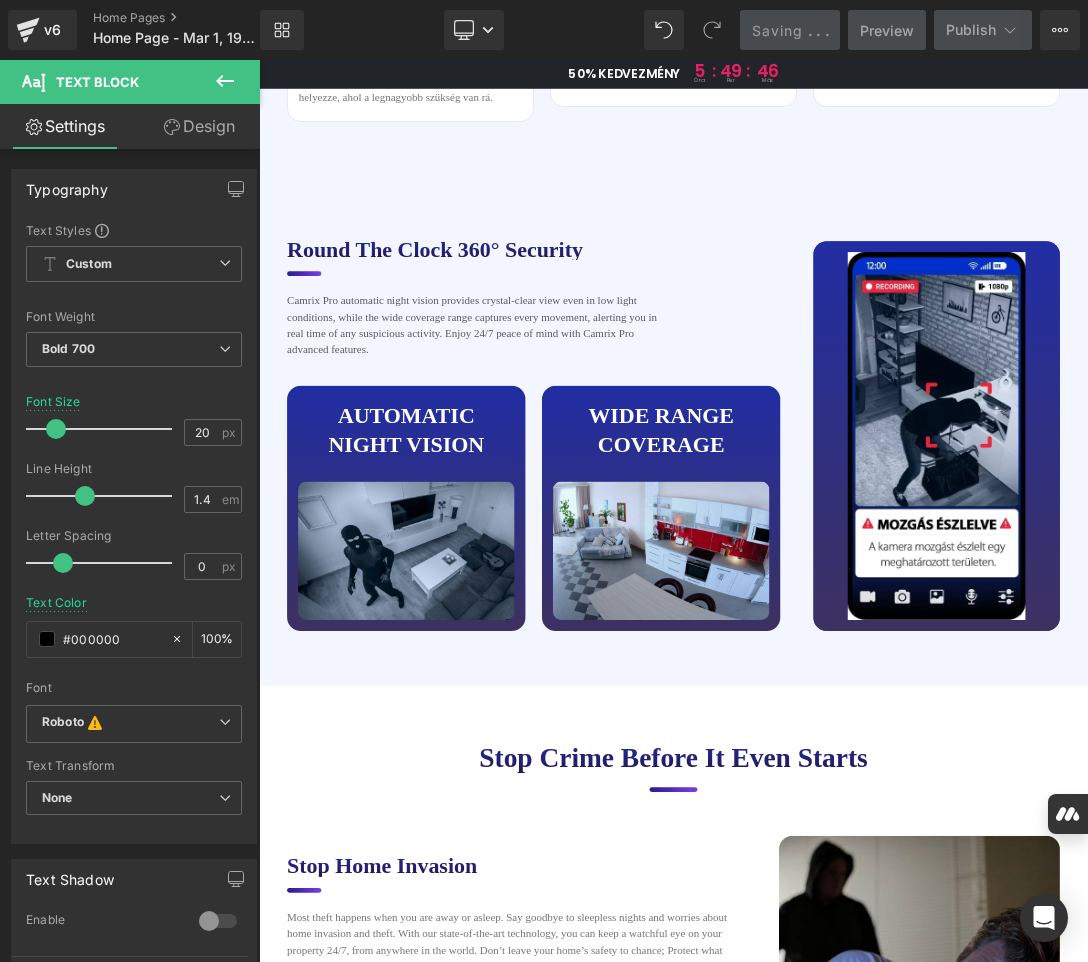 click on "Round the clock 360° Security" at bounding box center (580, 337) 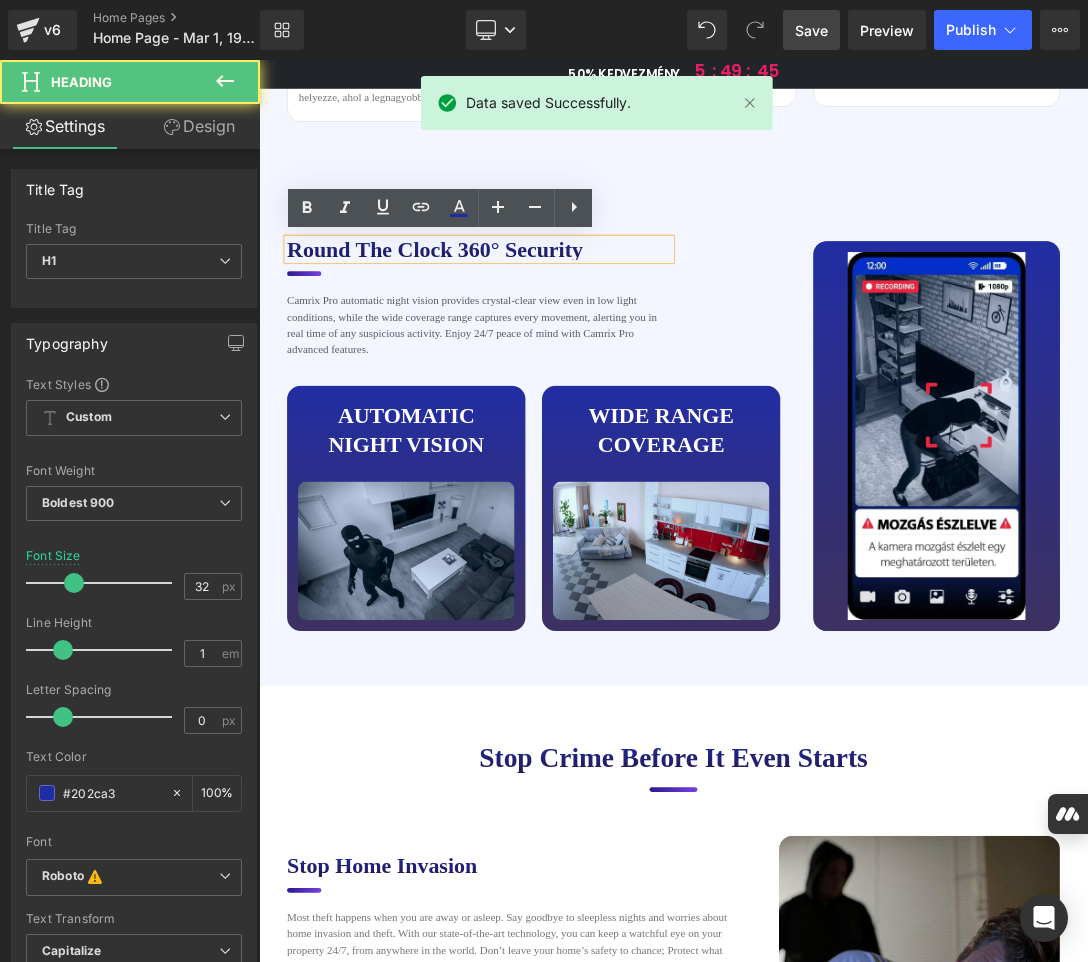 click on "Round the clock 360° Security" at bounding box center [580, 337] 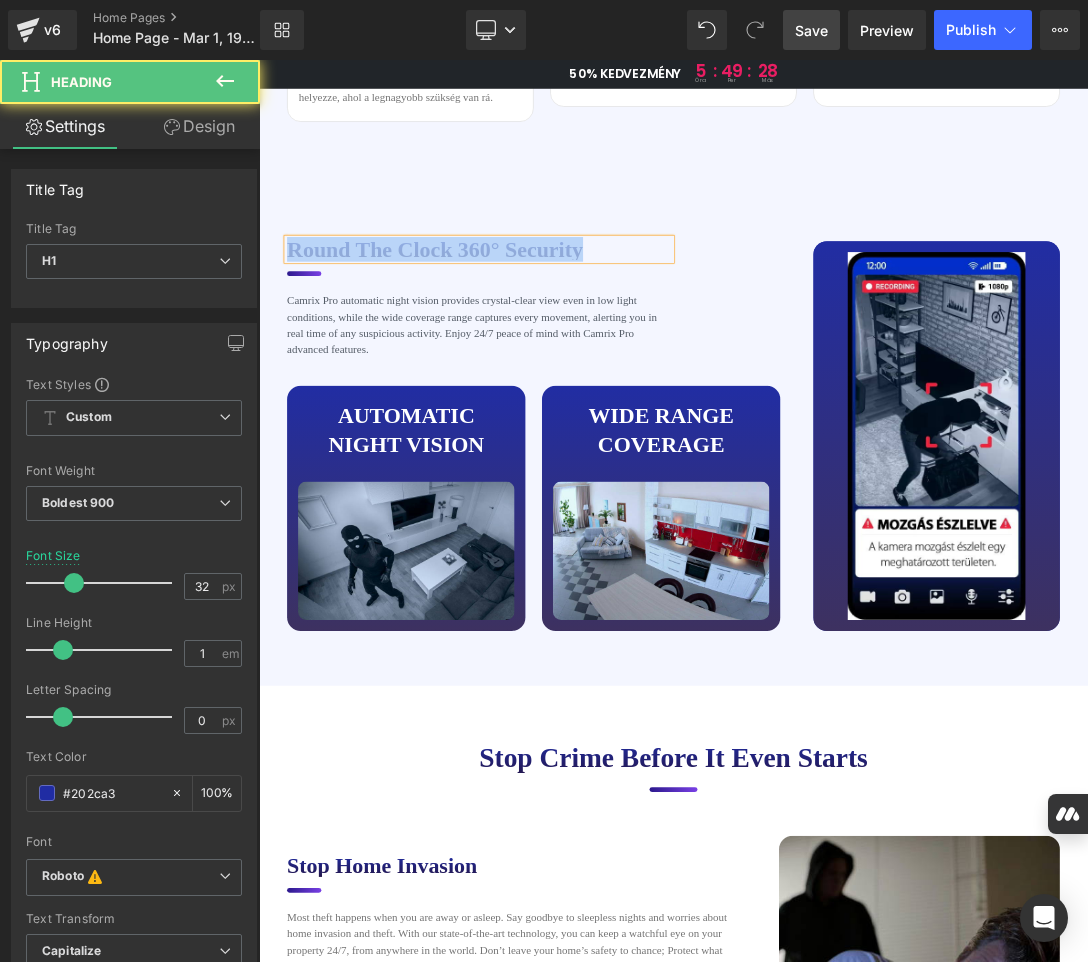 click on "Round the clock 360° Security" at bounding box center (580, 337) 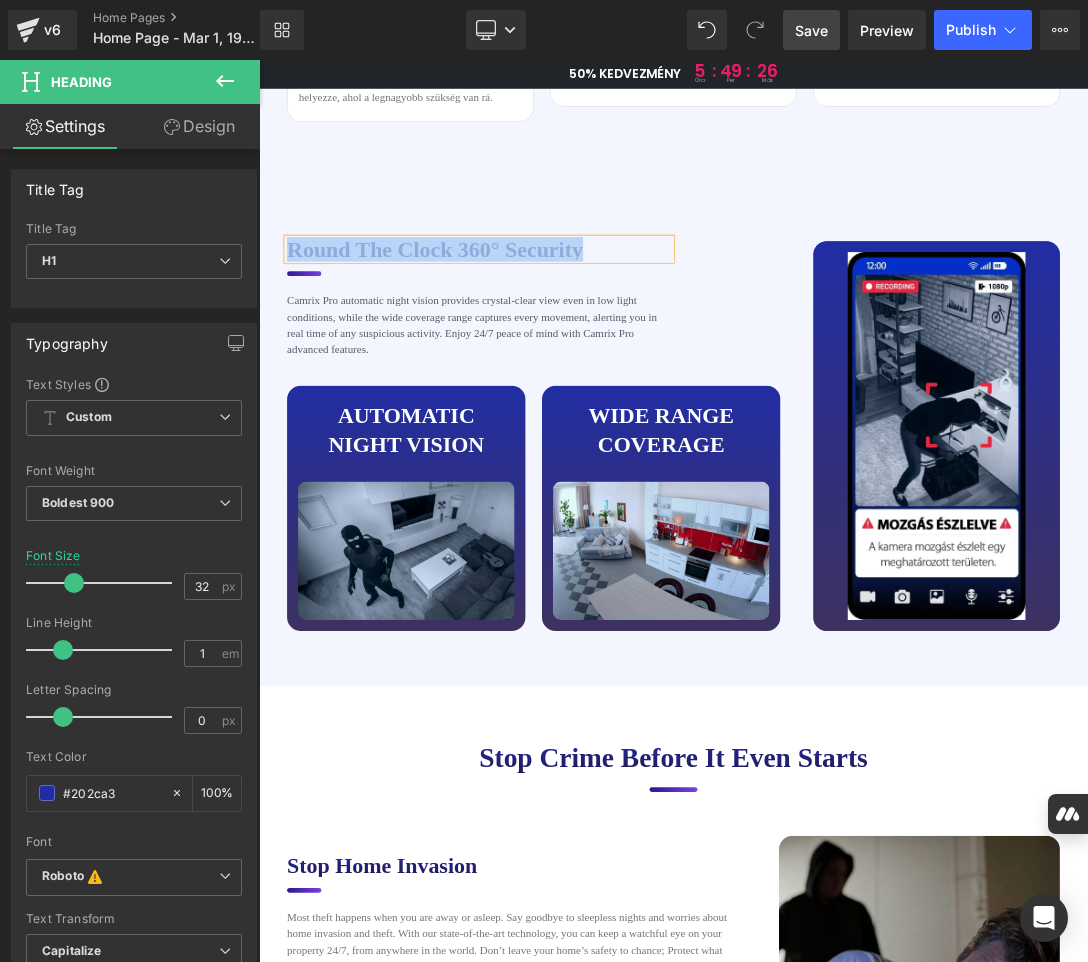 paste 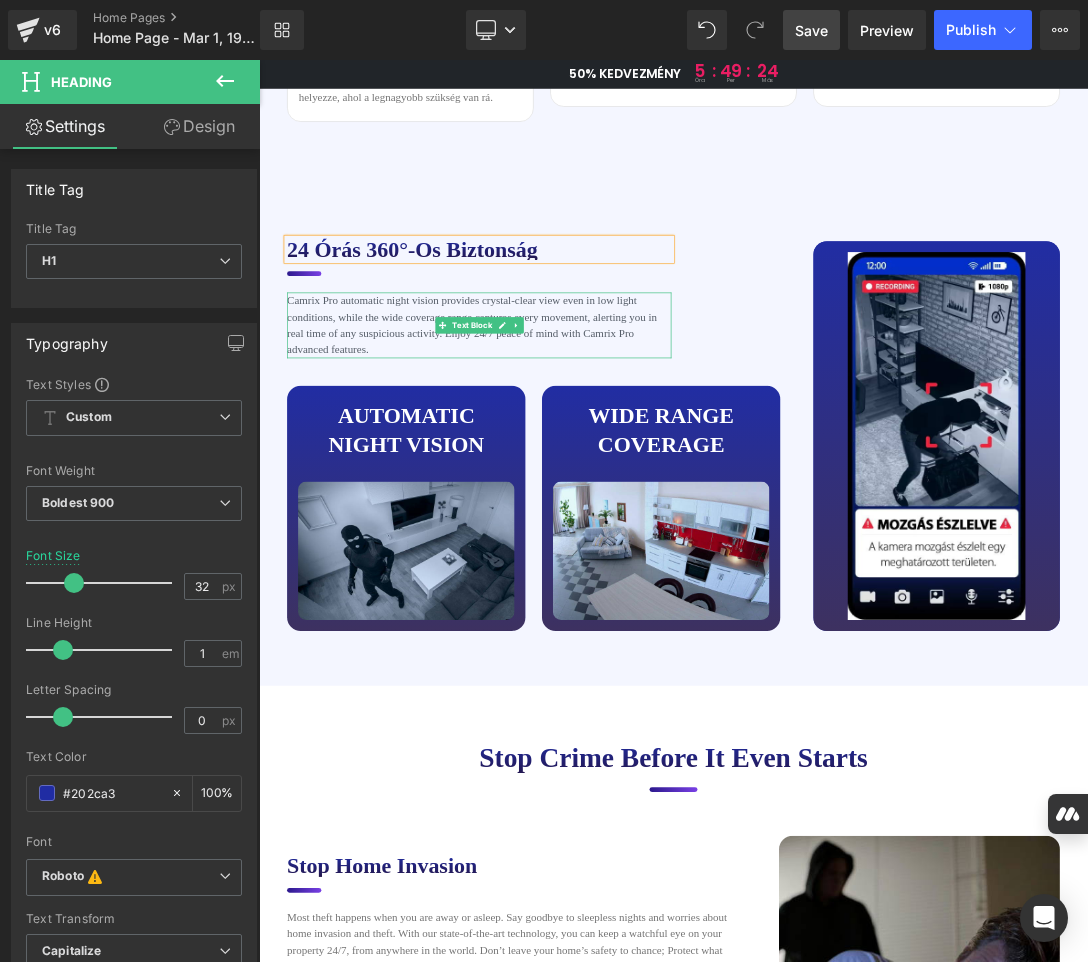 click on "Camrix Pro automatic night vision provides crystal-clear view even in low light conditions, while the wide coverage range captures every movement, alerting you in real time of any suspicious activity. Enjoy 24/7 peace of mind with Camrix Pro advanced features." at bounding box center [580, 448] 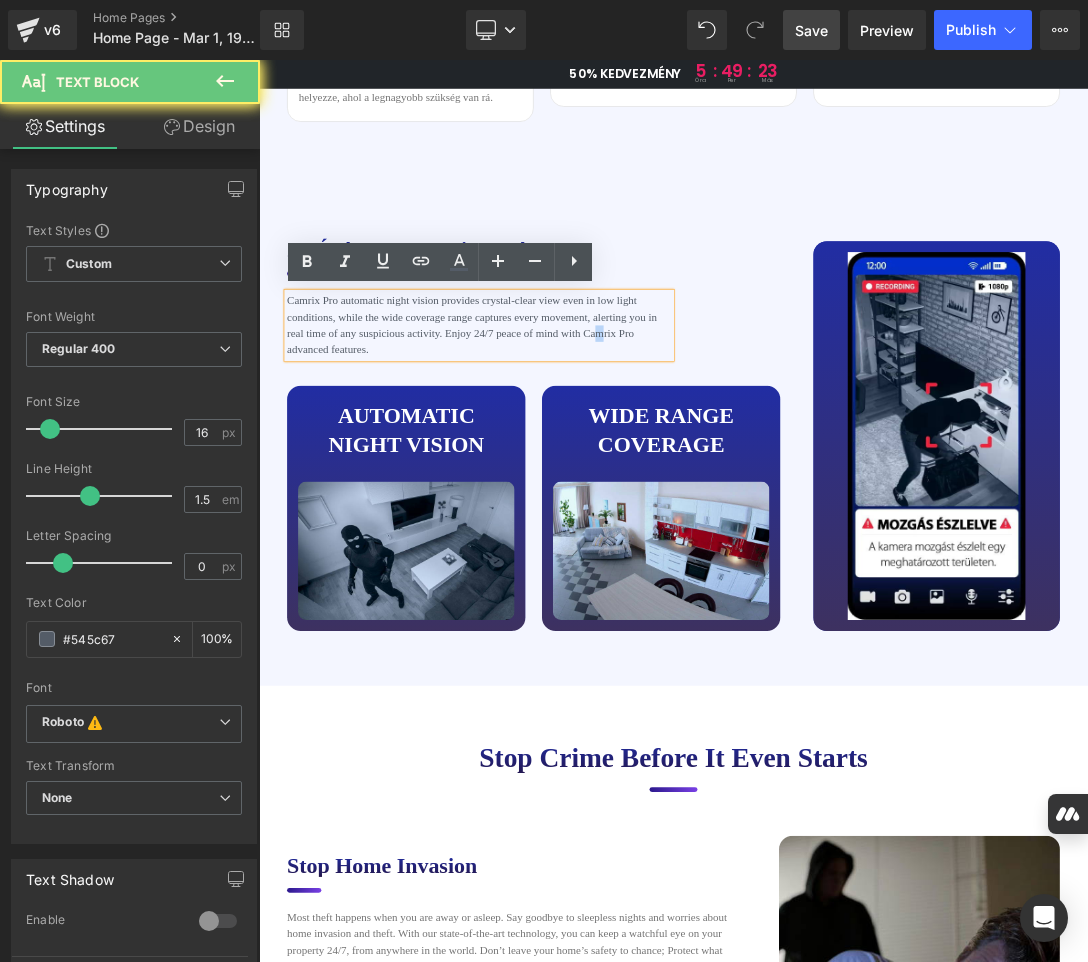 click on "Camrix Pro automatic night vision provides crystal-clear view even in low light conditions, while the wide coverage range captures every movement, alerting you in real time of any suspicious activity. Enjoy 24/7 peace of mind with Camrix Pro advanced features." at bounding box center [580, 448] 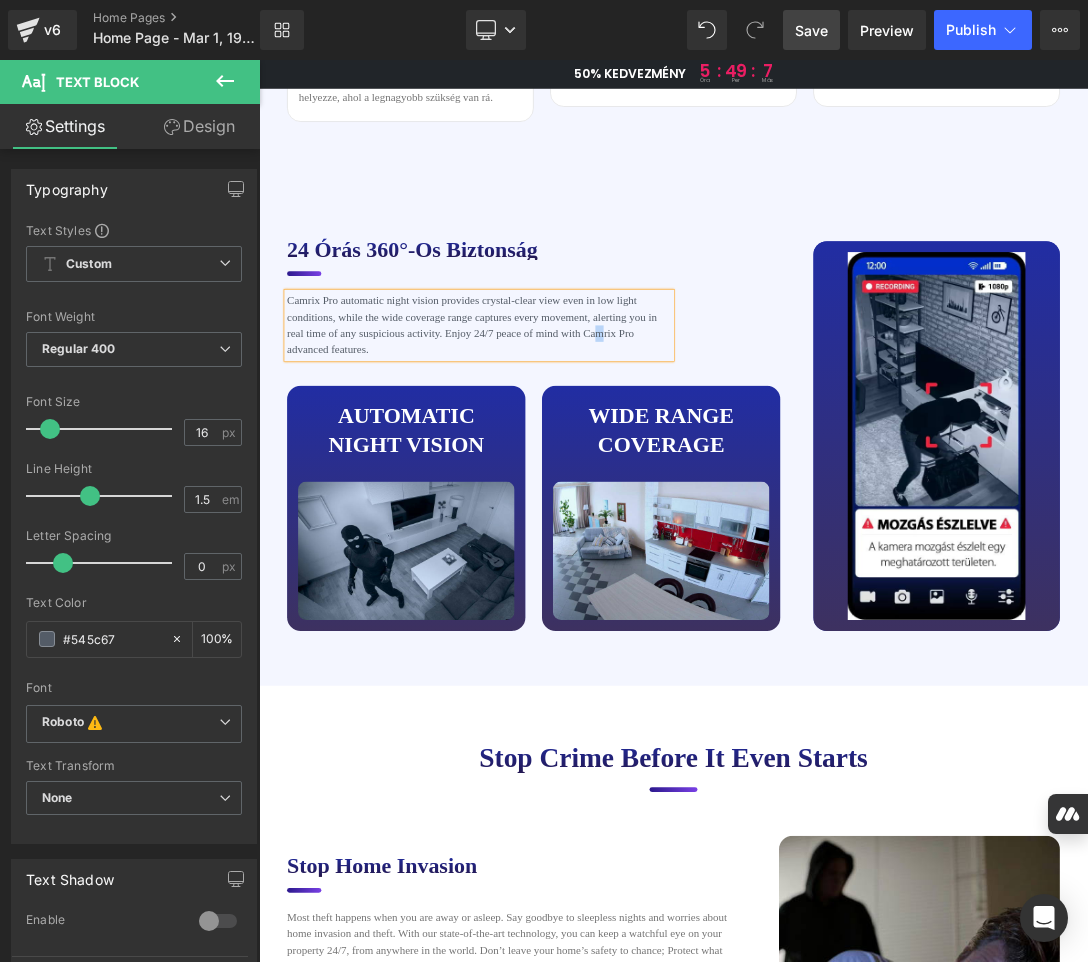 click on "Camrix Pro automatic night vision provides crystal-clear view even in low light conditions, while the wide coverage range captures every movement, alerting you in real time of any suspicious activity. Enjoy 24/7 peace of mind with Camrix Pro advanced features." at bounding box center [580, 448] 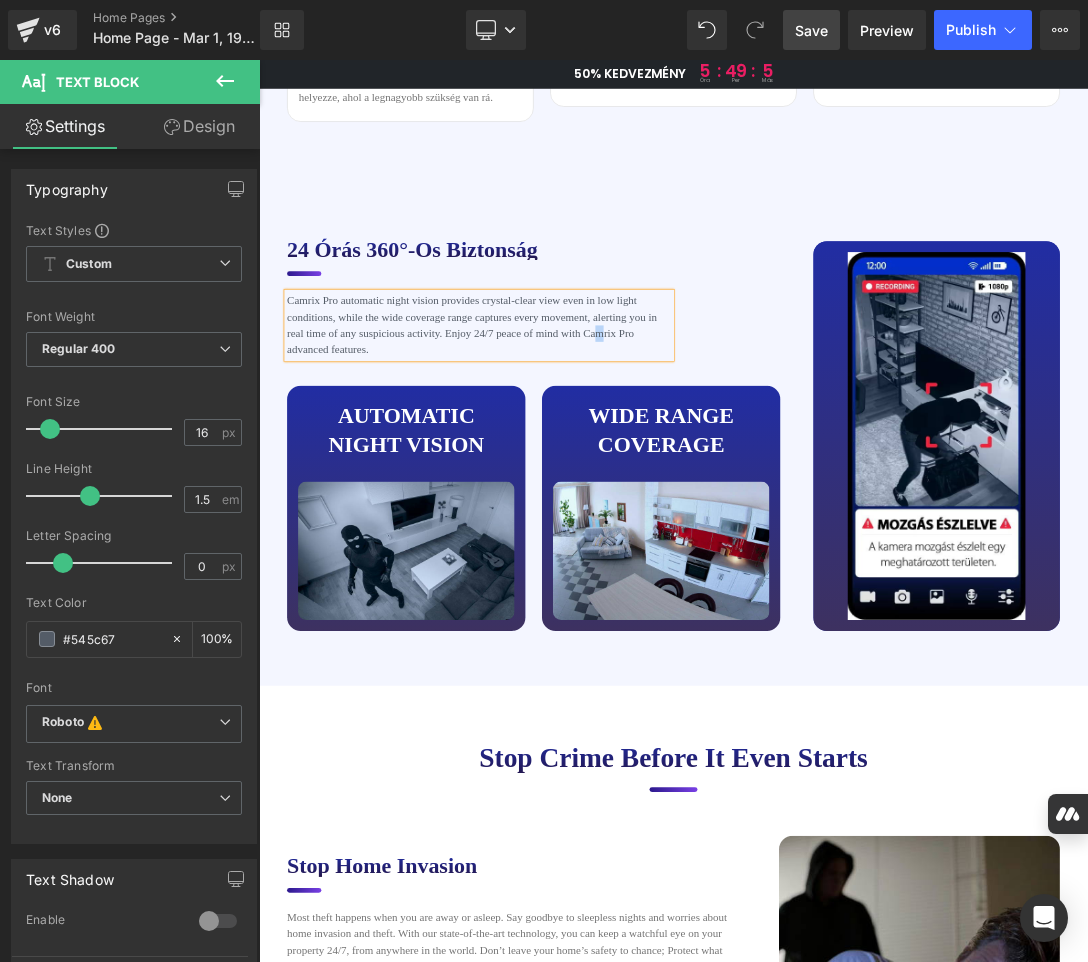 paste 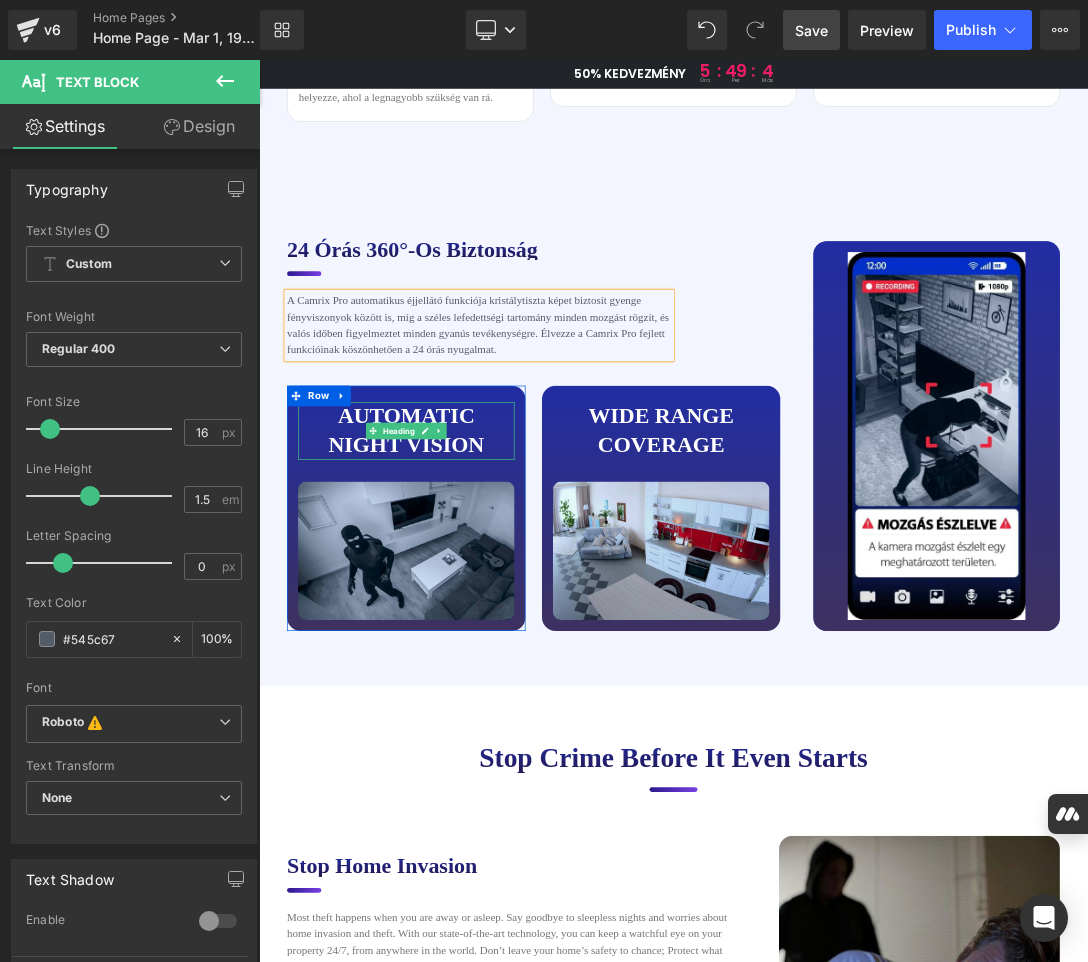 click on "AUTOMATIC Night vision" at bounding box center (474, 601) 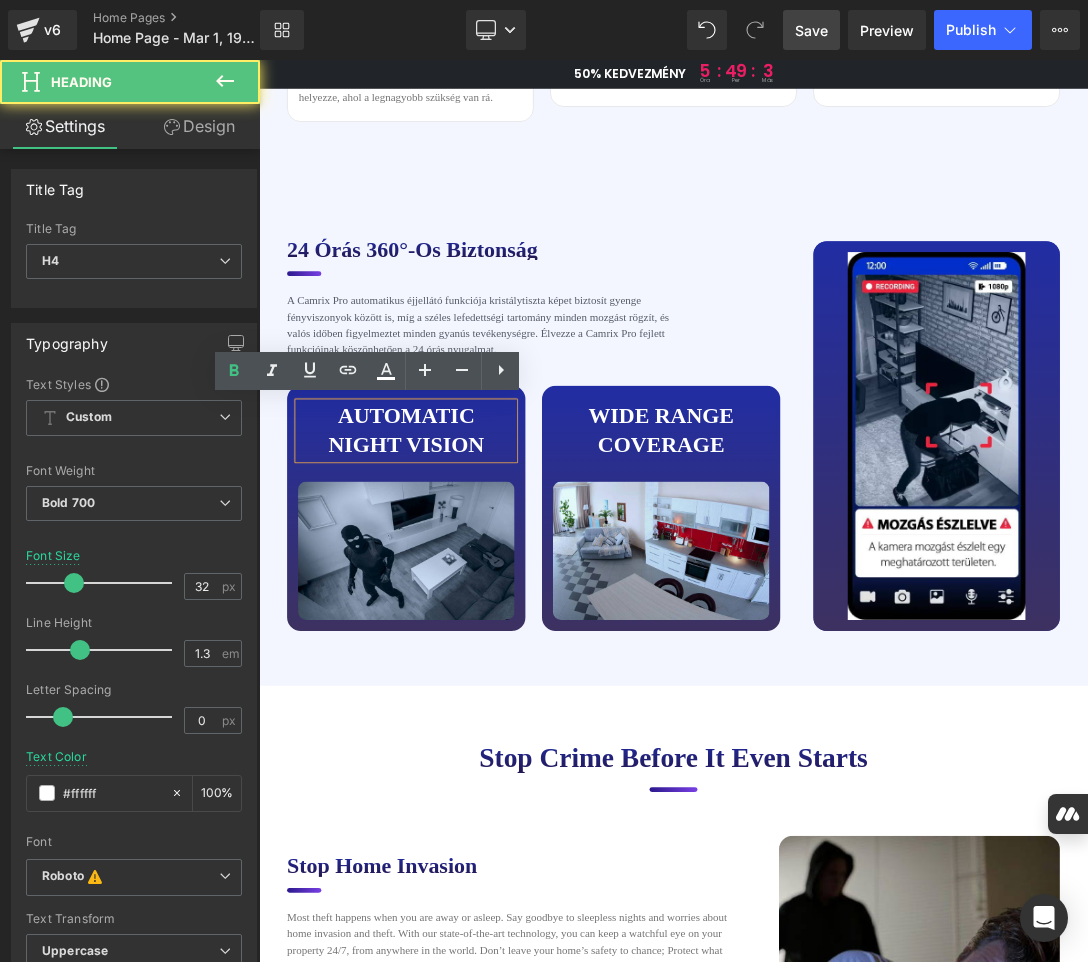 click on "AUTOMATIC Night vision" at bounding box center [474, 601] 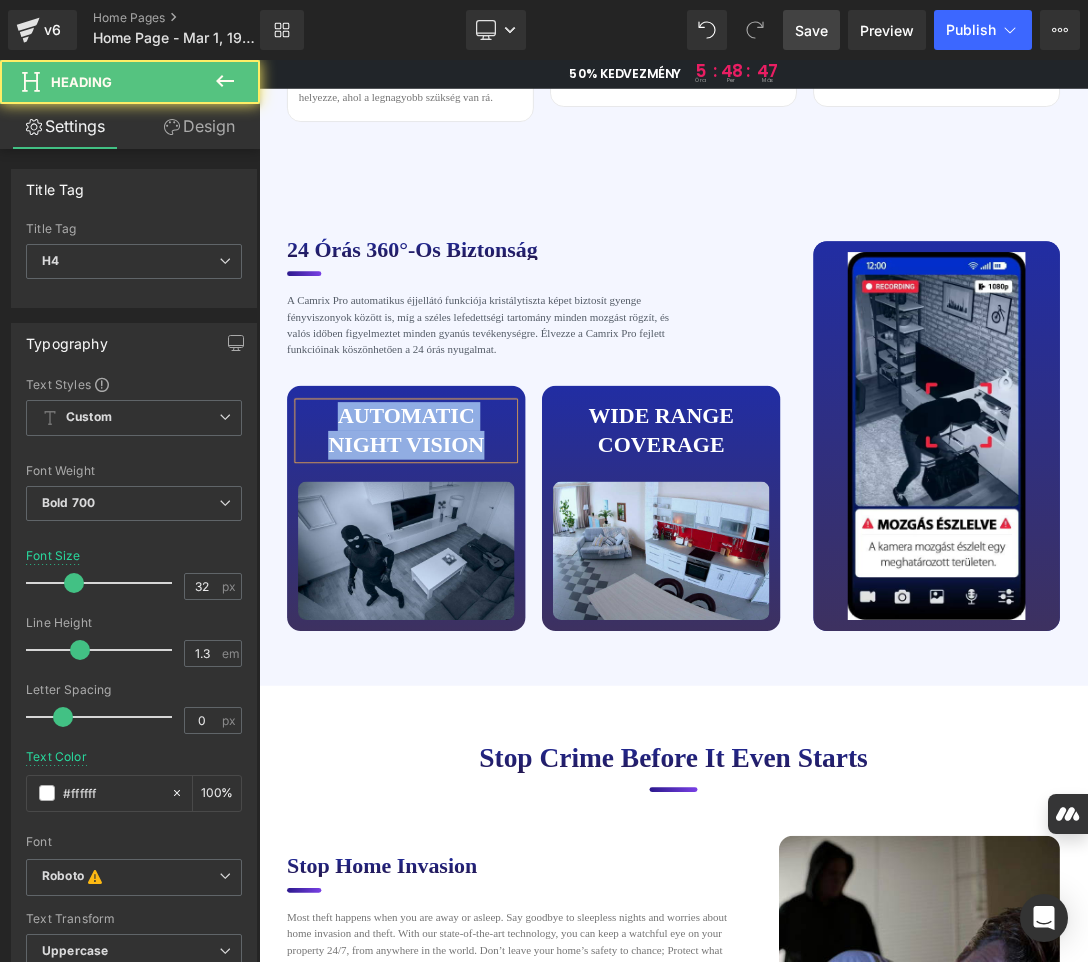 click on "AUTOMATIC Night vision" at bounding box center (474, 601) 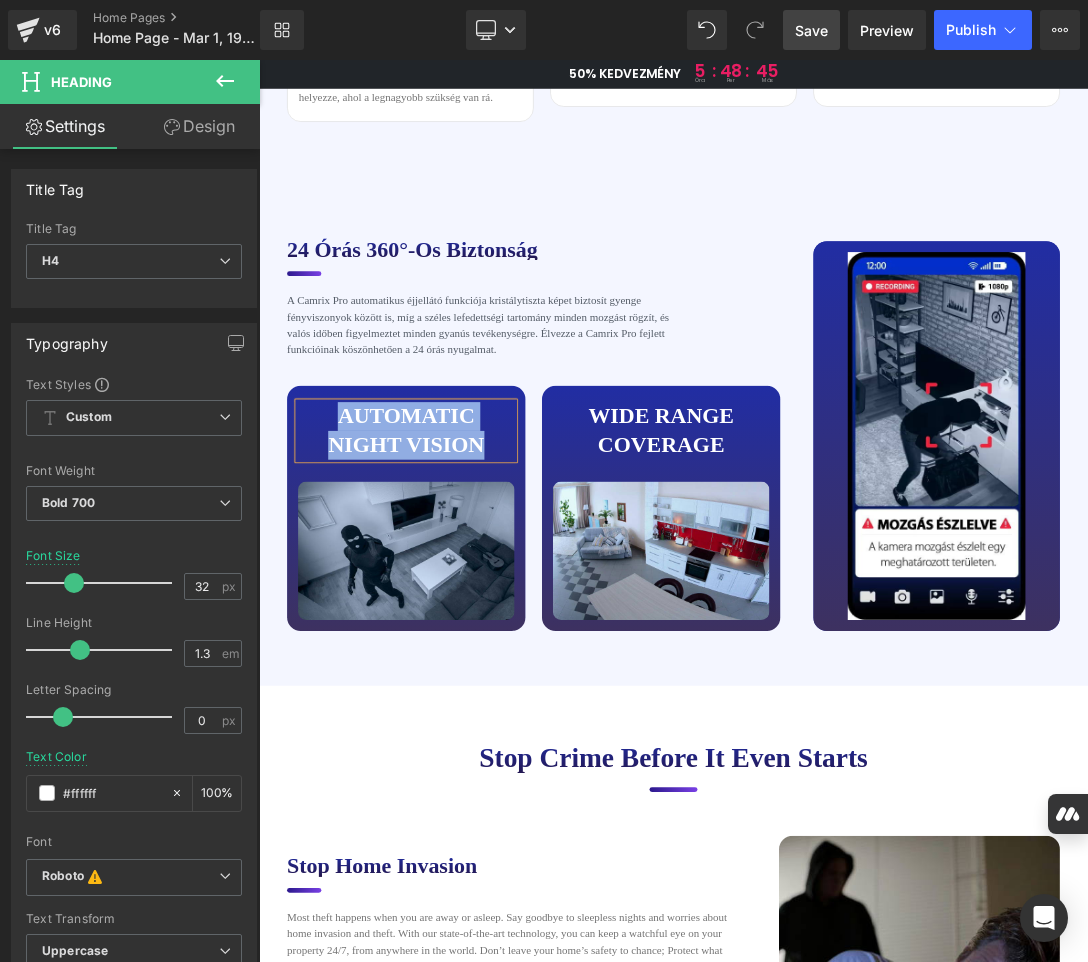 paste 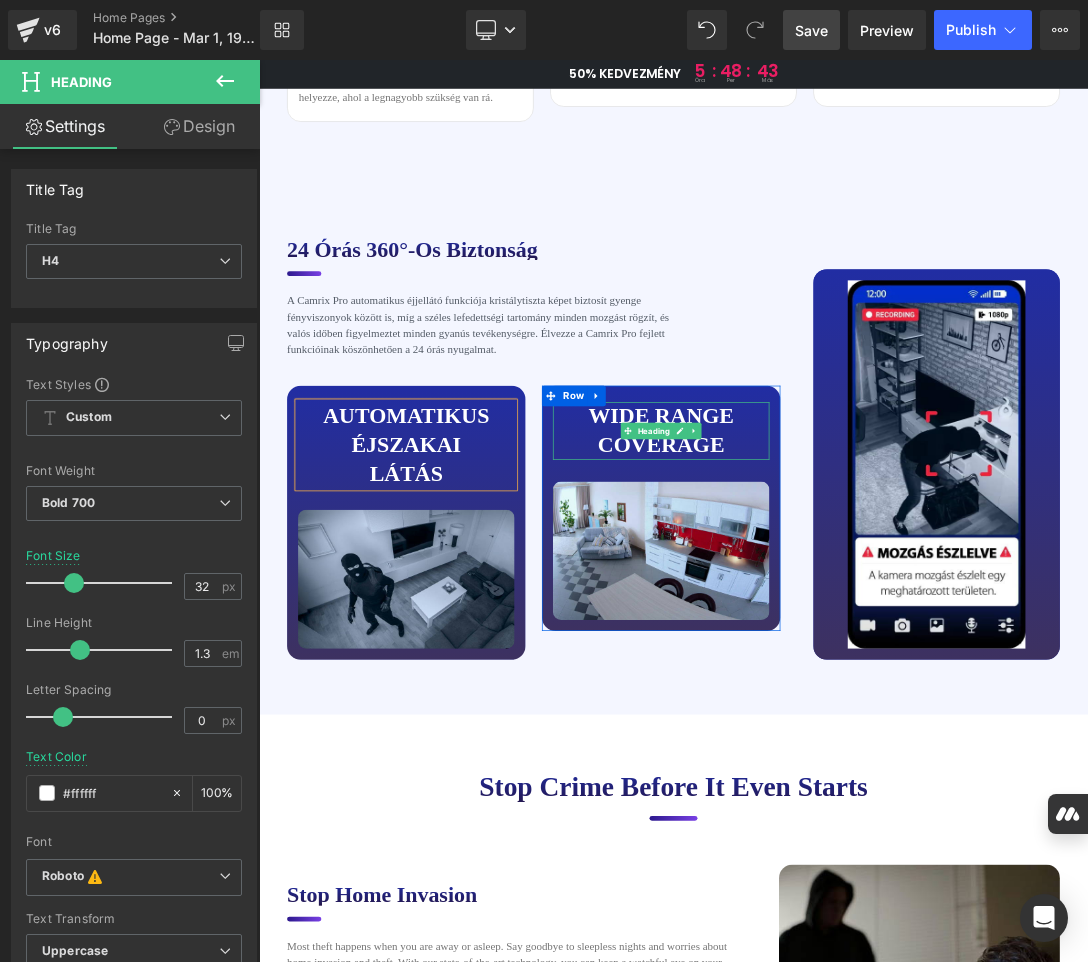 click on "Wide range coverage" at bounding box center [846, 601] 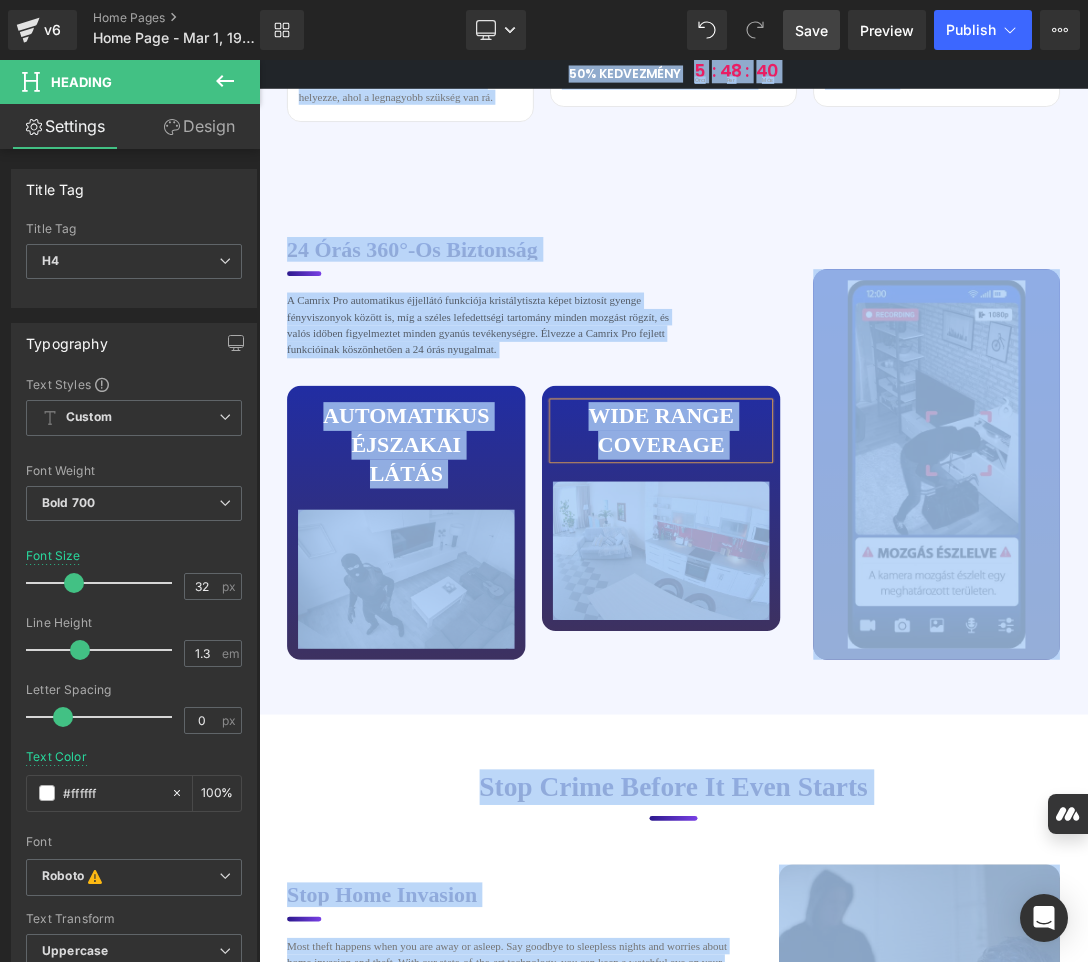 click on "Wide range coverage" at bounding box center (846, 601) 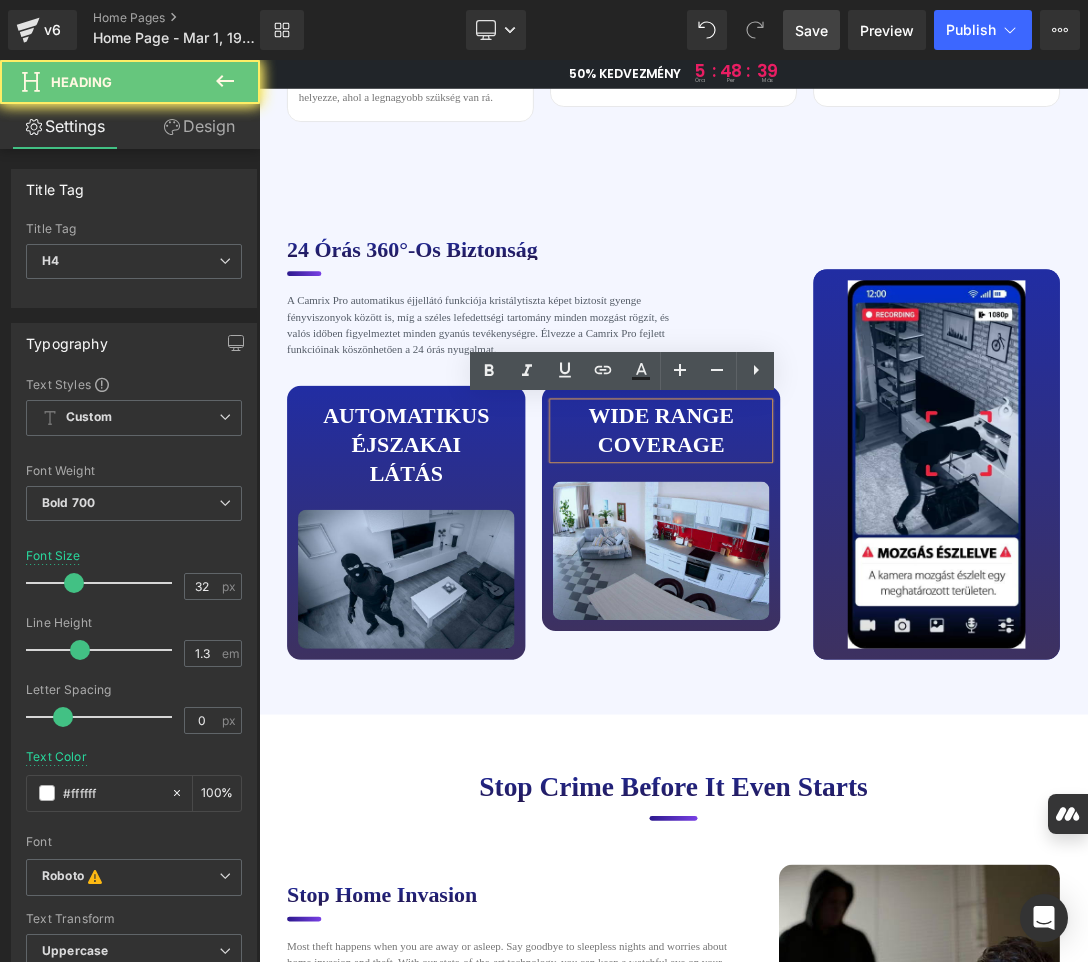 click on "Wide range coverage" at bounding box center [846, 601] 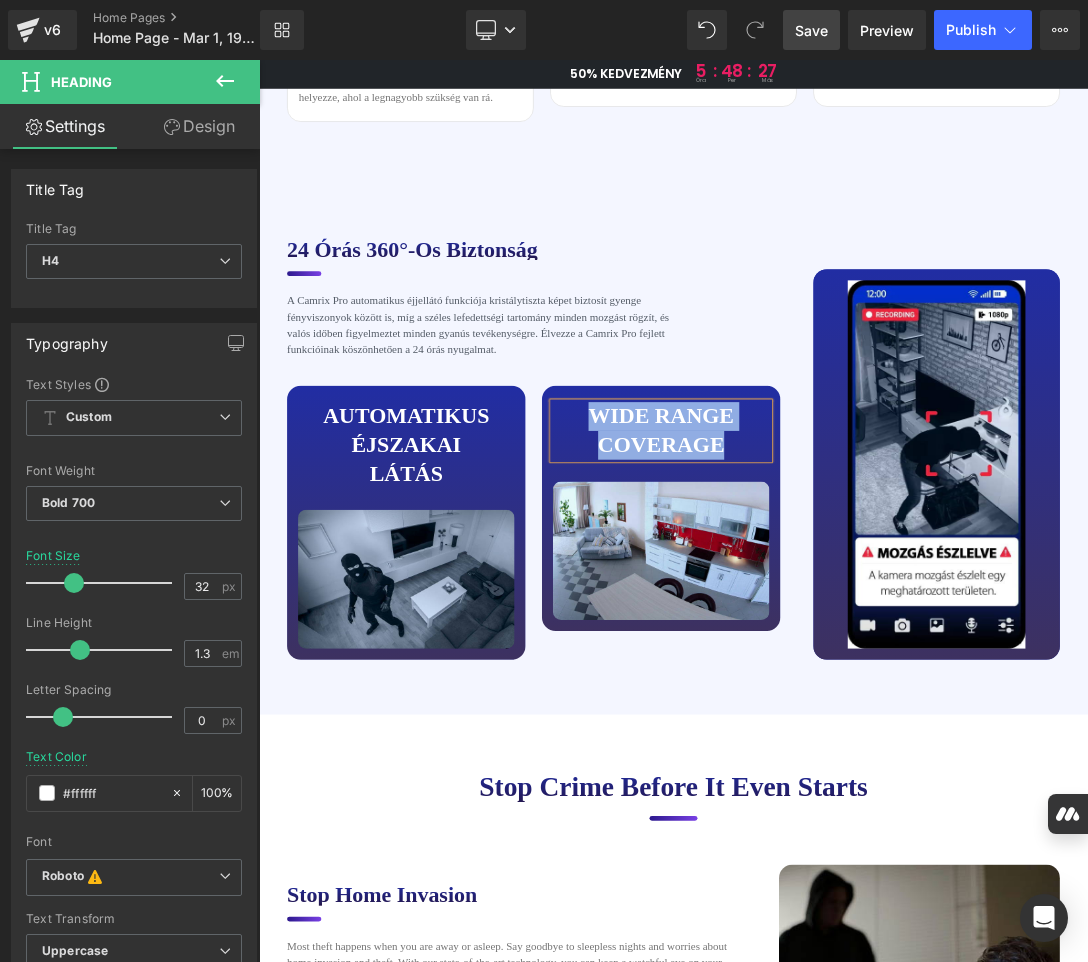 click on "Wide range coverage" at bounding box center (846, 601) 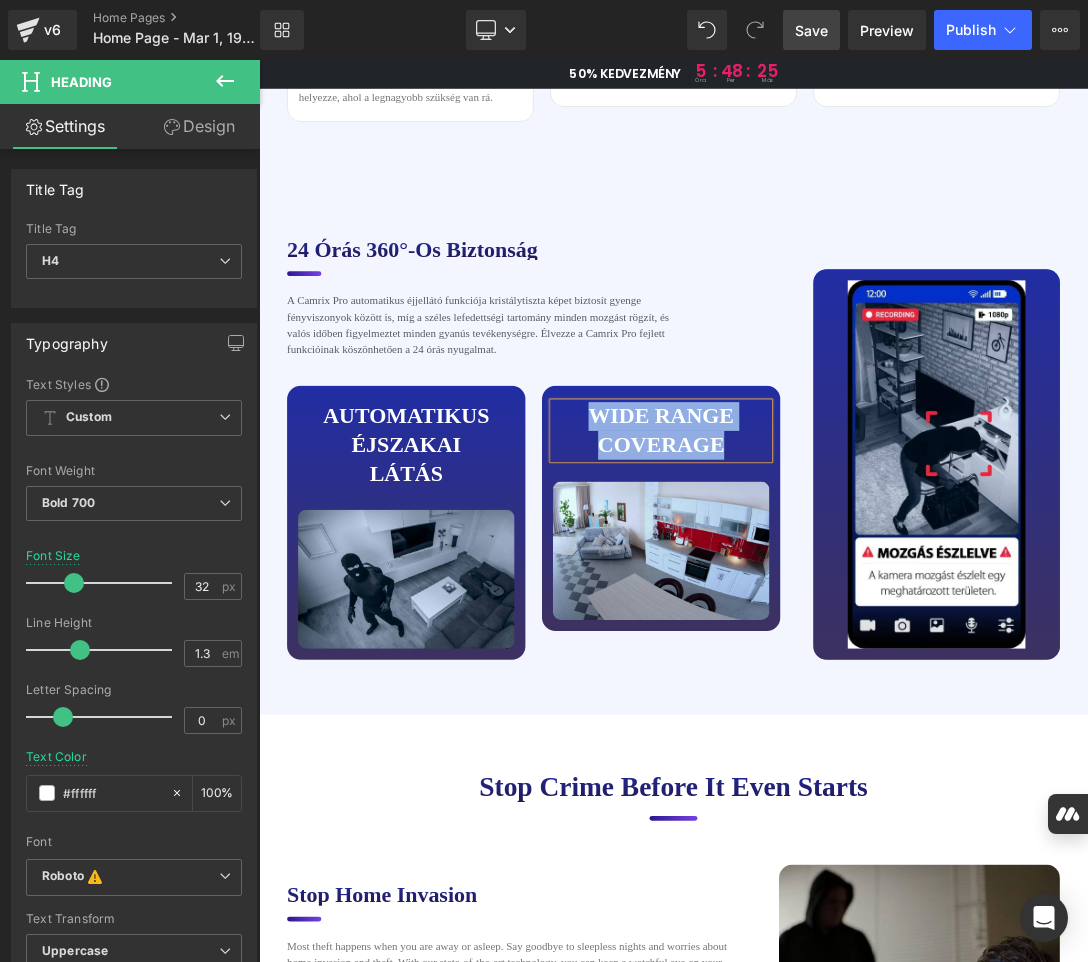 paste 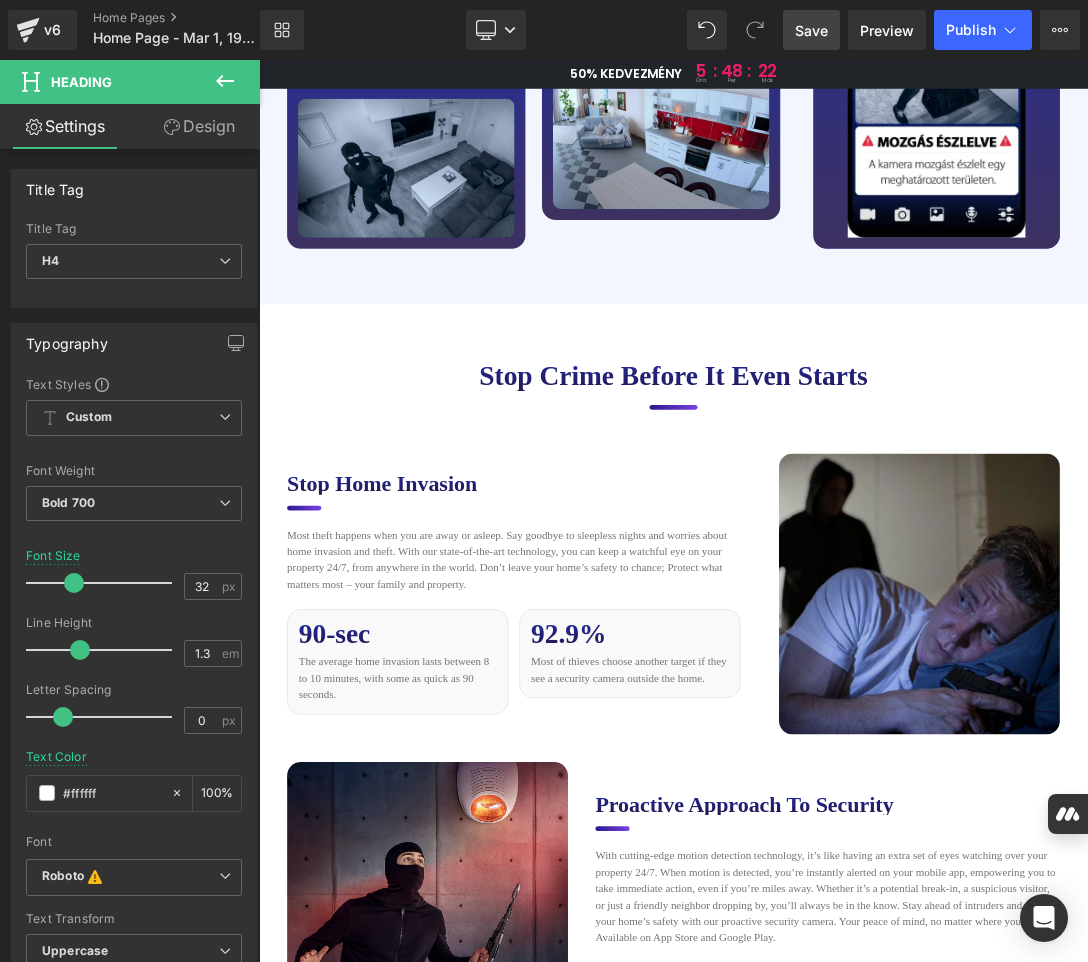 scroll, scrollTop: 5300, scrollLeft: 0, axis: vertical 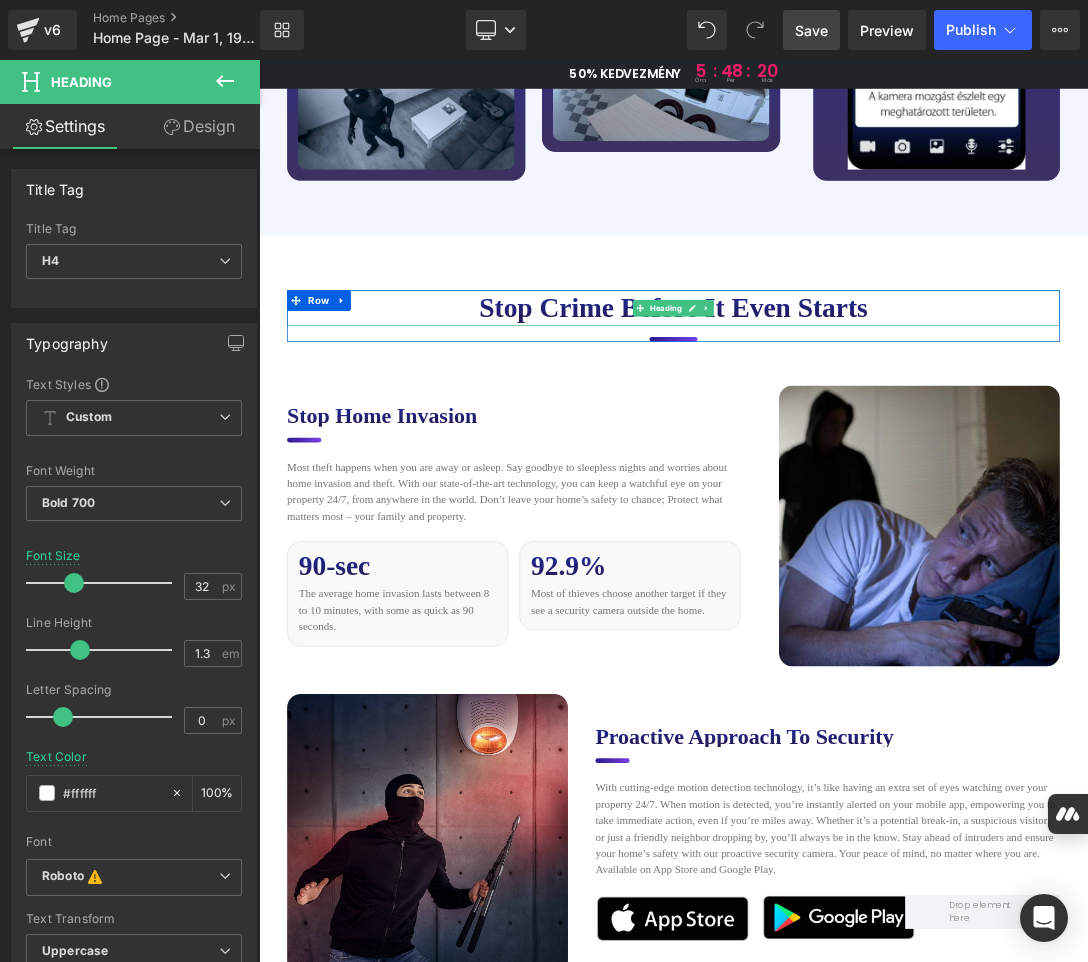 click on "Stop Crime Before it Even Starts" at bounding box center (864, 422) 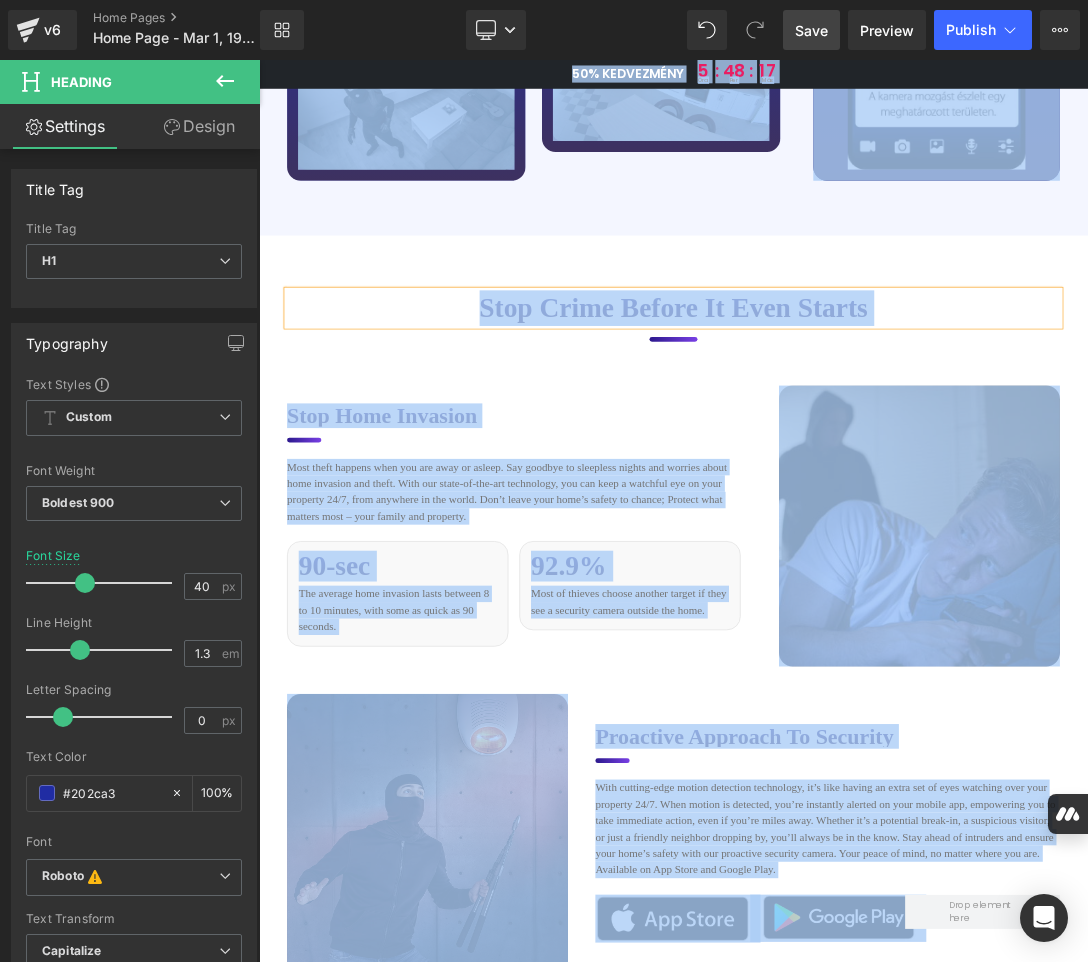 click on "Stop Crime Before it Even Starts" at bounding box center (864, 422) 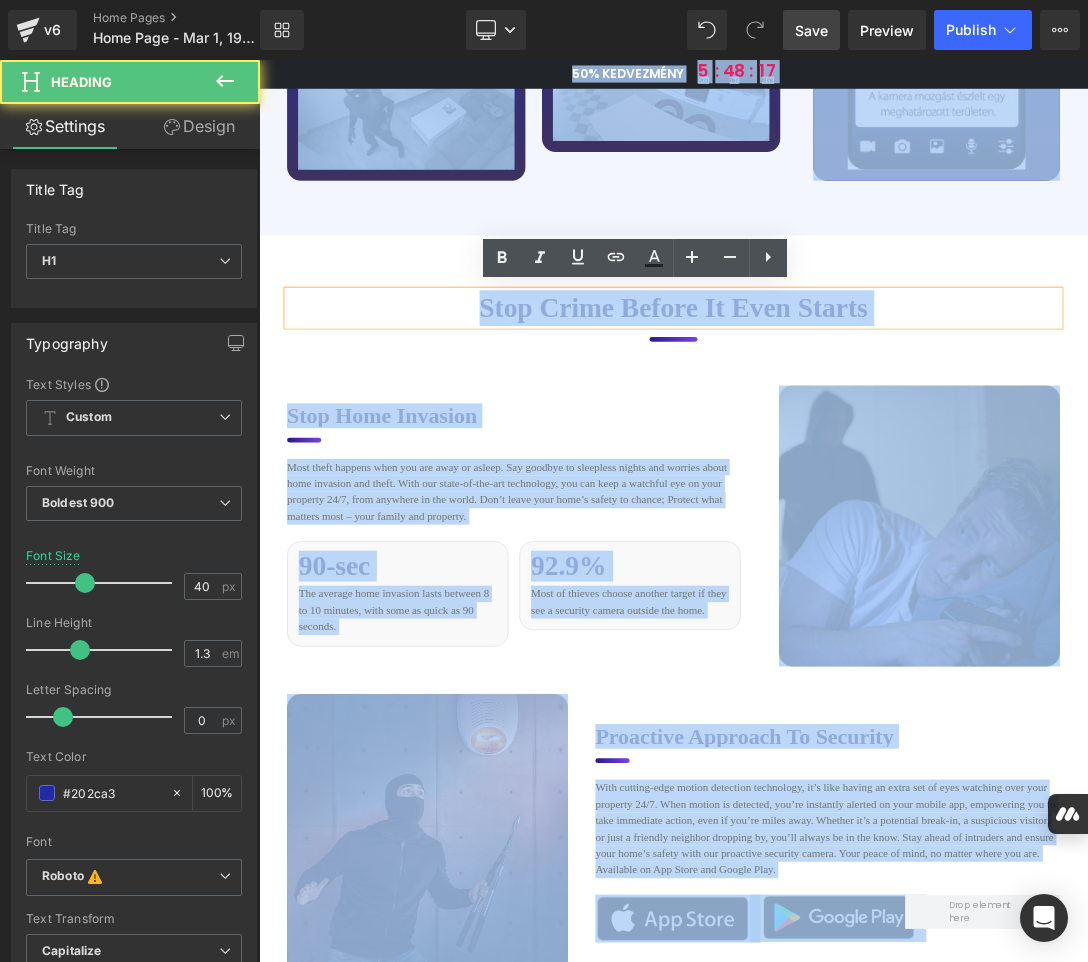 click on "Stop Crime Before it Even Starts" at bounding box center [864, 422] 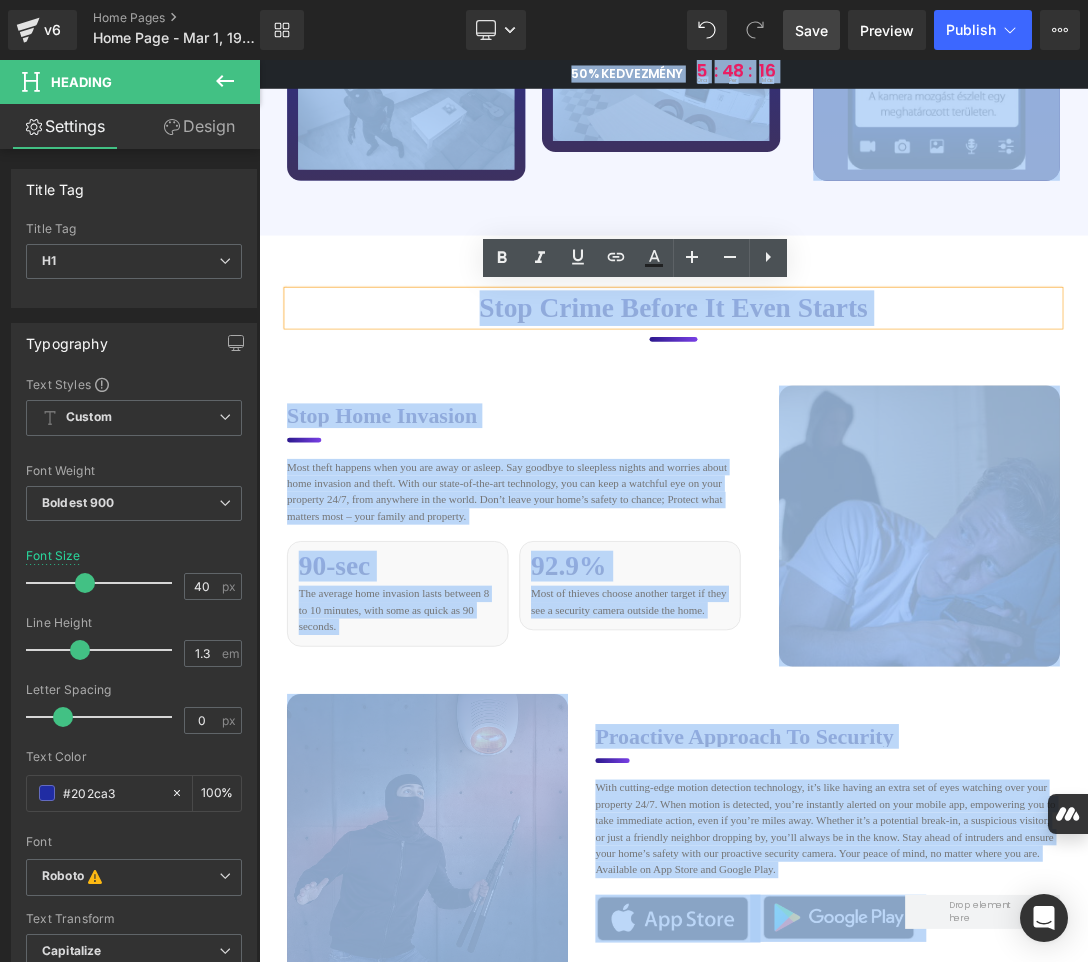click on "Stop Crime Before it Even Starts" at bounding box center [864, 422] 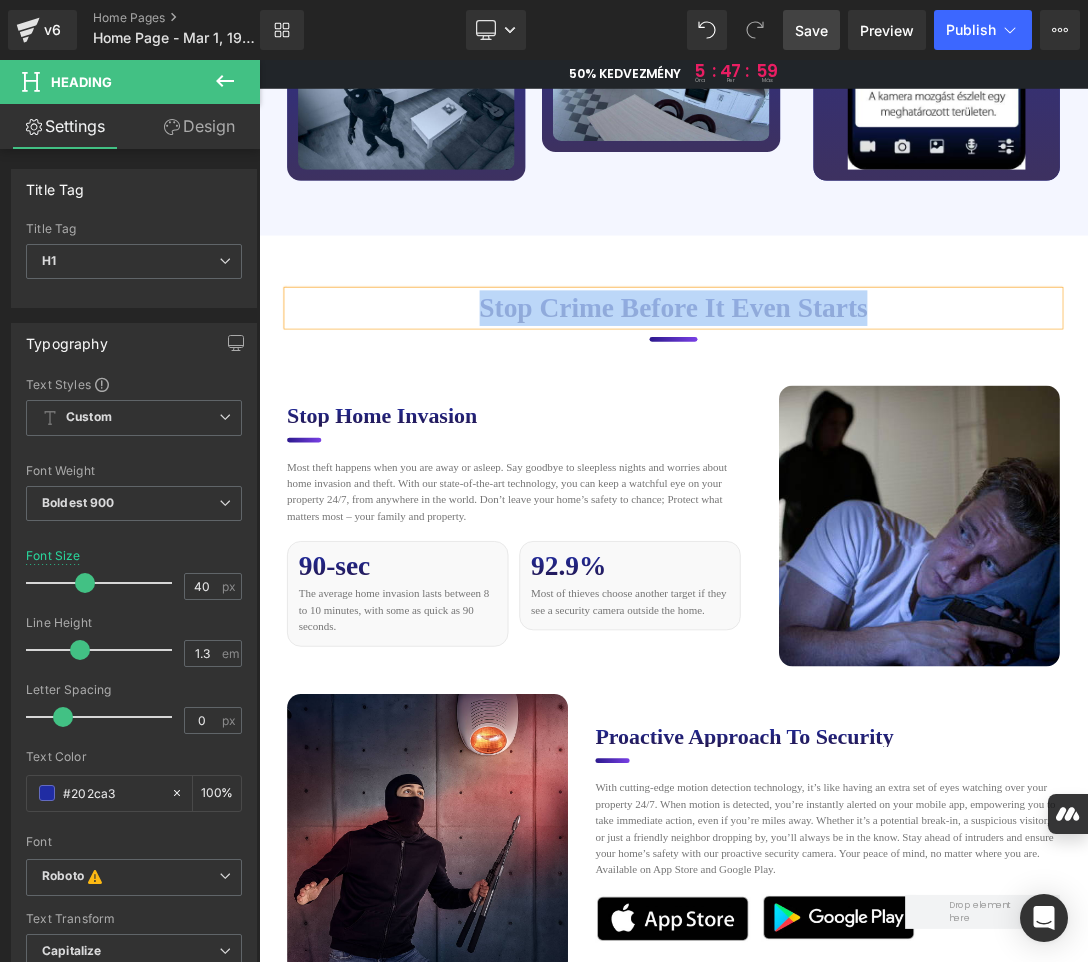 click on "Stop Crime Before it Even Starts" at bounding box center [864, 422] 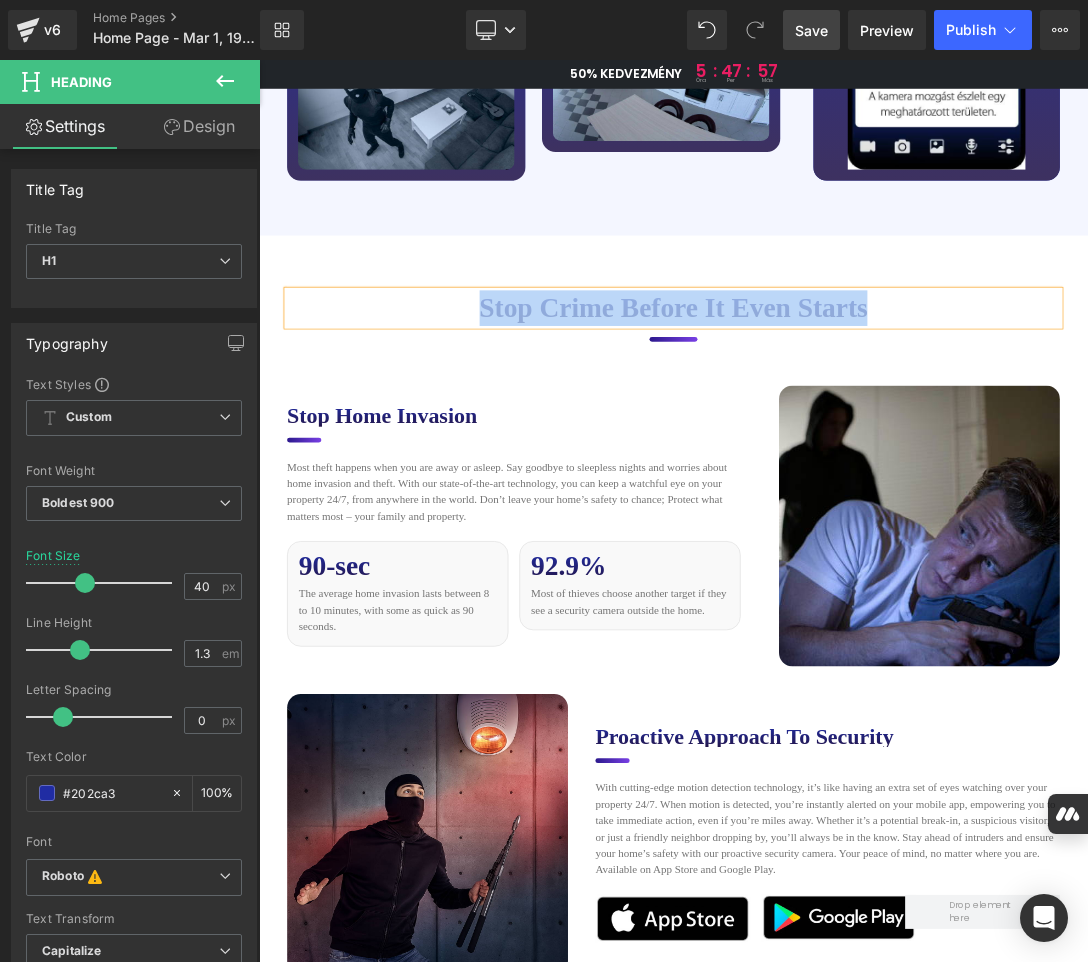 paste 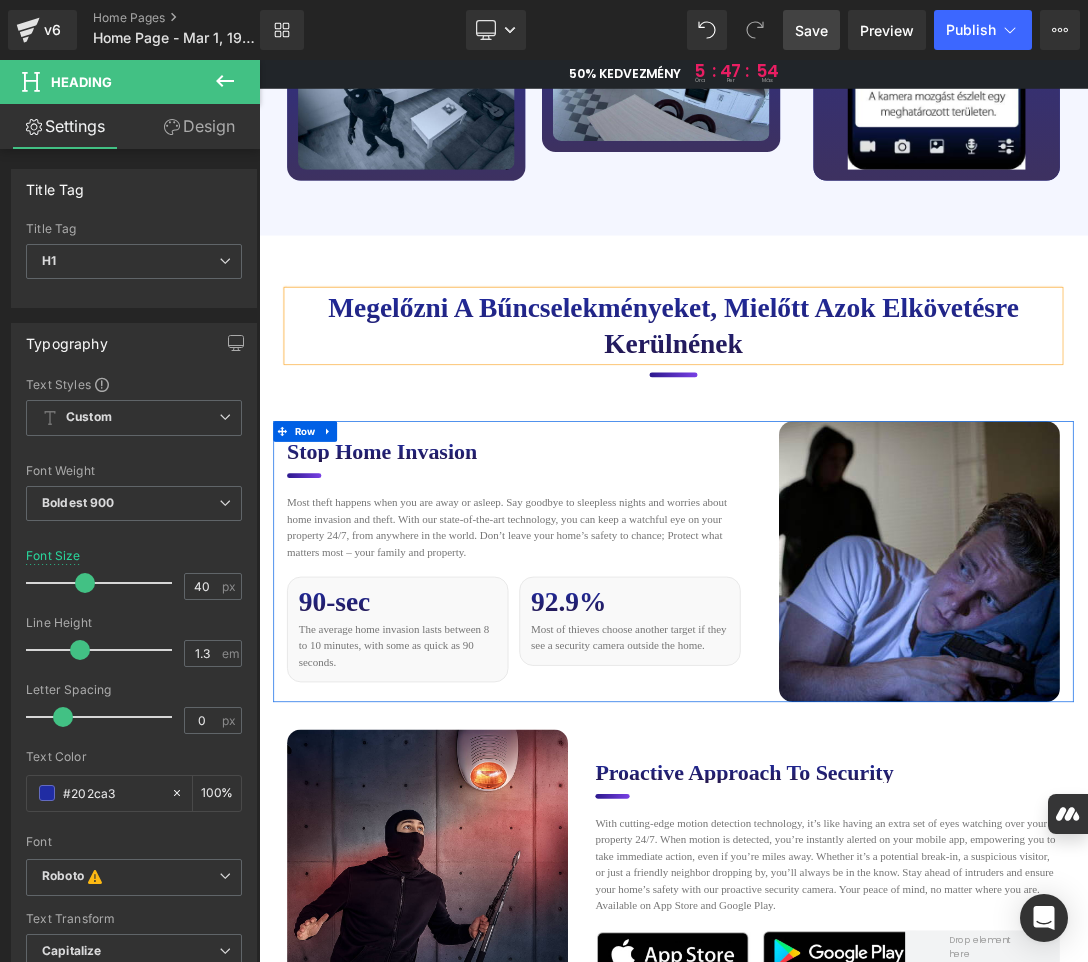 scroll, scrollTop: 5400, scrollLeft: 0, axis: vertical 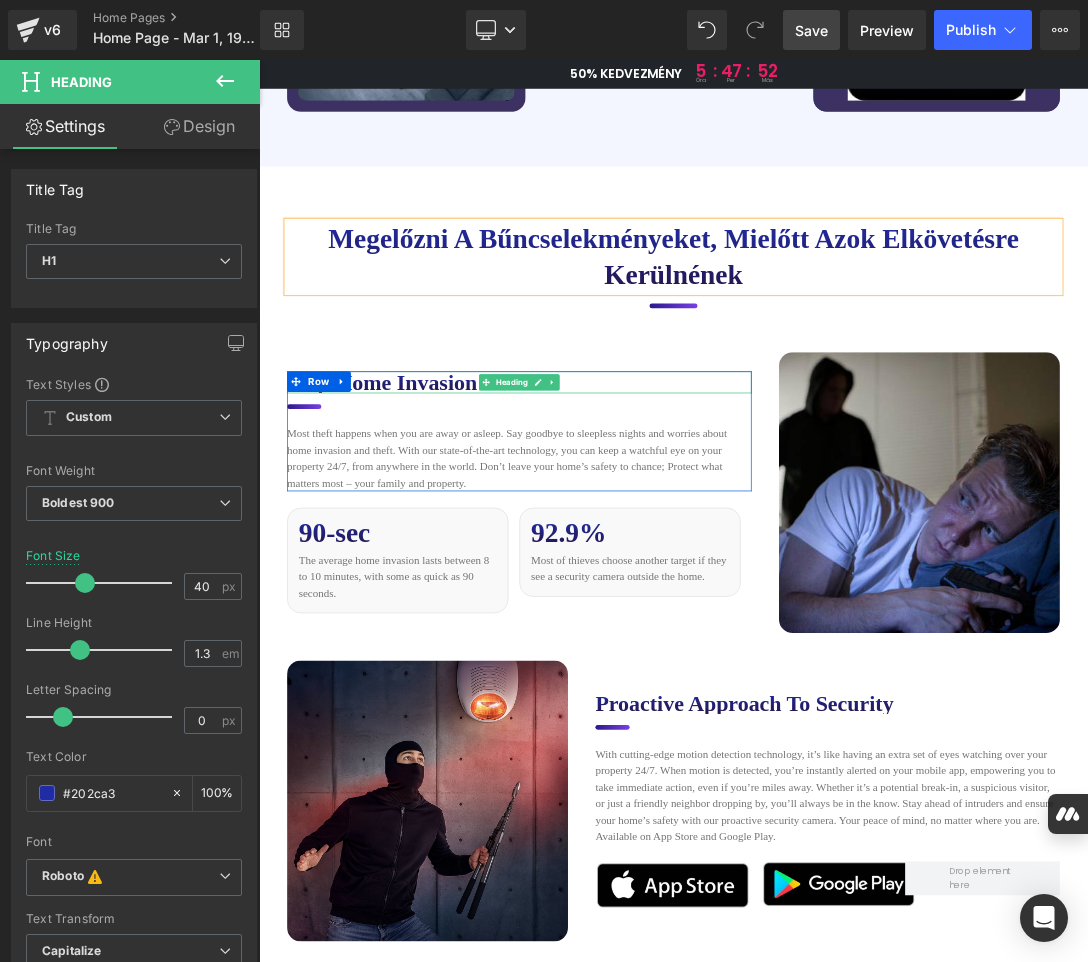 click on "Stop Home Invasion" at bounding box center [639, 531] 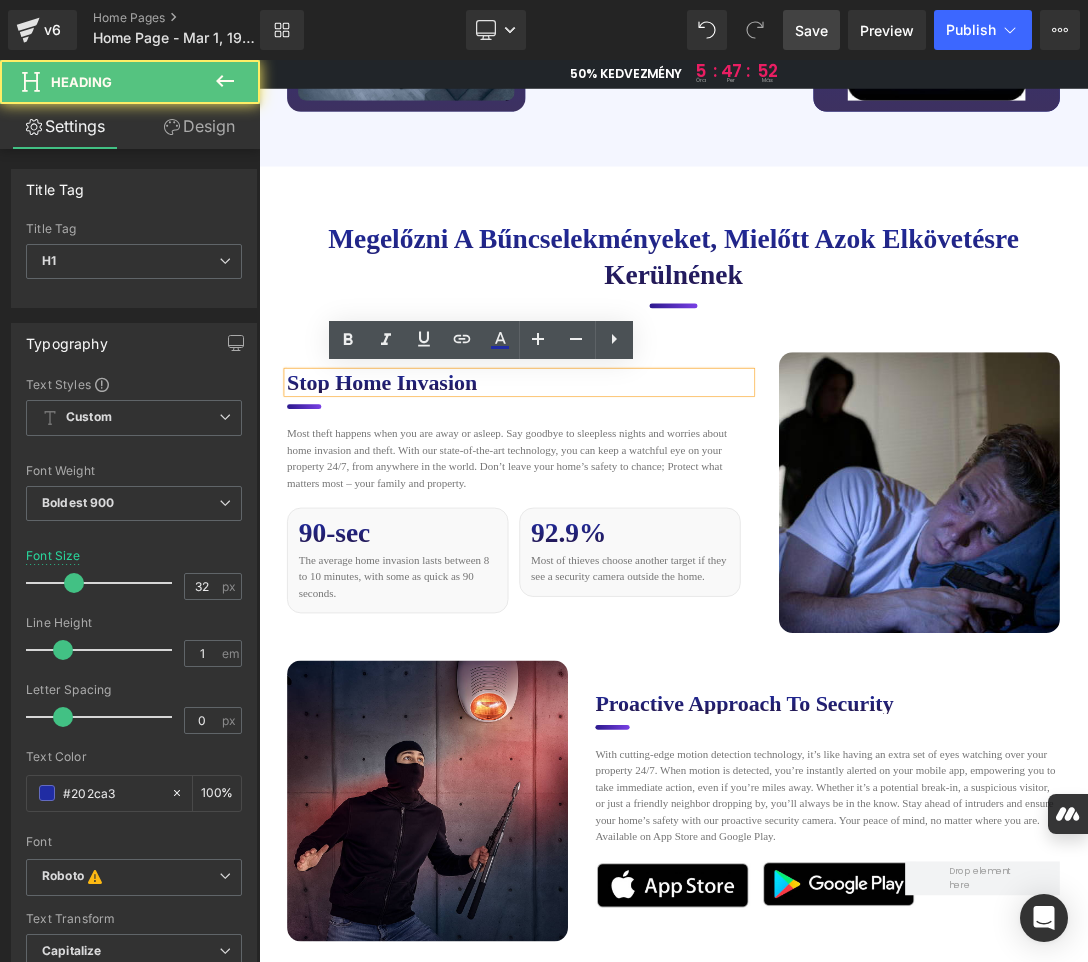 click on "Stop Home Invasion" at bounding box center [639, 531] 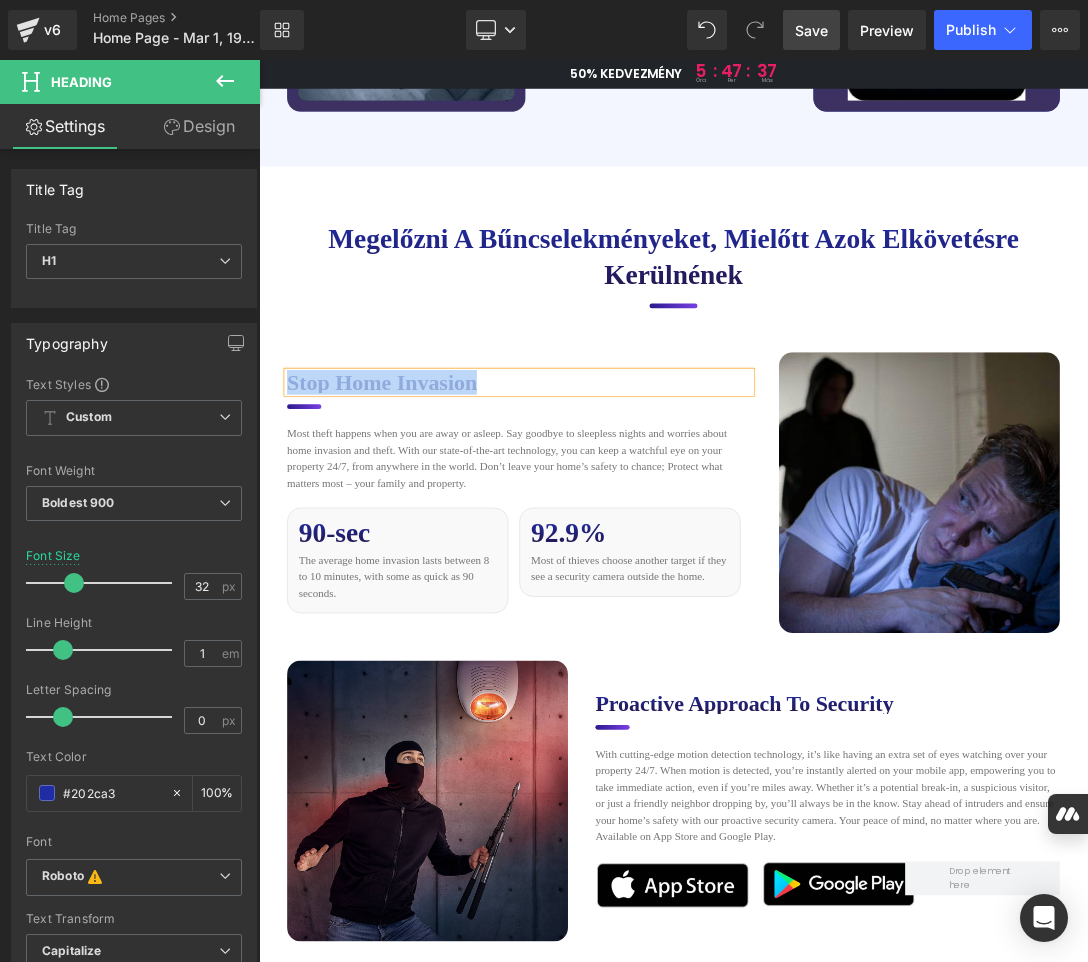 click on "Stop Home Invasion" at bounding box center (639, 531) 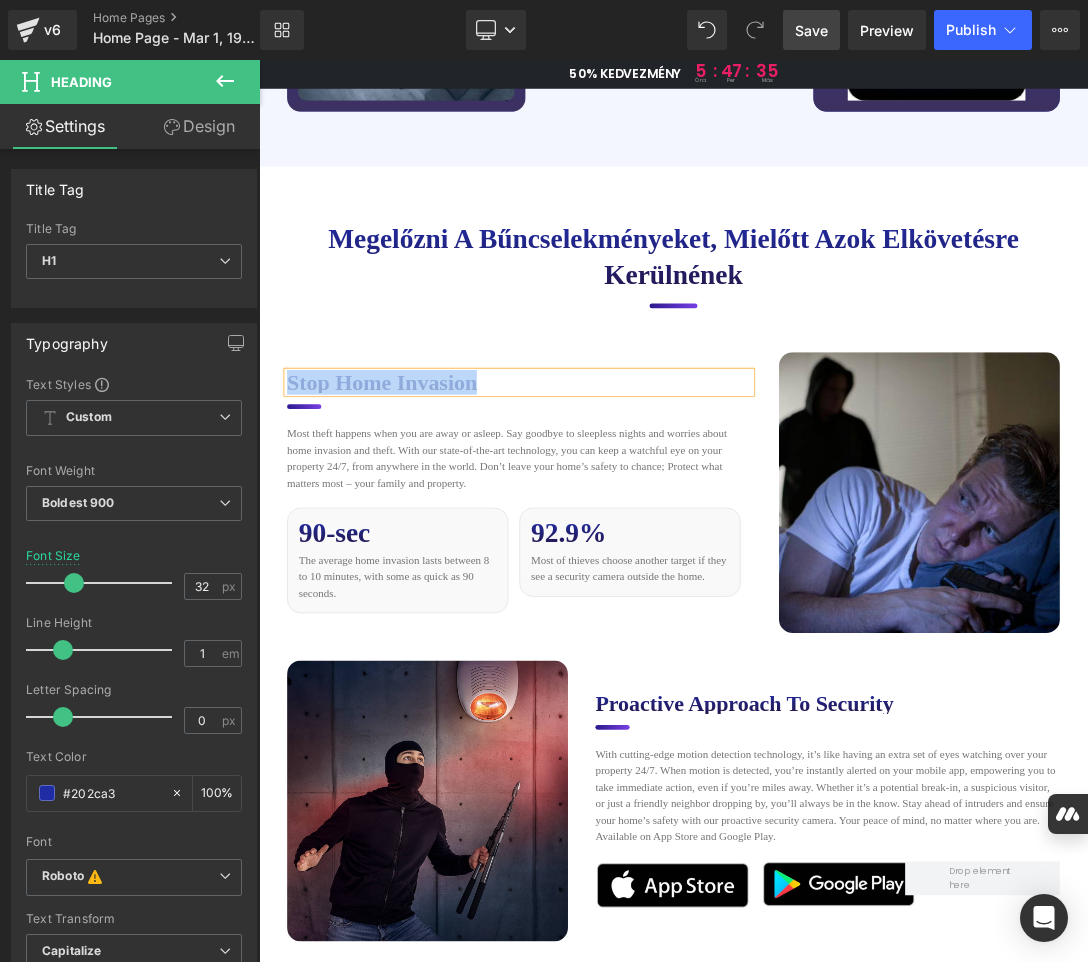 paste 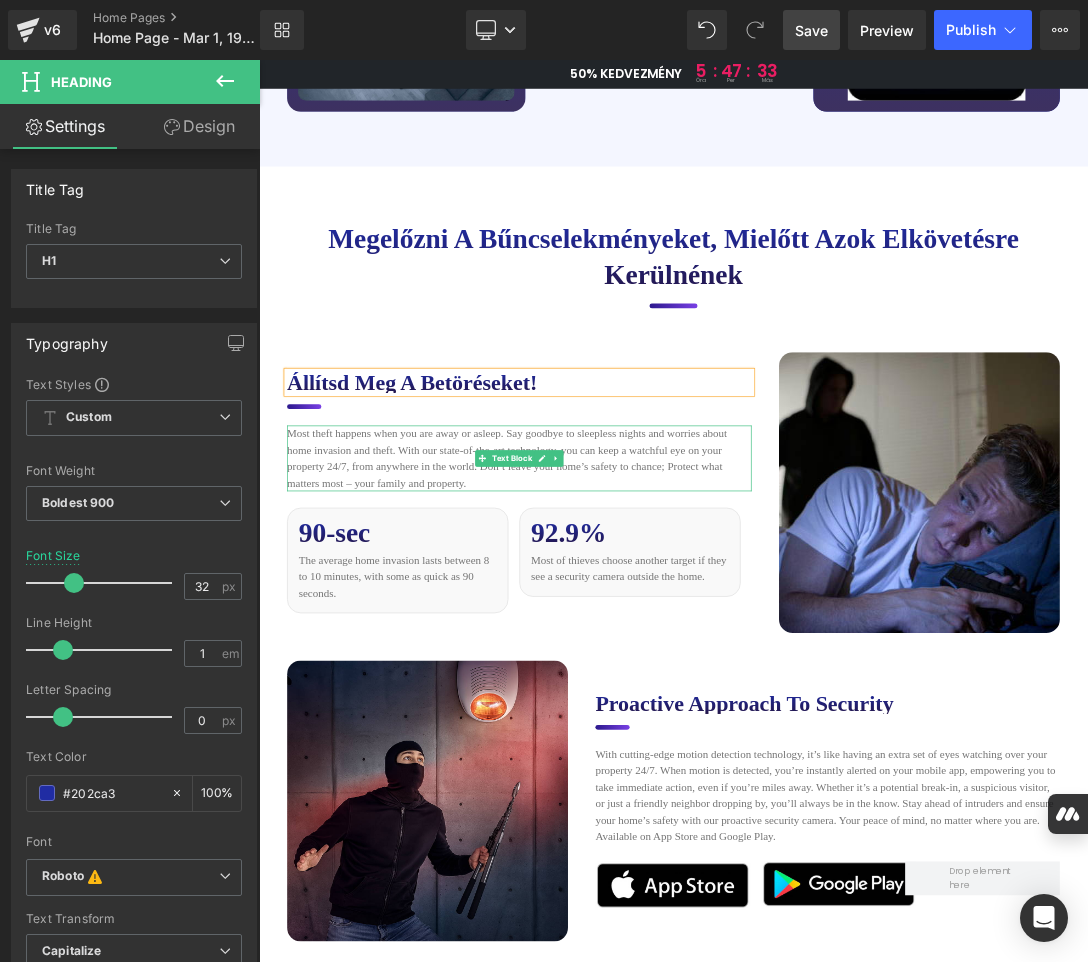 click on "Most theft happens when you are away or asleep. Say goodbye to sleepless nights and worries about home invasion and theft. With our state-of-the-art technology, you can keep a watchful eye on your property 24/7, from anywhere in the world. Don’t leave your home’s safety to chance; Protect what matters most – your family and property." at bounding box center (639, 642) 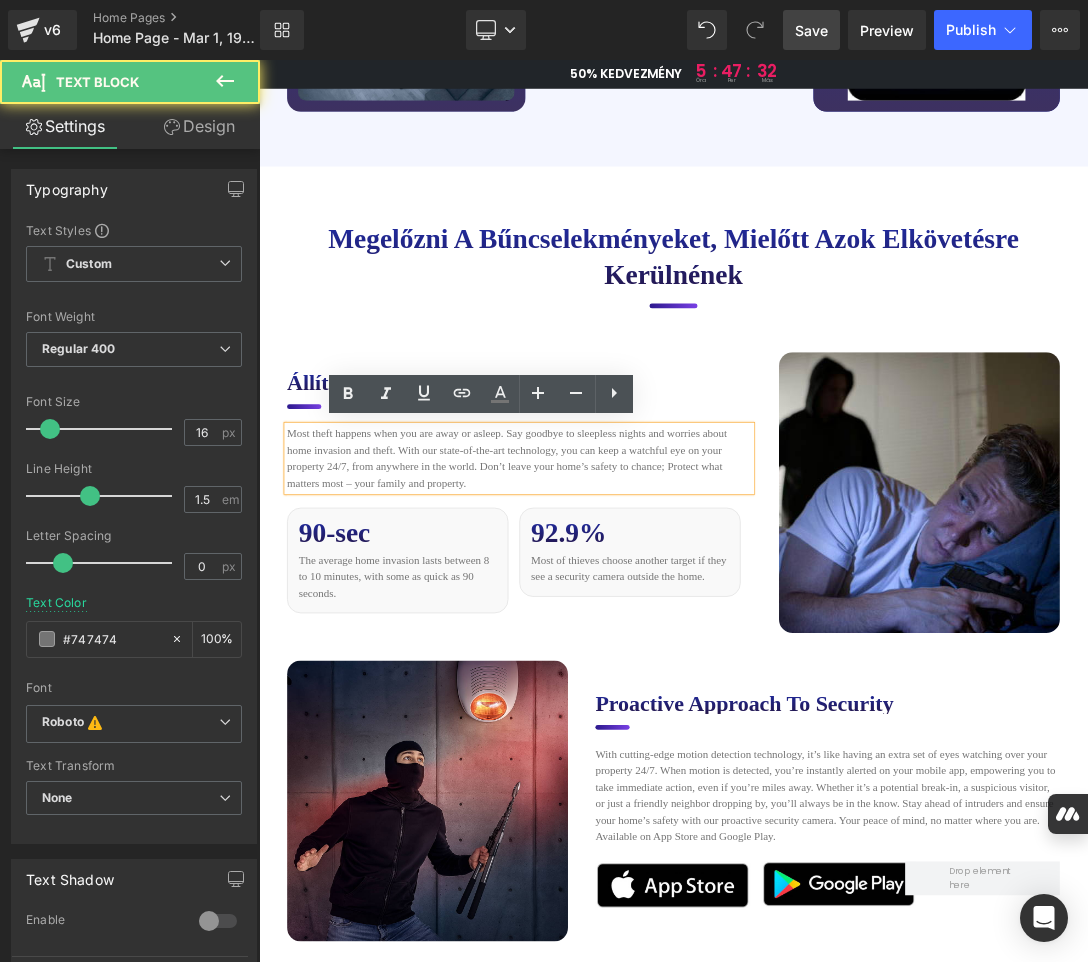 click on "Most theft happens when you are away or asleep. Say goodbye to sleepless nights and worries about home invasion and theft. With our state-of-the-art technology, you can keep a watchful eye on your property 24/7, from anywhere in the world. Don’t leave your home’s safety to chance; Protect what matters most – your family and property." at bounding box center [639, 642] 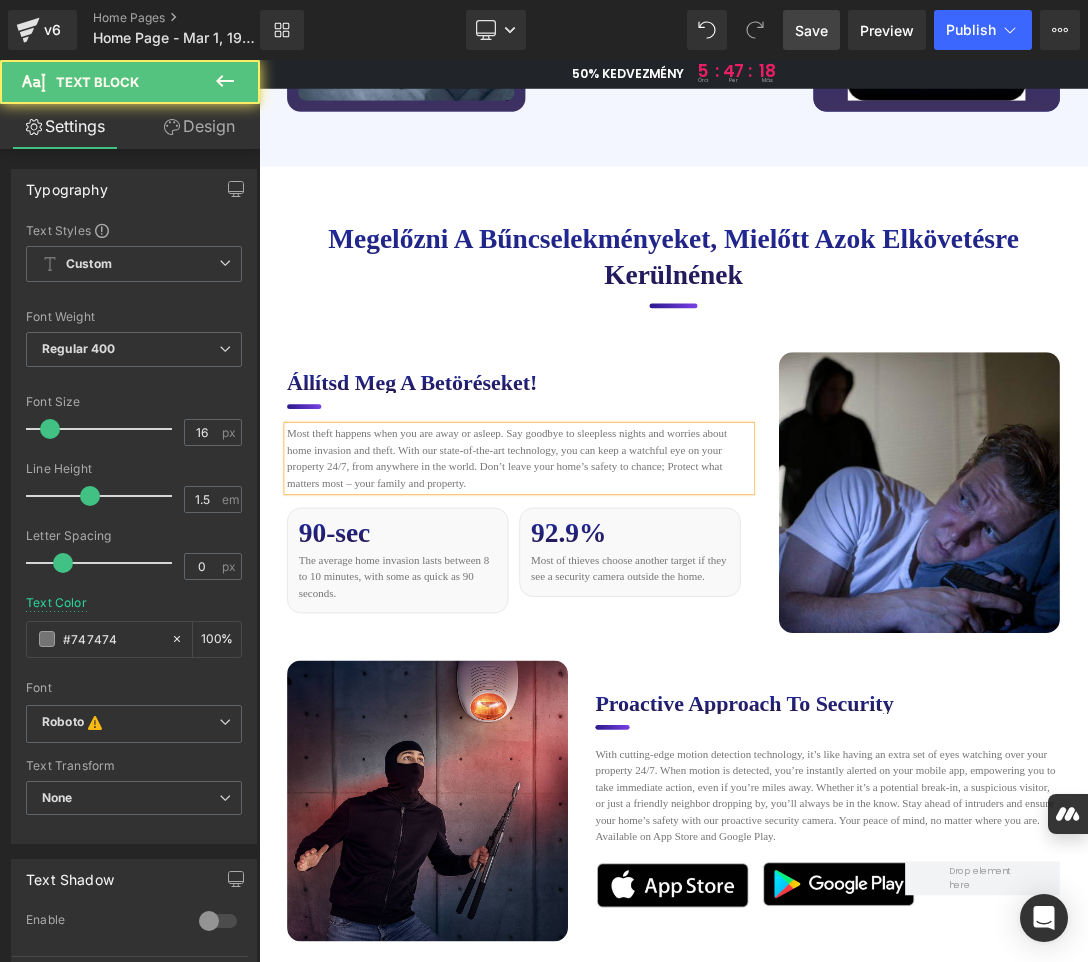 click on "Most theft happens when you are away or asleep. Say goodbye to sleepless nights and worries about home invasion and theft. With our state-of-the-art technology, you can keep a watchful eye on your property 24/7, from anywhere in the world. Don’t leave your home’s safety to chance; Protect what matters most – your family and property." at bounding box center [639, 642] 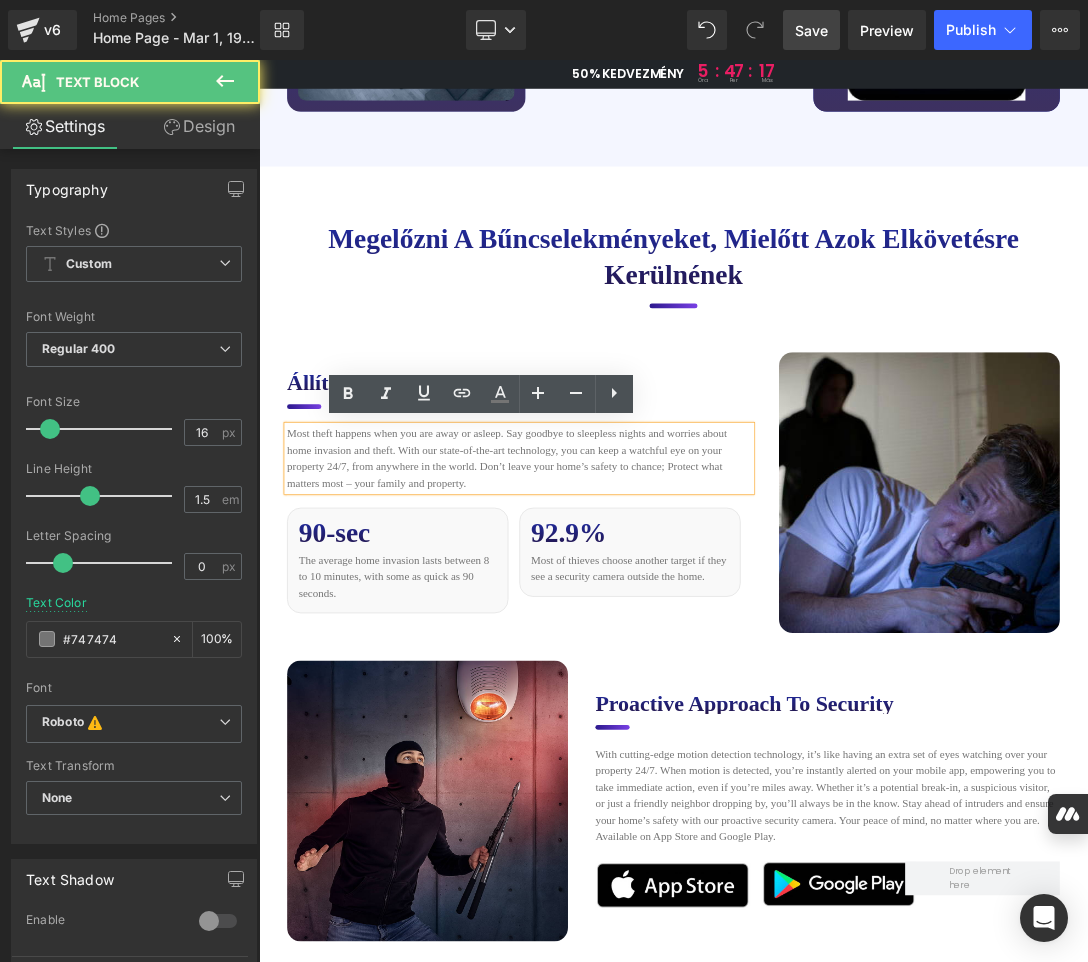 paste 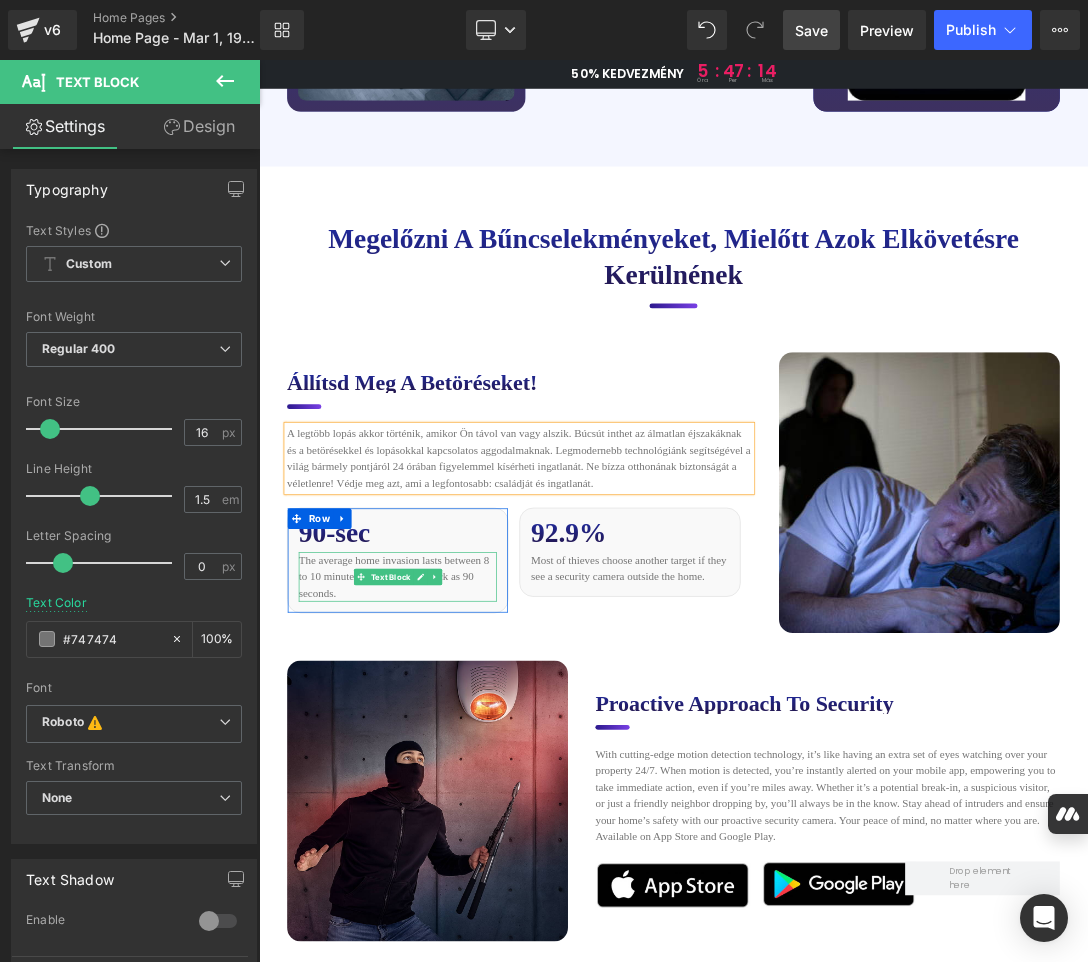 click on "The average home invasion lasts between 8 to 10 minutes, with some as quick as 90 seconds." at bounding box center (461, 815) 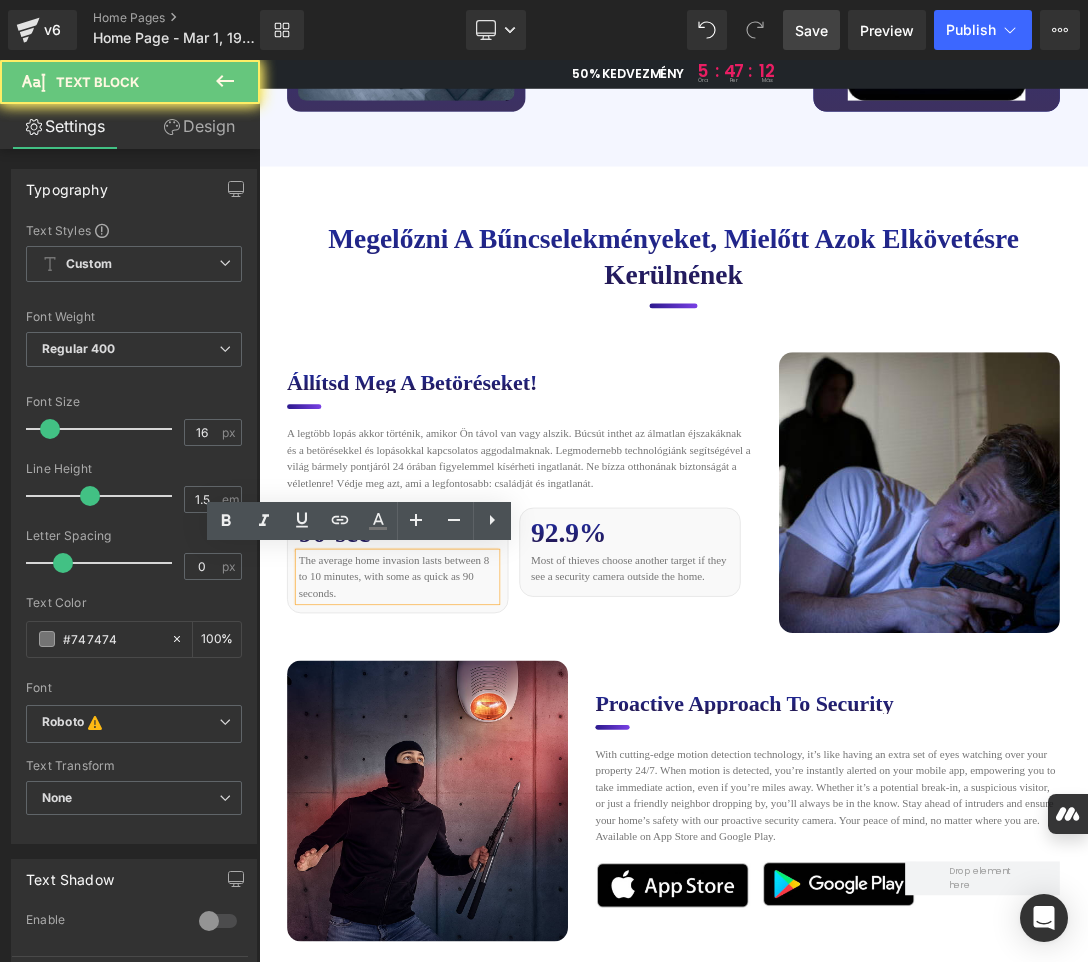 click on "The average home invasion lasts between 8 to 10 minutes, with some as quick as 90 seconds." at bounding box center [461, 815] 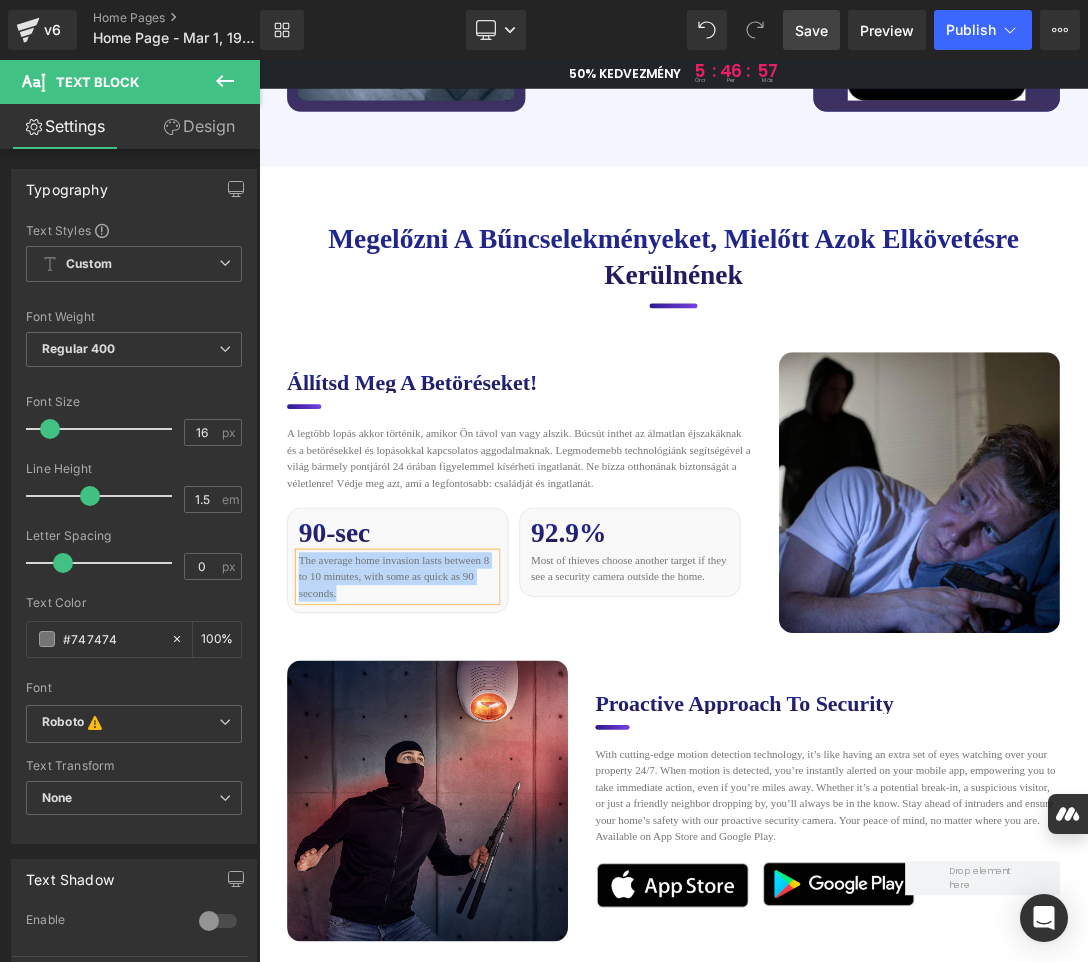 click on "The average home invasion lasts between 8 to 10 minutes, with some as quick as 90 seconds." at bounding box center (461, 815) 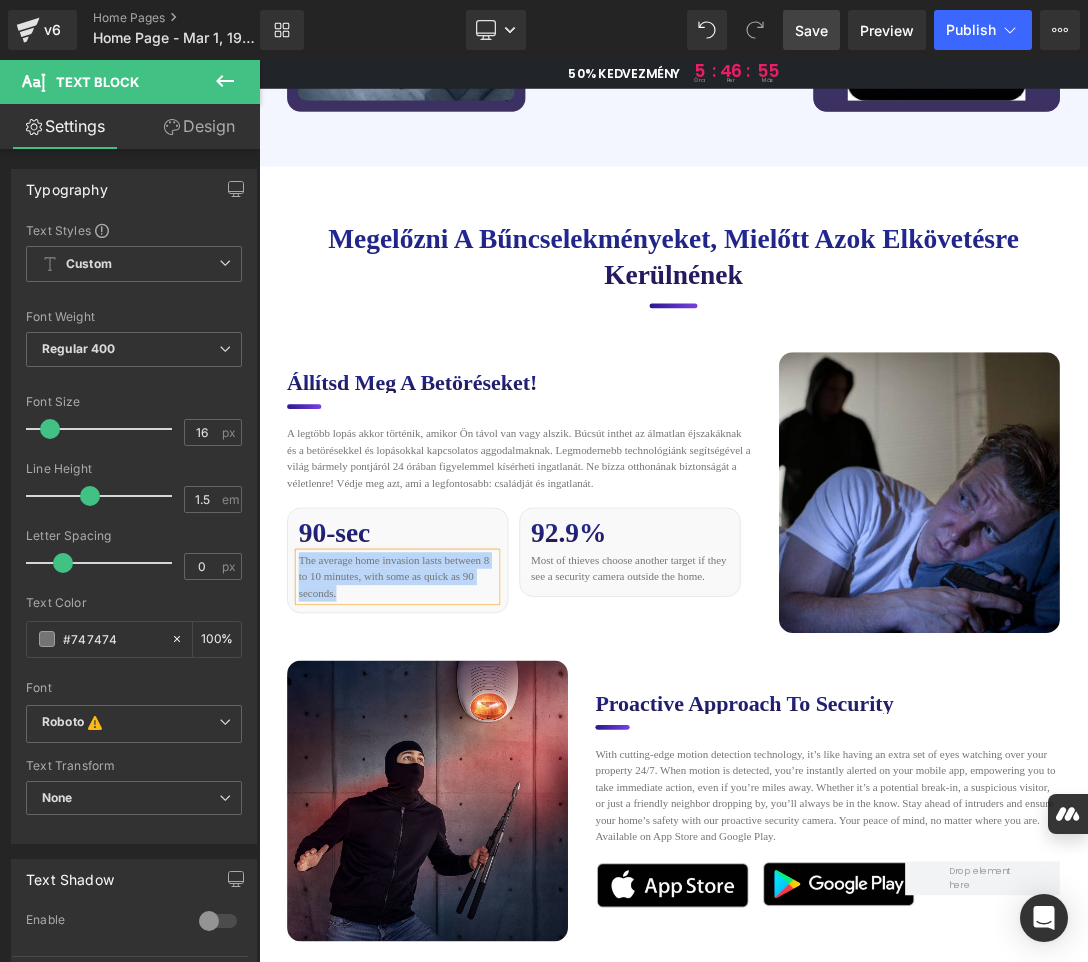 paste 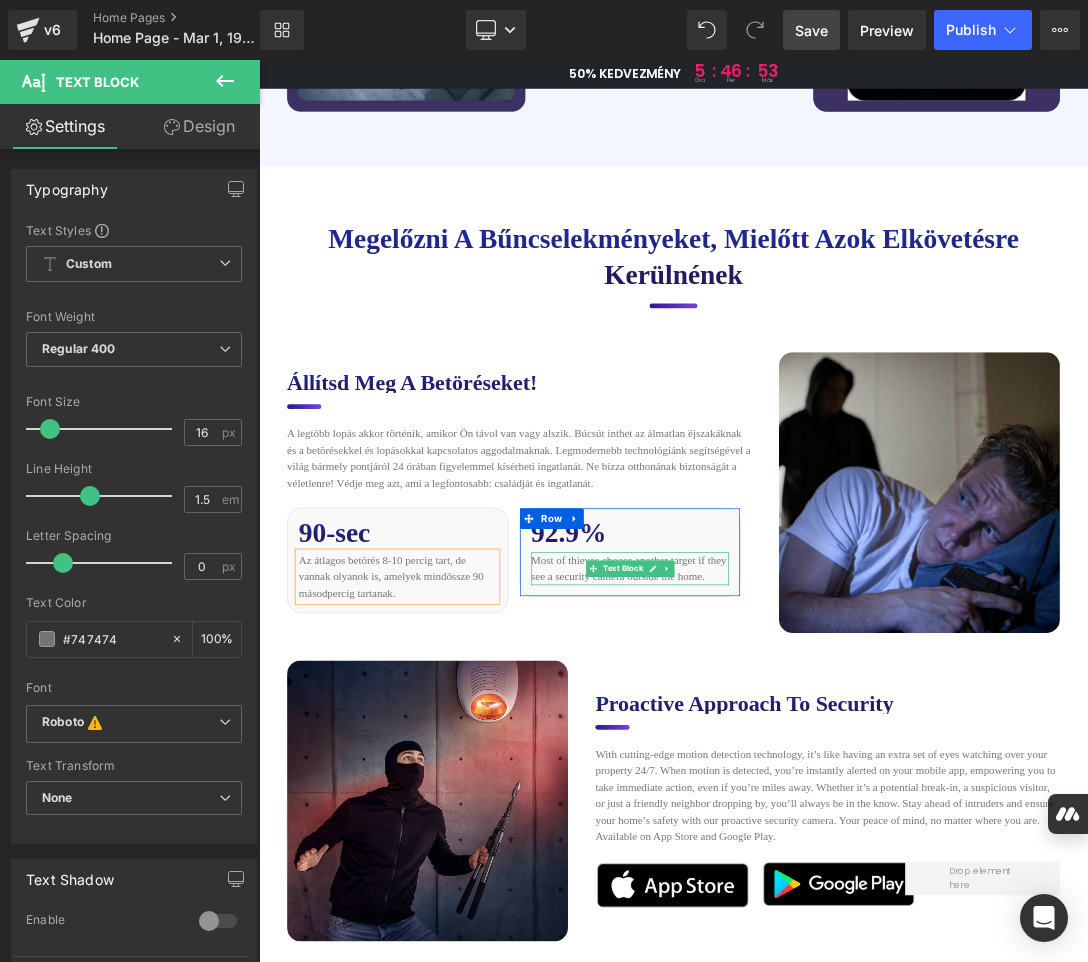 click on "Most of thieves choose another target if they see a security camera outside the home." at bounding box center [800, 803] 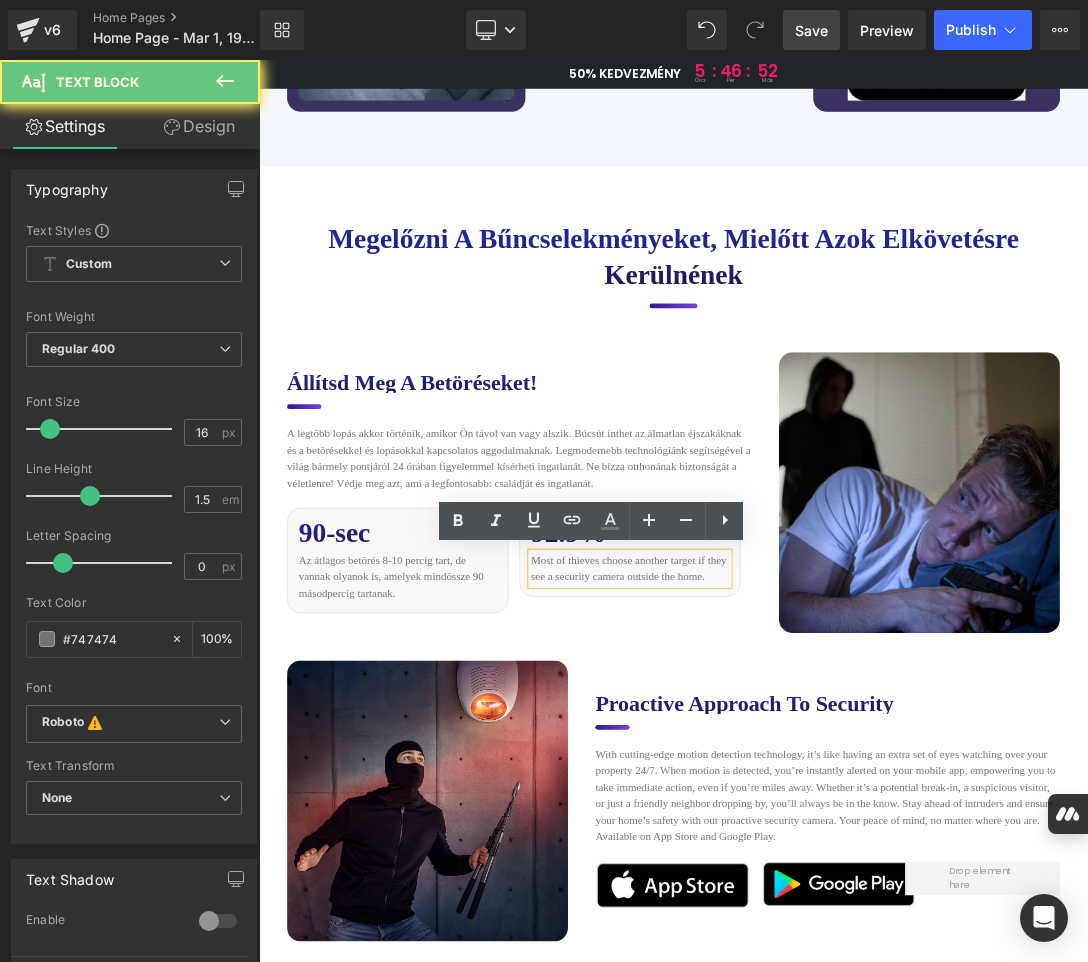 click on "Most of thieves choose another target if they see a security camera outside the home." at bounding box center (800, 803) 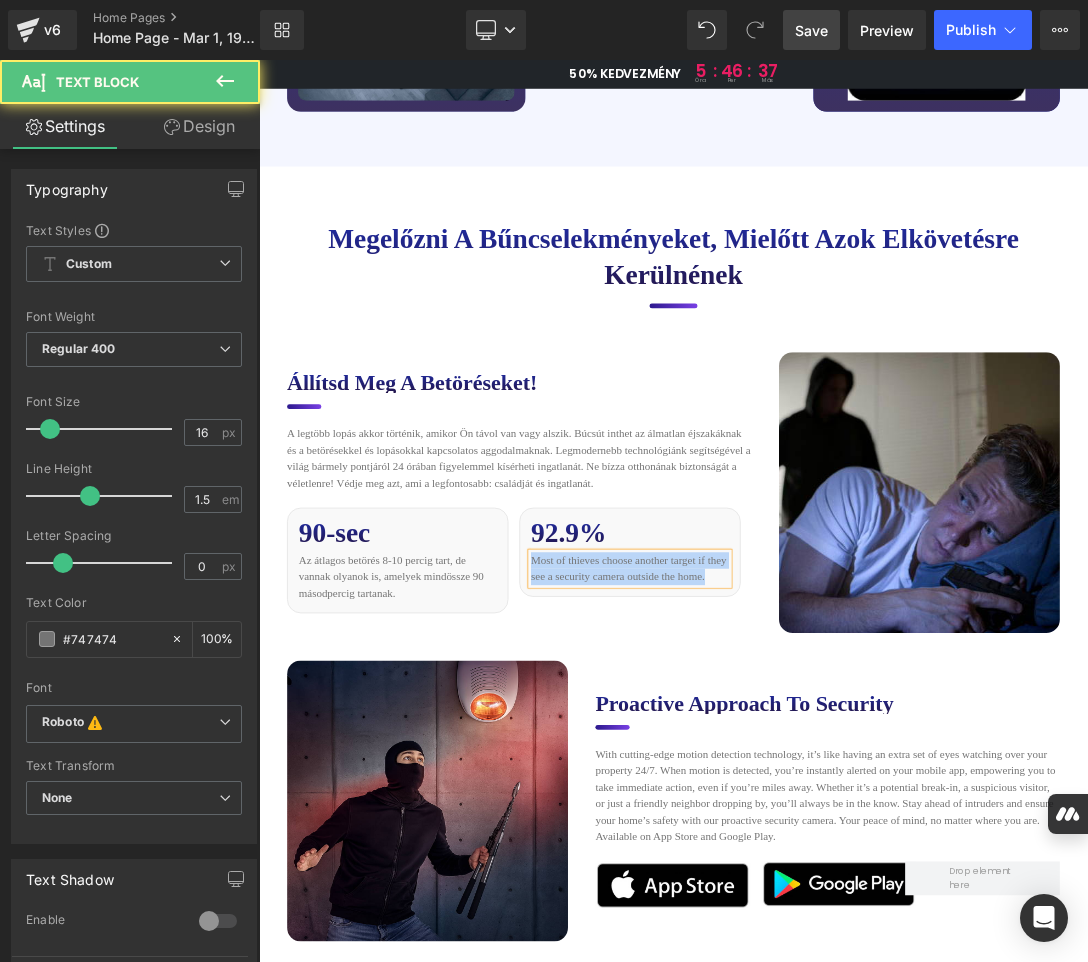 click on "Most of thieves choose another target if they see a security camera outside the home." at bounding box center (800, 803) 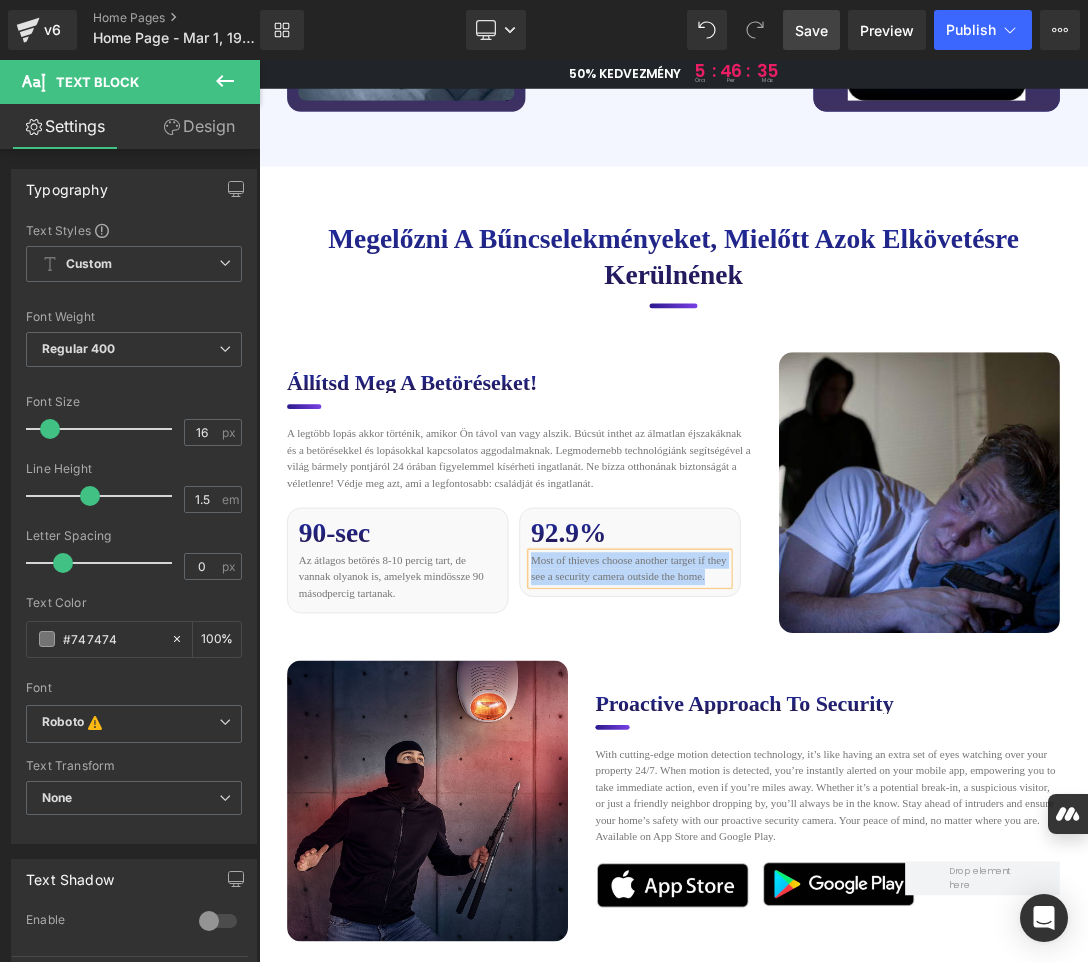 paste 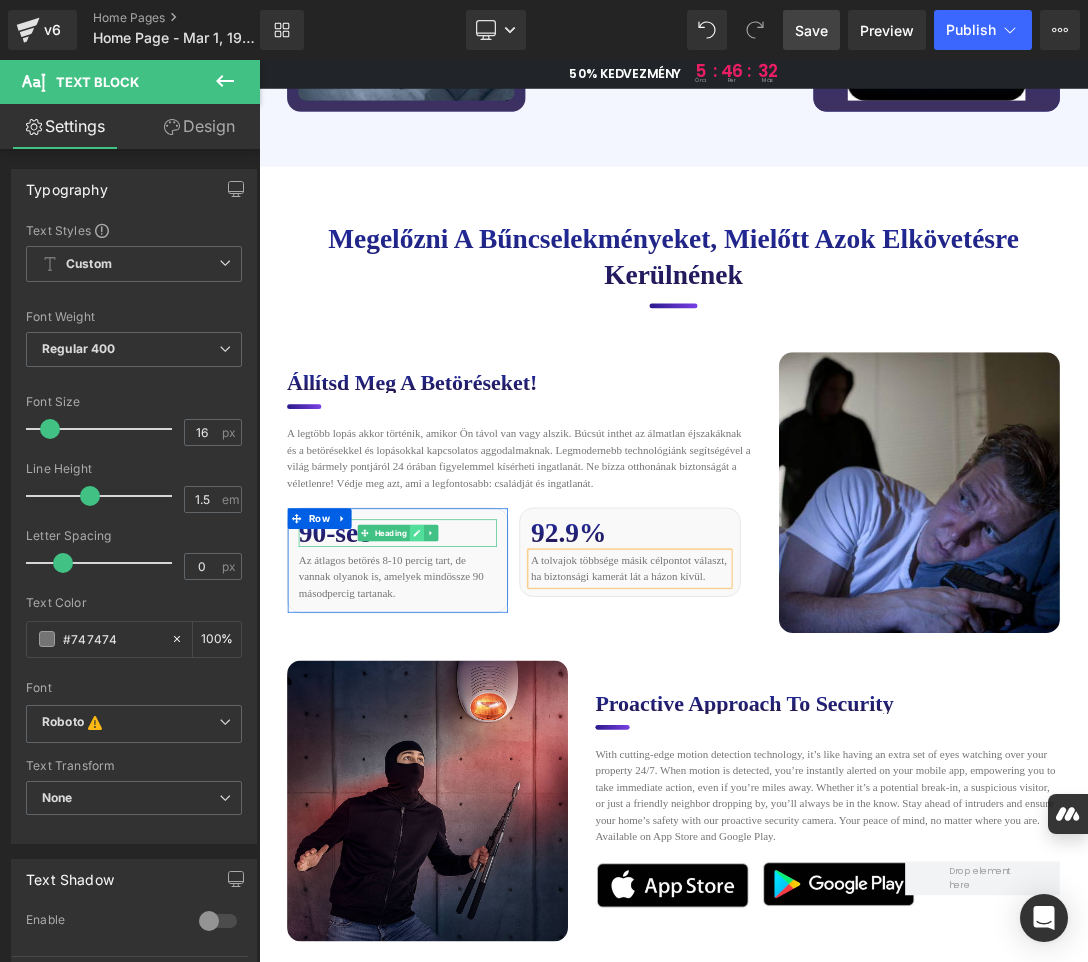 click at bounding box center (489, 751) 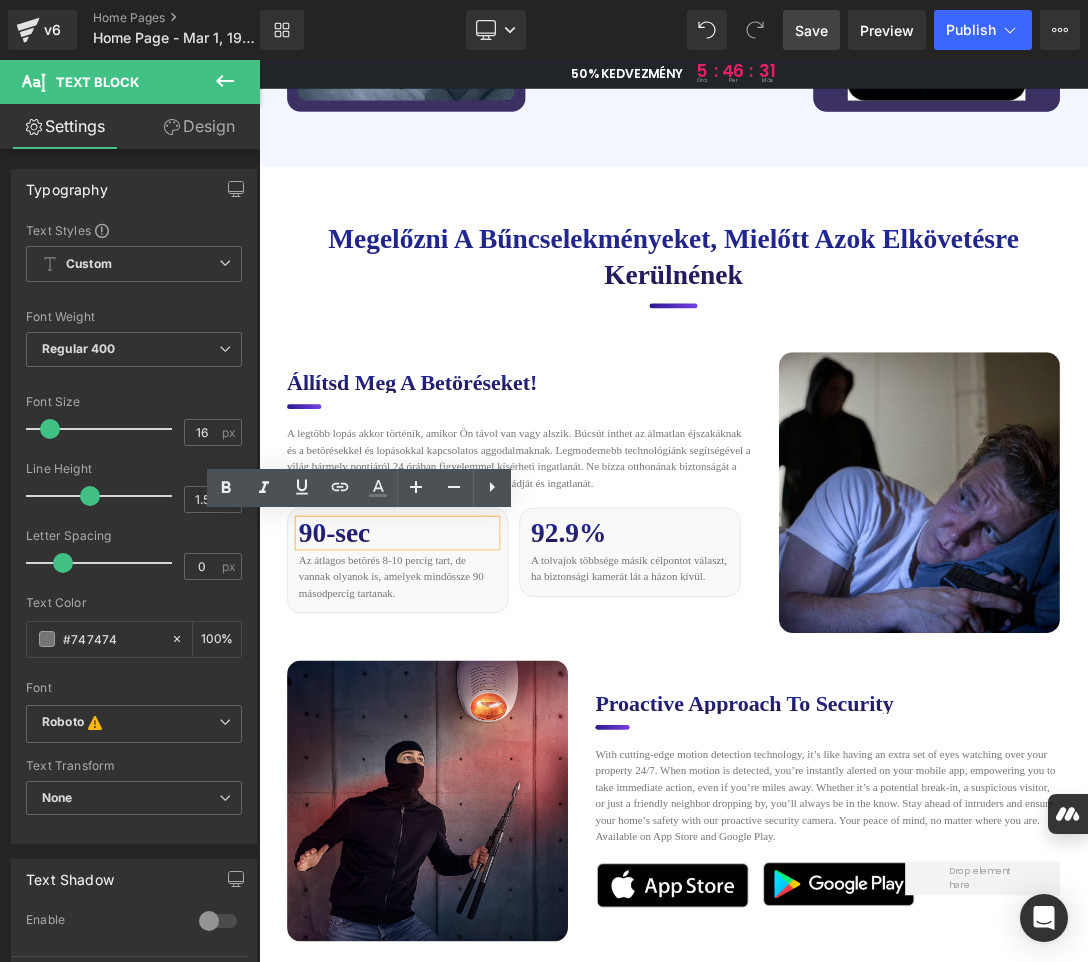 click on "90-sec" at bounding box center [461, 751] 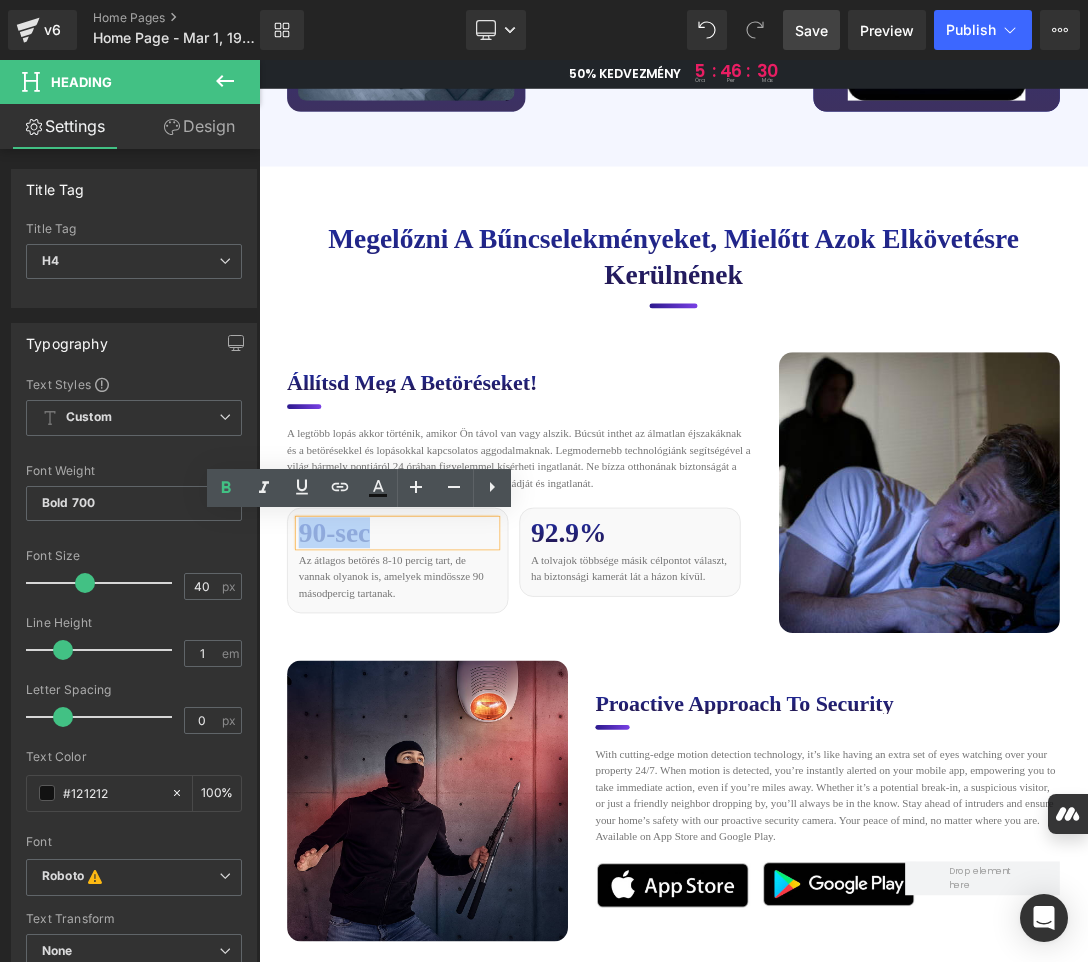drag, startPoint x: 442, startPoint y: 759, endPoint x: 315, endPoint y: 751, distance: 127.25172 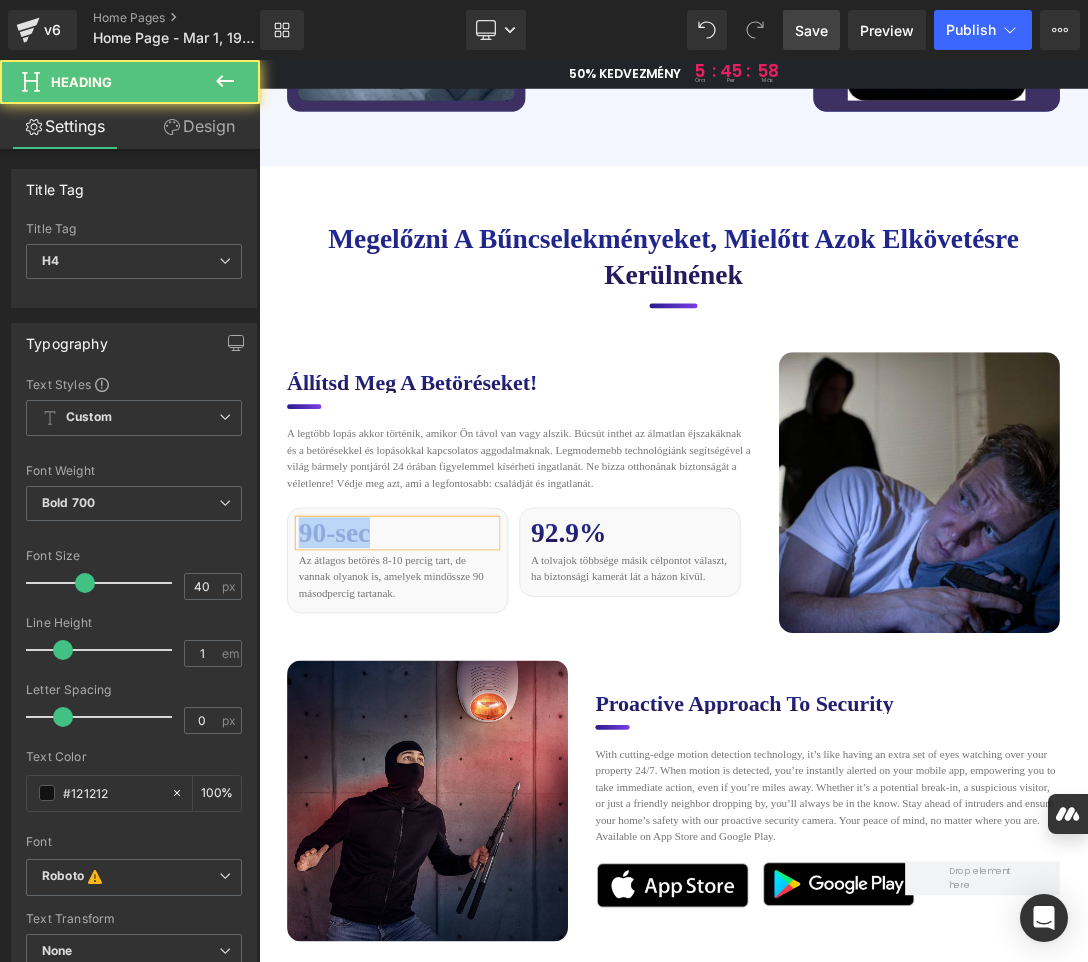 click on "90-sec" at bounding box center (461, 751) 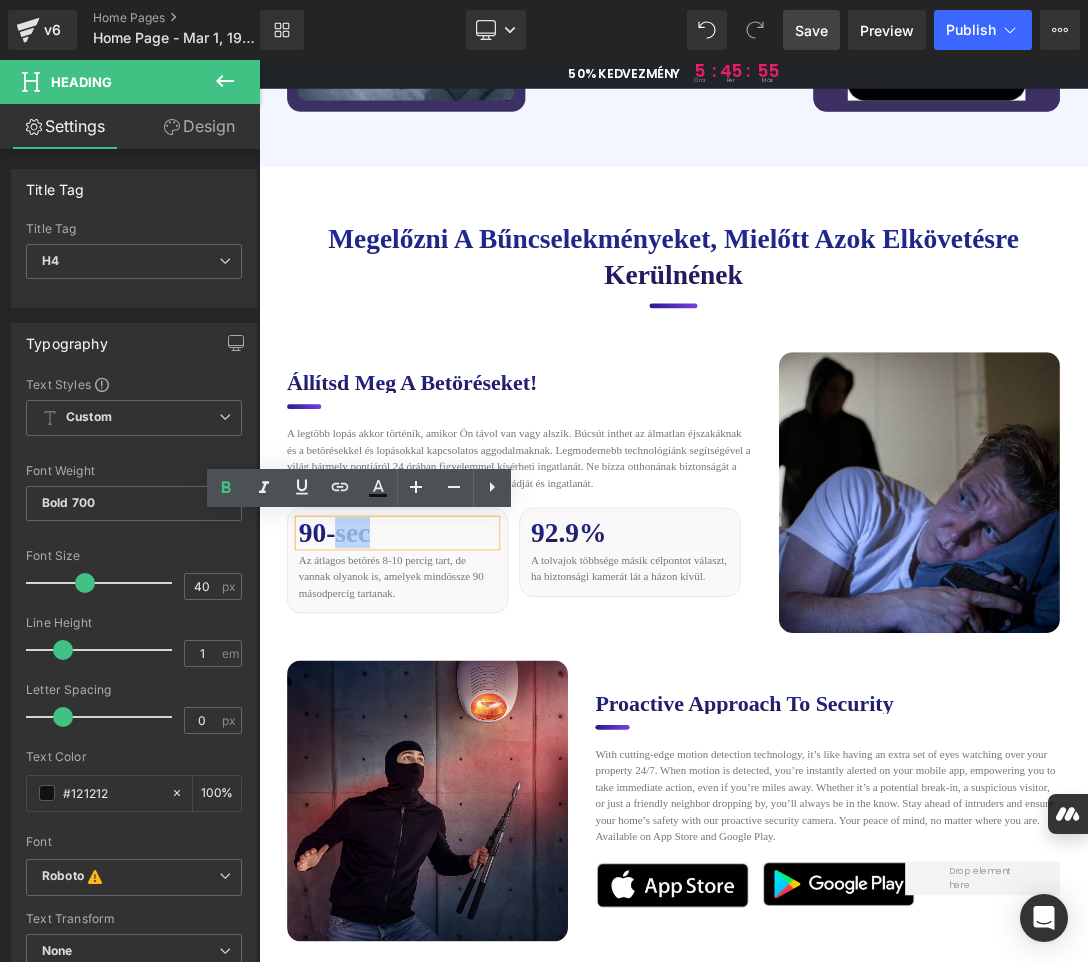 drag, startPoint x: 416, startPoint y: 751, endPoint x: 368, endPoint y: 756, distance: 48.259712 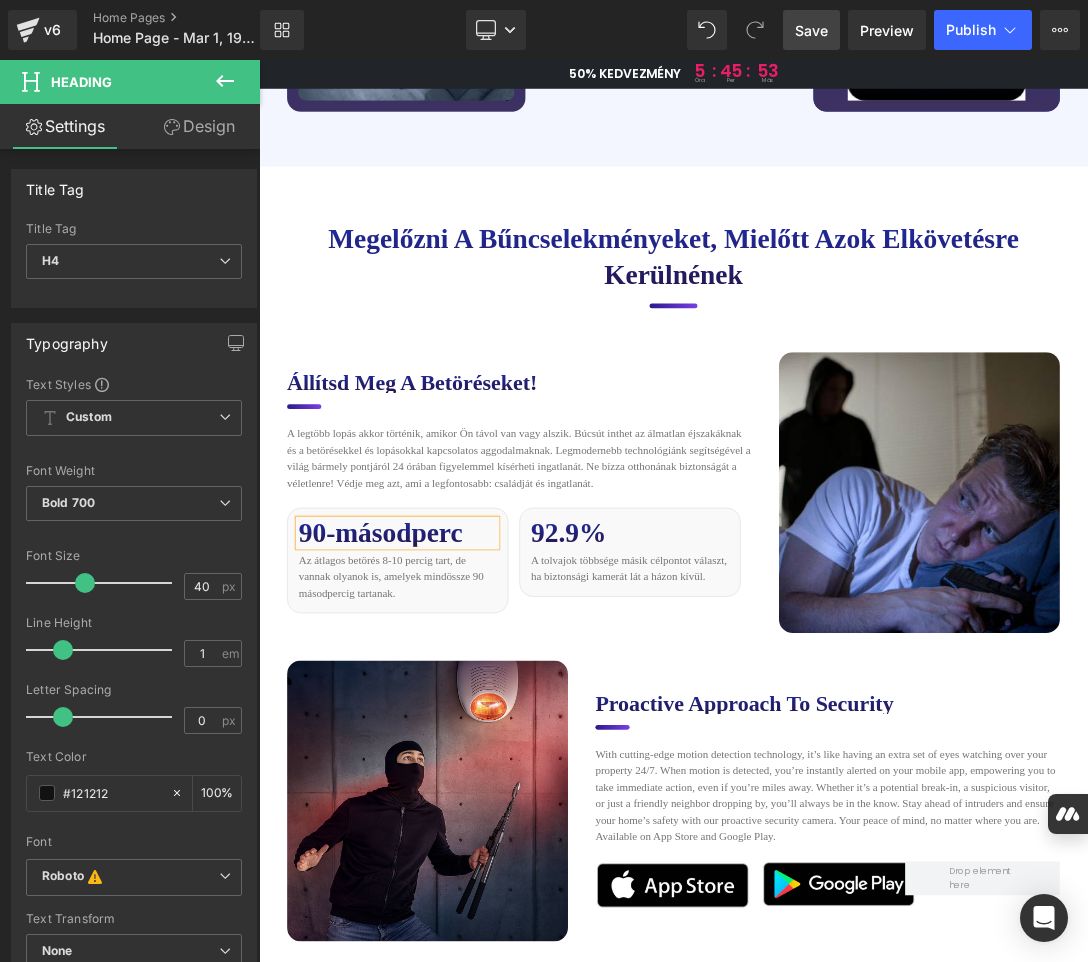 click on "Save" at bounding box center [811, 30] 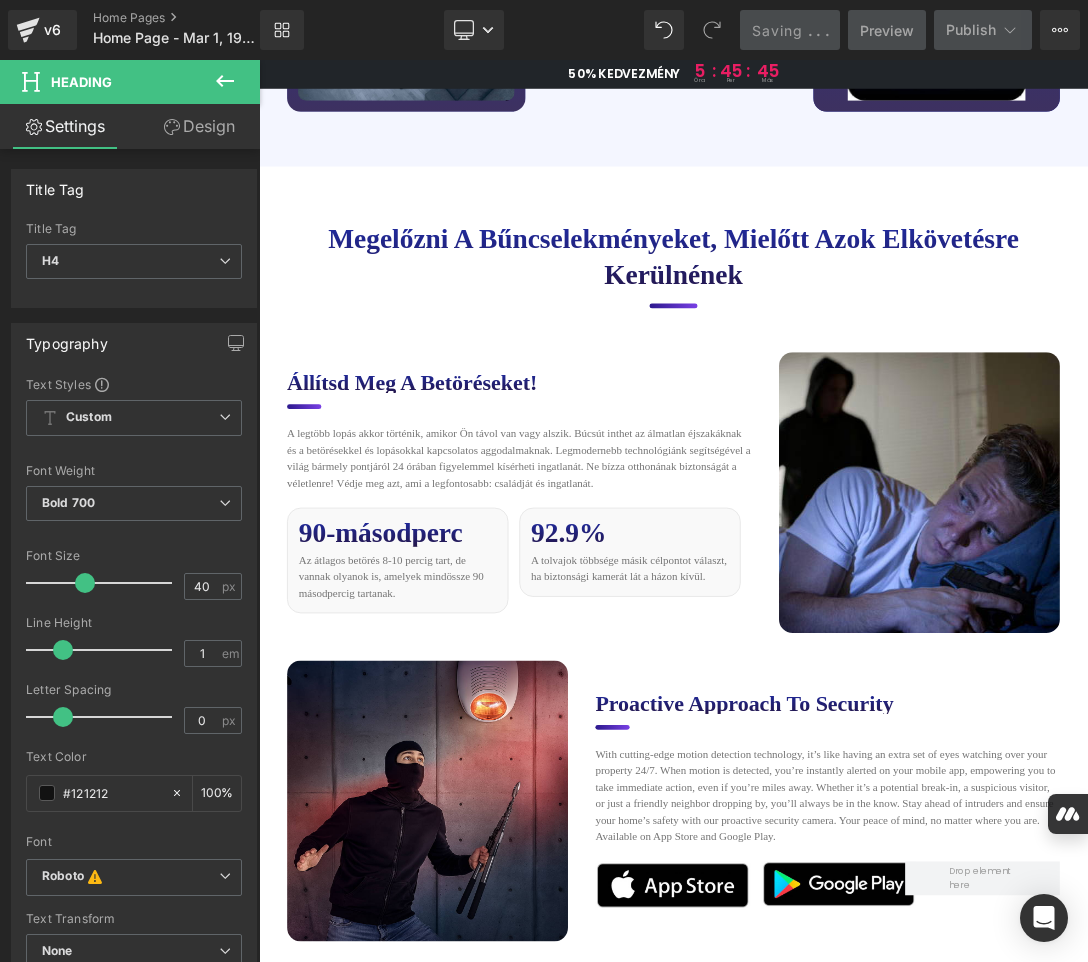 scroll, scrollTop: 5800, scrollLeft: 0, axis: vertical 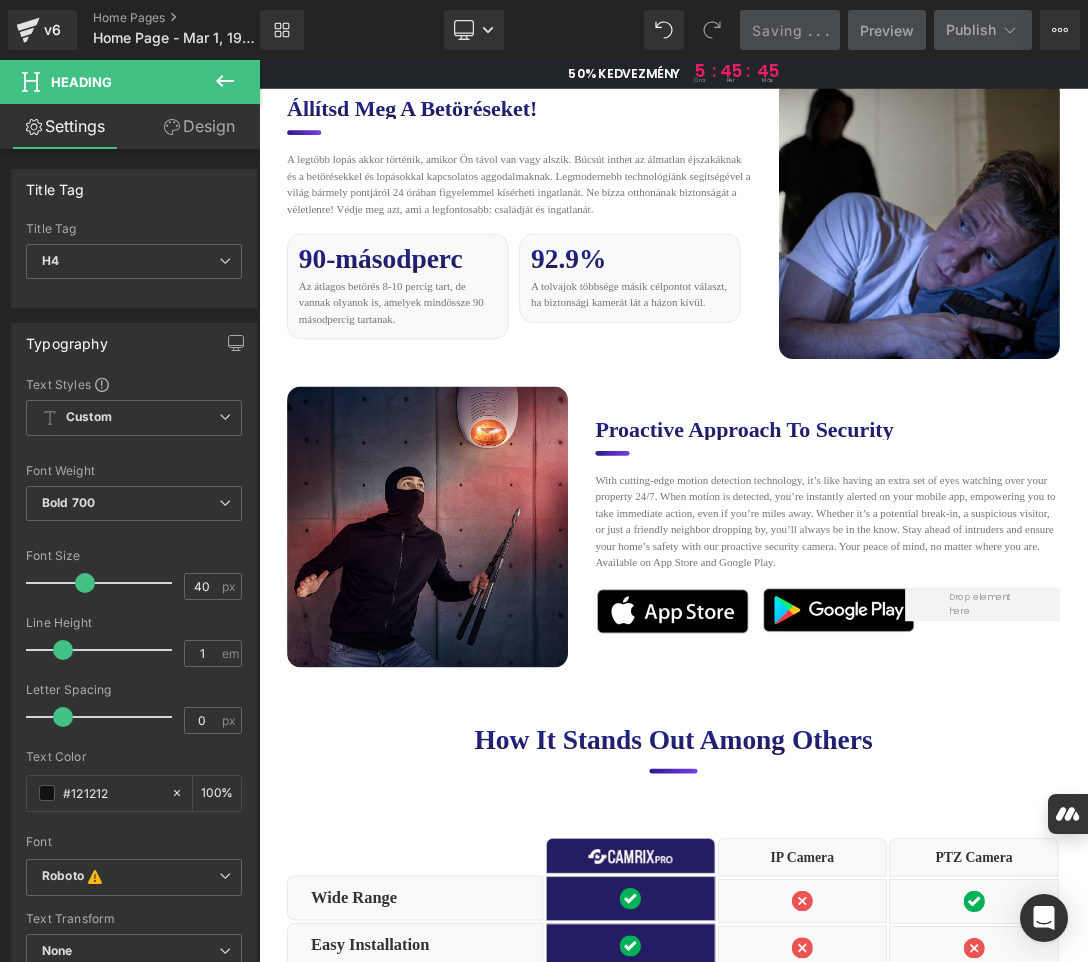click on "Proactive Approach to Security" at bounding box center [1089, 599] 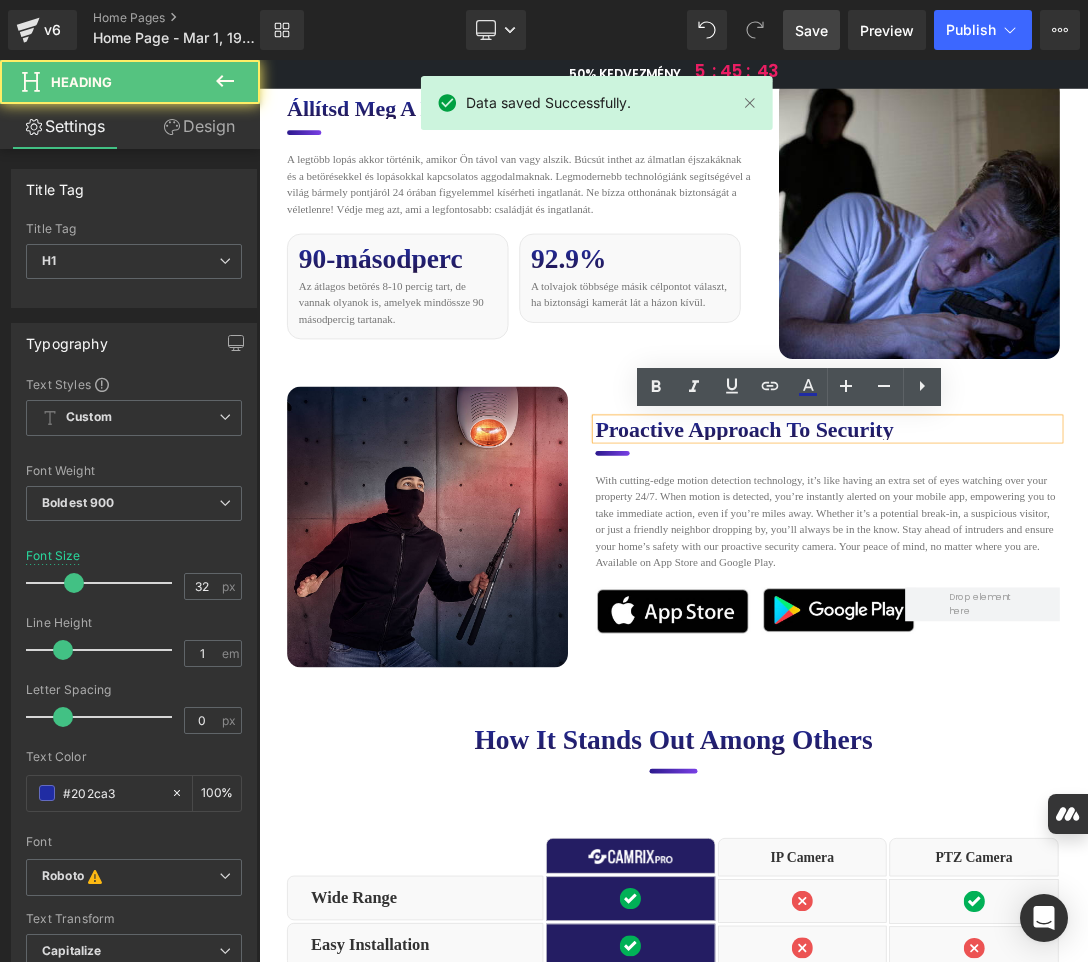 click on "Proactive Approach to Security" at bounding box center [1089, 599] 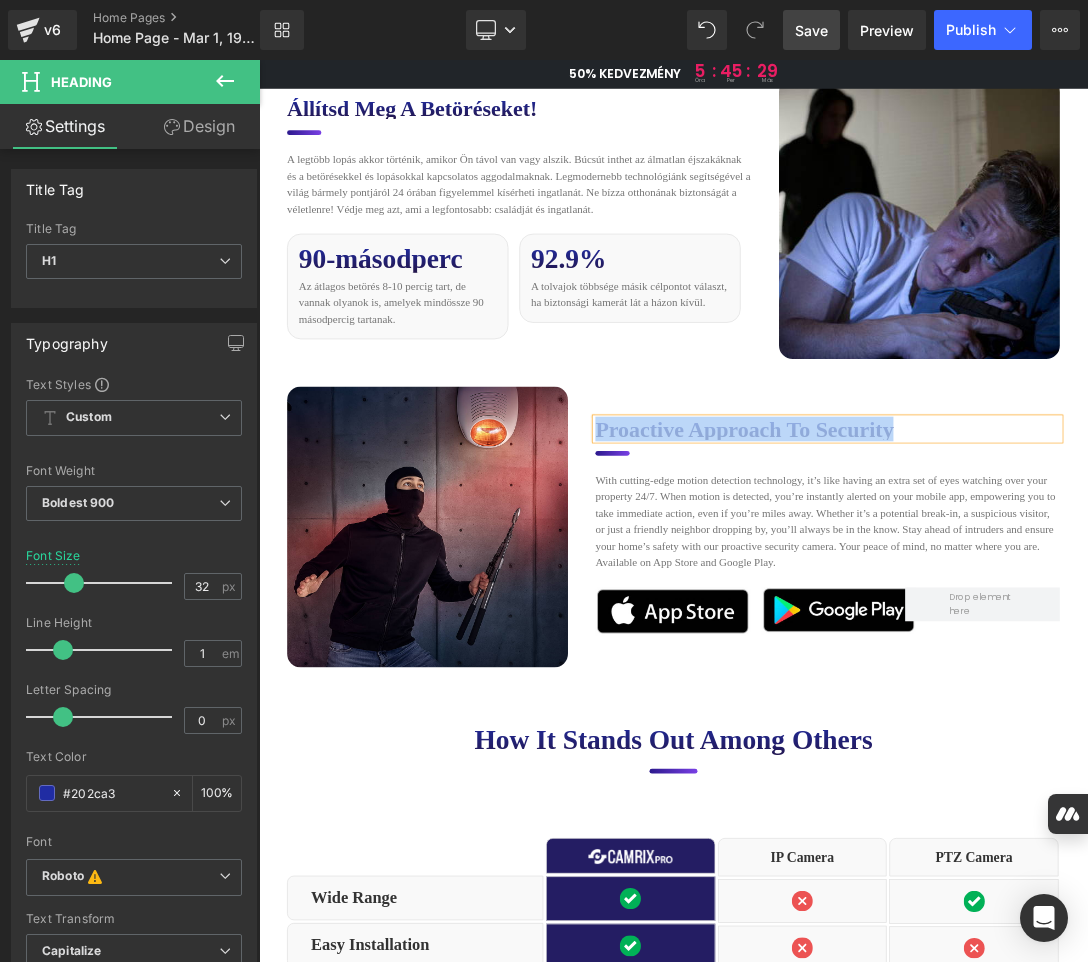 click on "Proactive Approach to Security" at bounding box center (1089, 599) 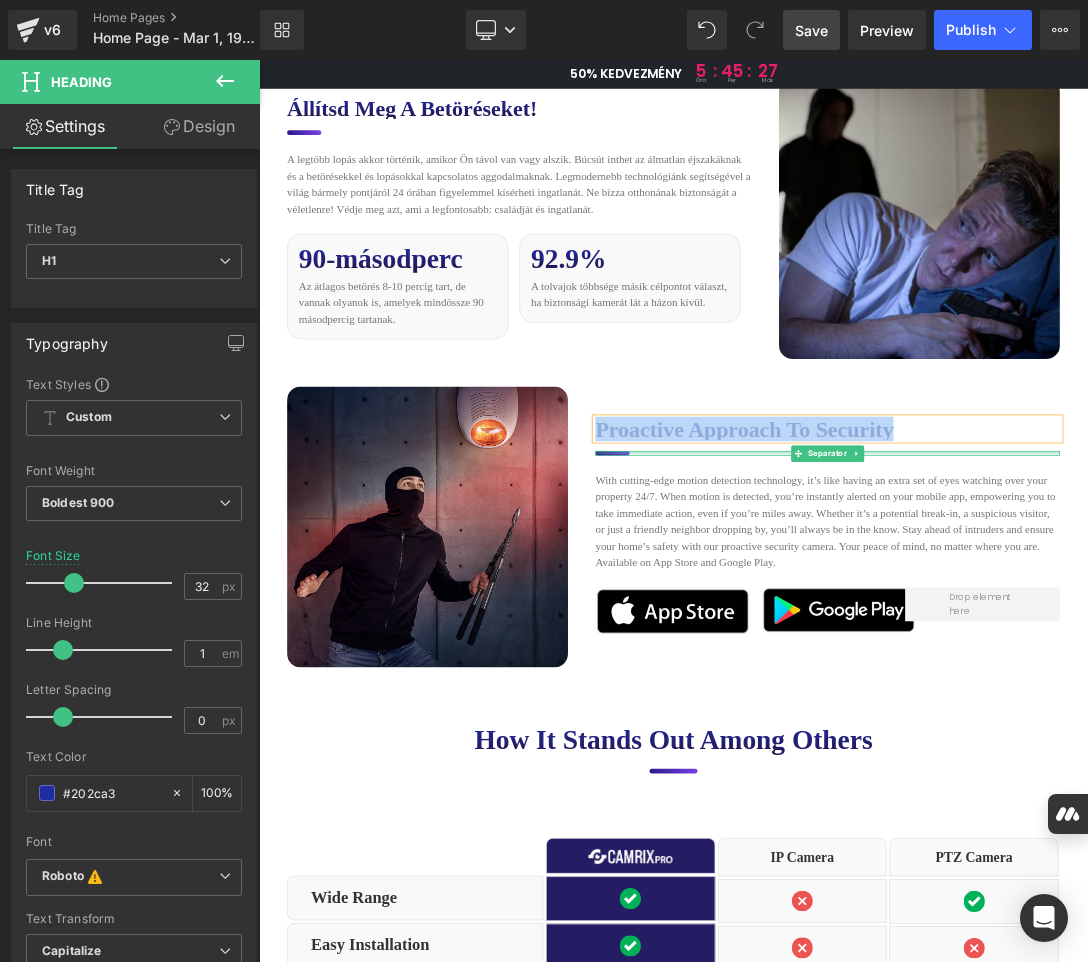paste 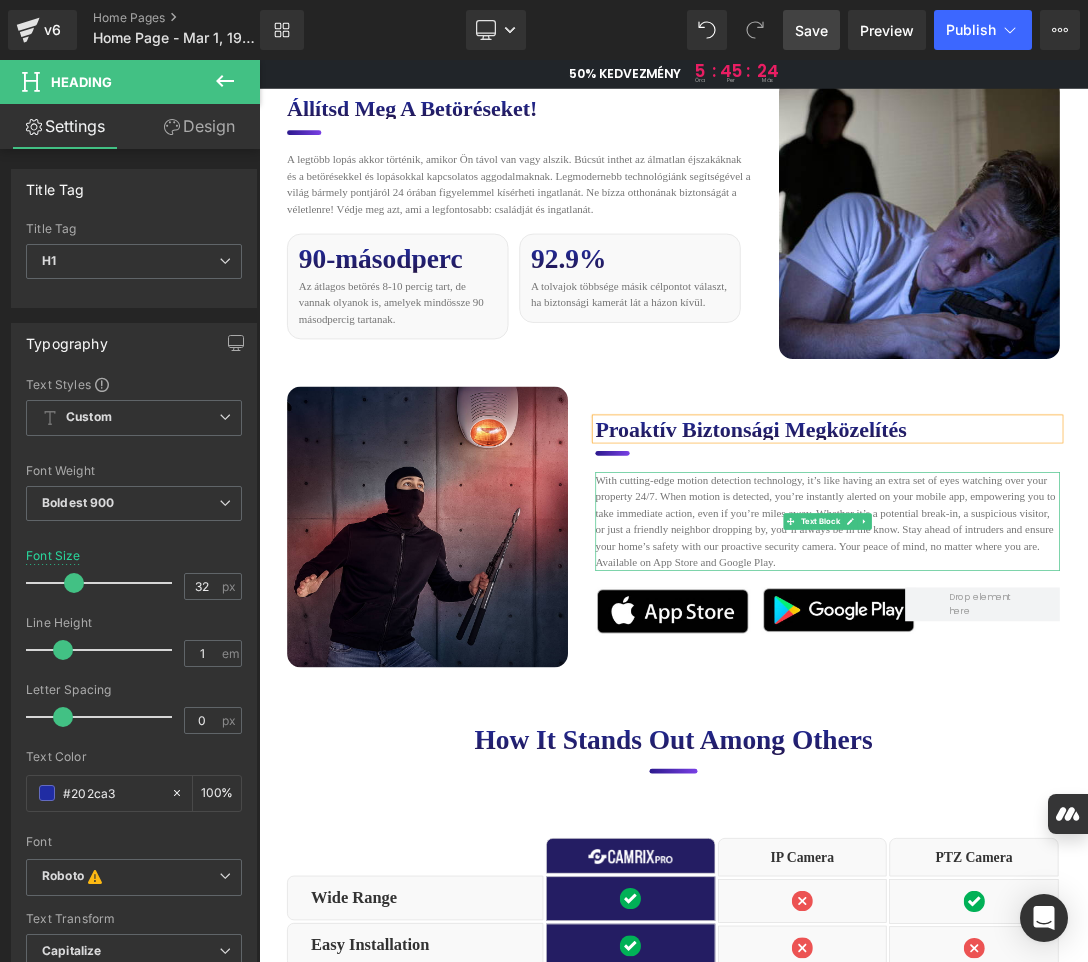 click on "With cutting-edge motion detection technology, it’s like having an extra set of eyes watching over your property 24/7. When motion is detected, you’re instantly alerted on your mobile app, empowering you to take immediate action, even if you’re miles away. Whether it’s a potential break-in, a suspicious visitor, or just a friendly neighbor dropping by, you’ll always be in the know. Stay ahead of intruders and ensure your home’s safety with our proactive security camera. Your peace of mind, no matter where you are. Available on App Store and Google Play." at bounding box center (1089, 734) 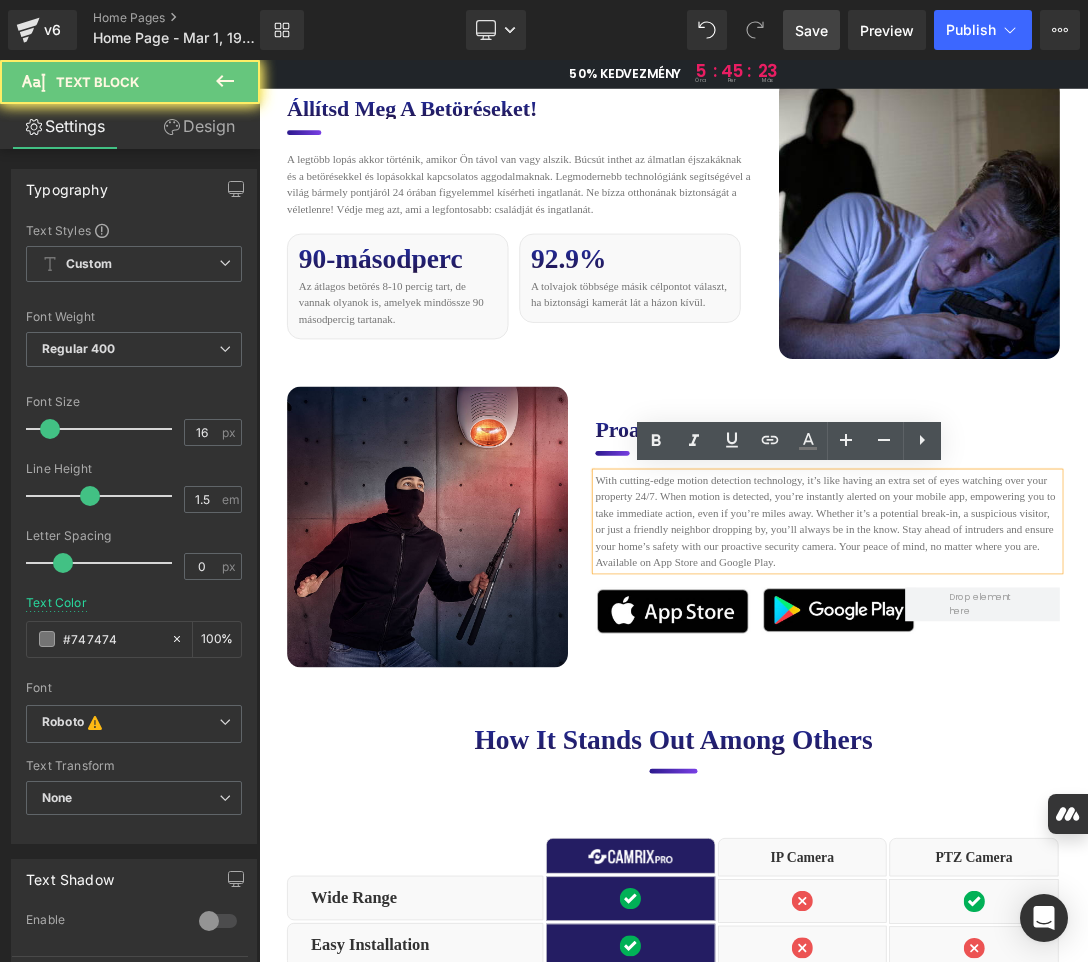 click on "With cutting-edge motion detection technology, it’s like having an extra set of eyes watching over your property 24/7. When motion is detected, you’re instantly alerted on your mobile app, empowering you to take immediate action, even if you’re miles away. Whether it’s a potential break-in, a suspicious visitor, or just a friendly neighbor dropping by, you’ll always be in the know. Stay ahead of intruders and ensure your home’s safety with our proactive security camera. Your peace of mind, no matter where you are. Available on App Store and Google Play." at bounding box center (1089, 734) 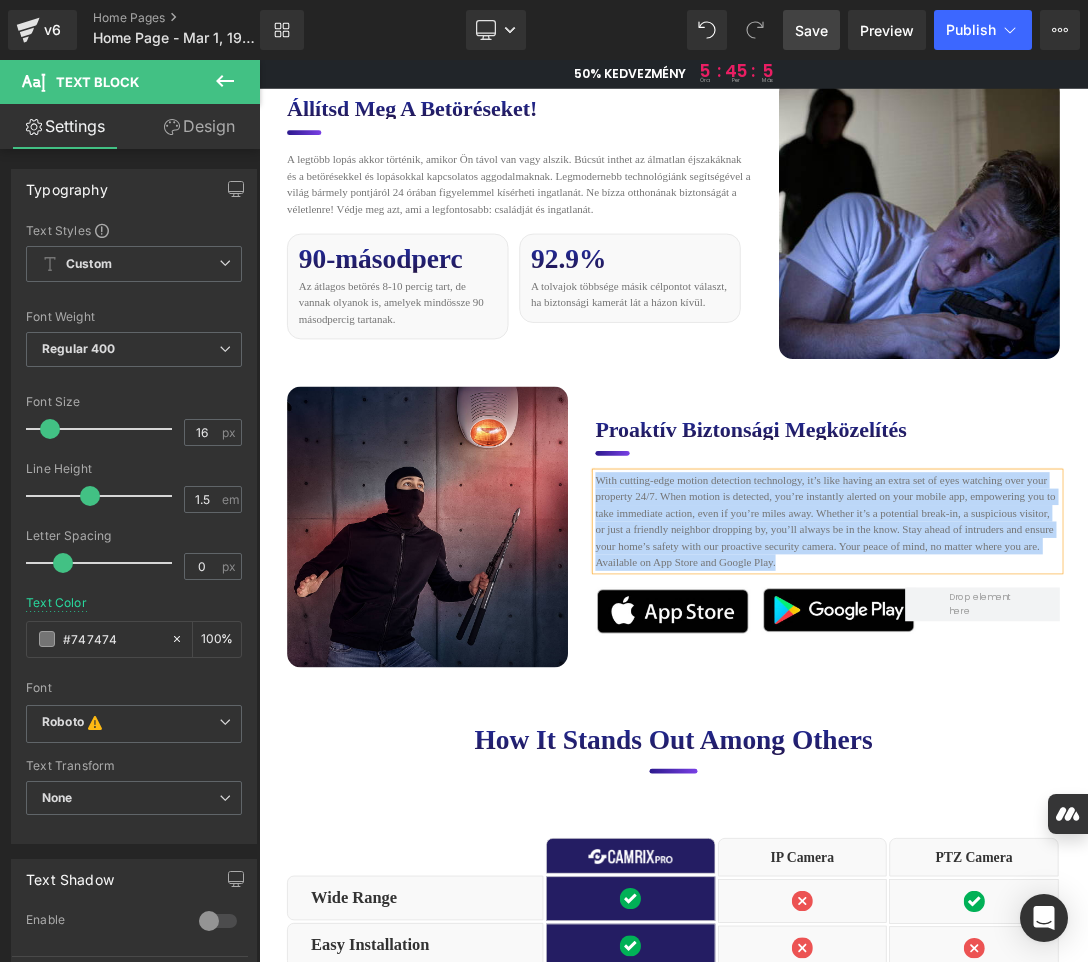 click on "With cutting-edge motion detection technology, it’s like having an extra set of eyes watching over your property 24/7. When motion is detected, you’re instantly alerted on your mobile app, empowering you to take immediate action, even if you’re miles away. Whether it’s a potential break-in, a suspicious visitor, or just a friendly neighbor dropping by, you’ll always be in the know. Stay ahead of intruders and ensure your home’s safety with our proactive security camera. Your peace of mind, no matter where you are. Available on App Store and Google Play." at bounding box center (1089, 734) 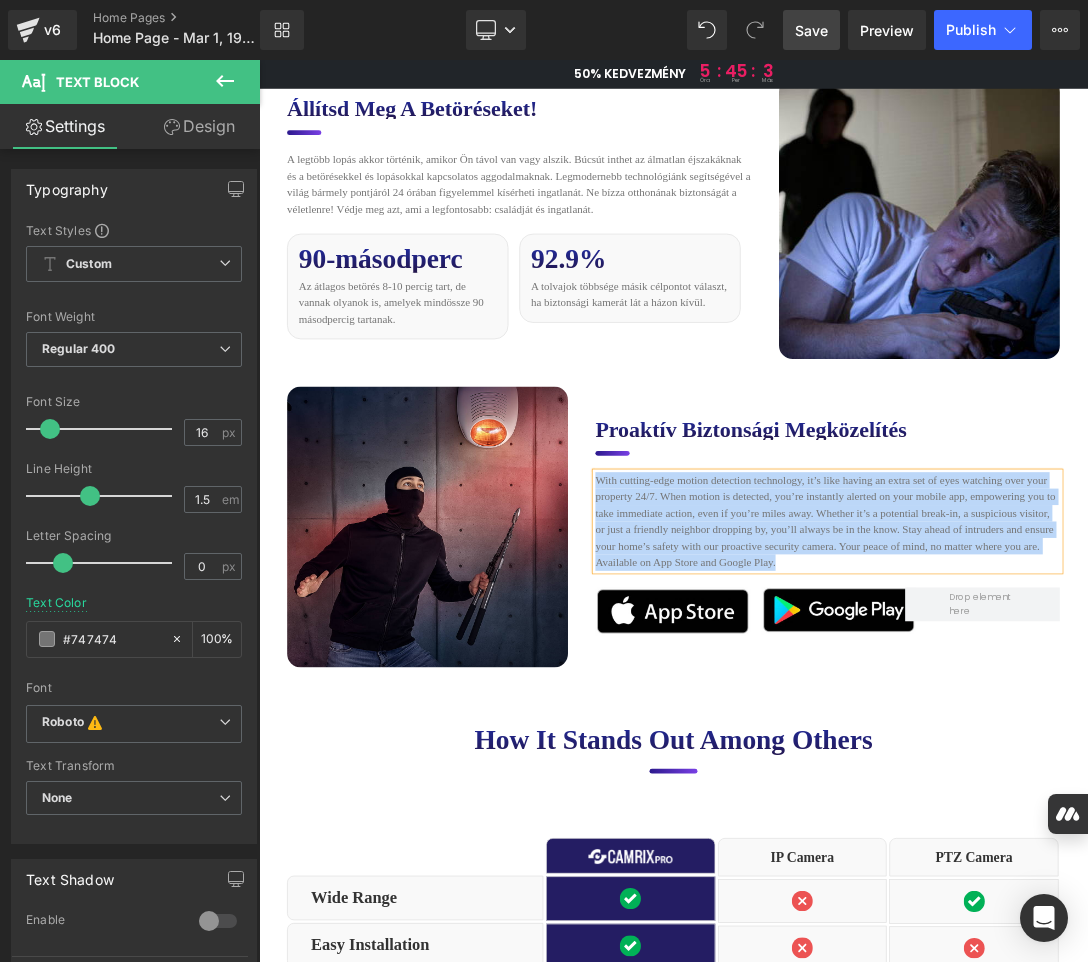 paste 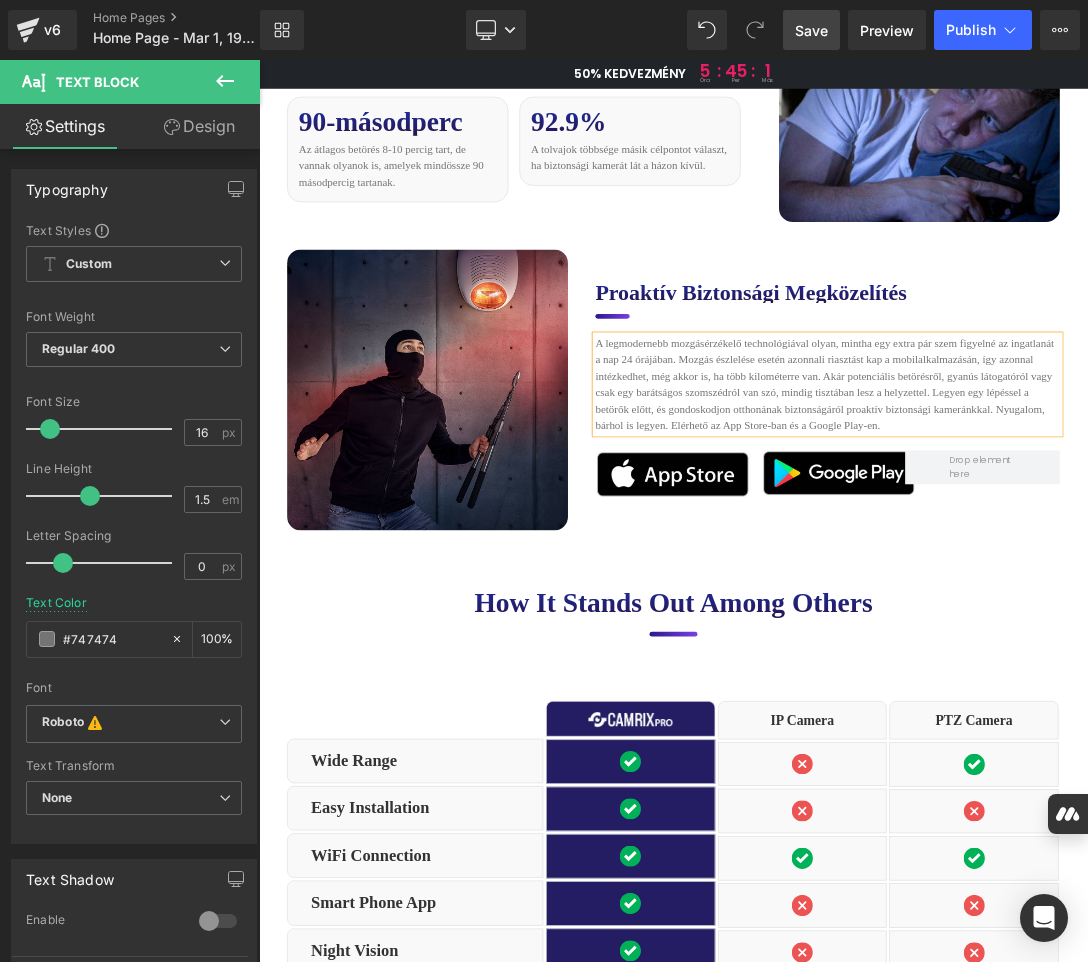 scroll, scrollTop: 6200, scrollLeft: 0, axis: vertical 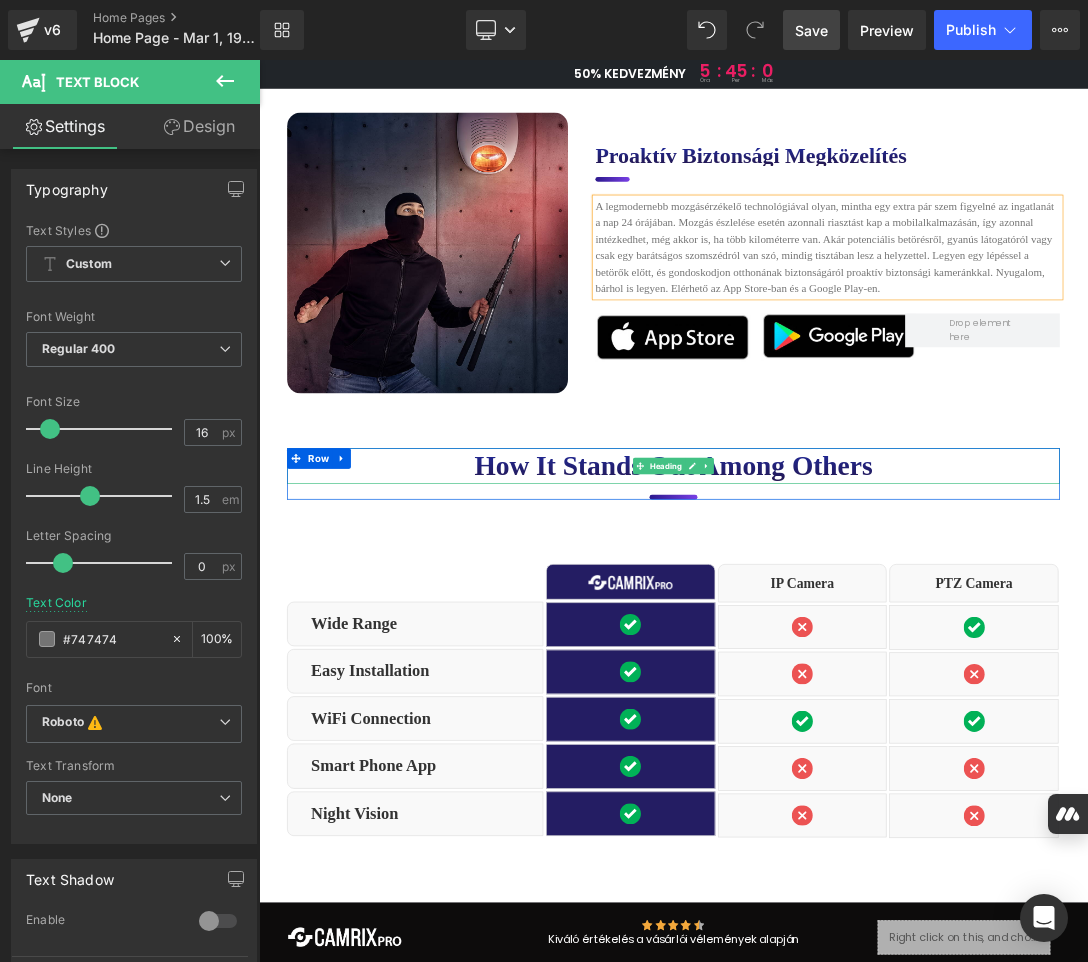 click on "How it stands out among others" at bounding box center [864, 653] 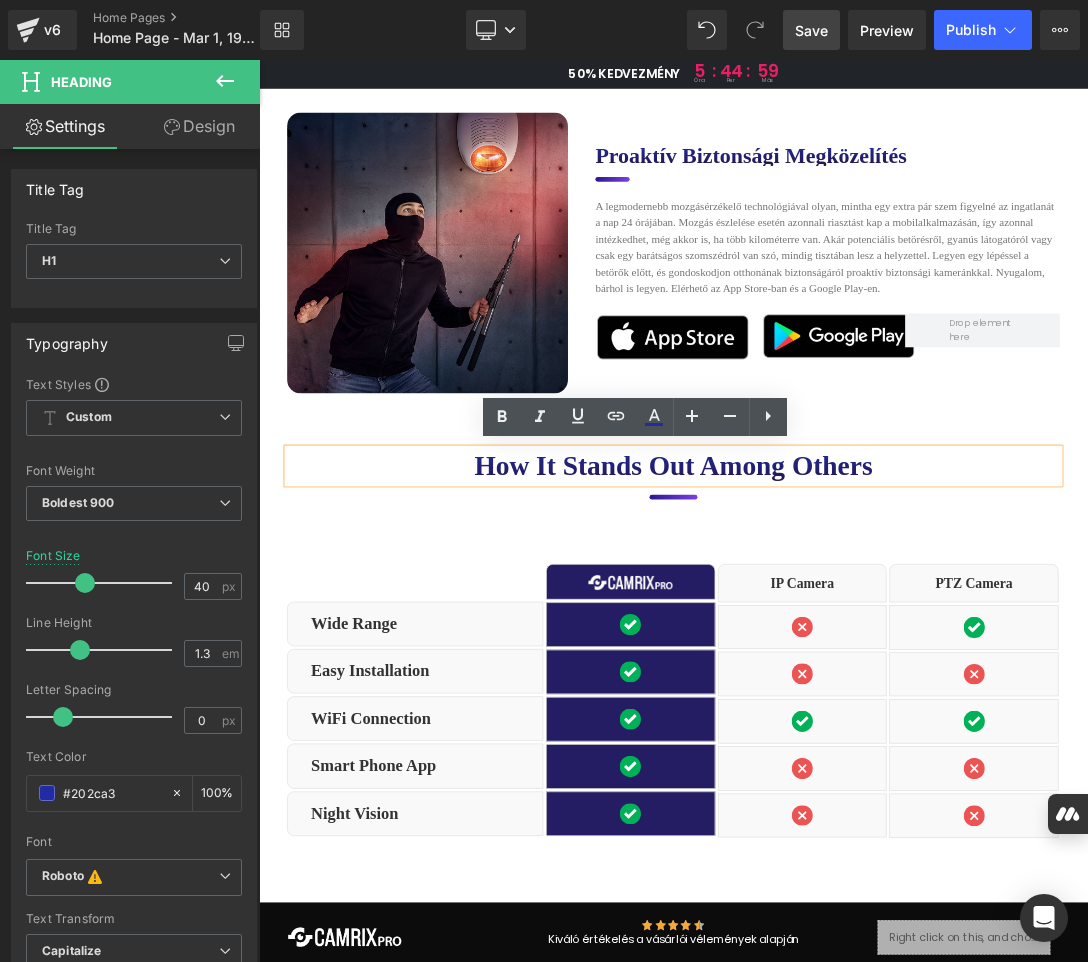 click on "How it stands out among others" at bounding box center (864, 653) 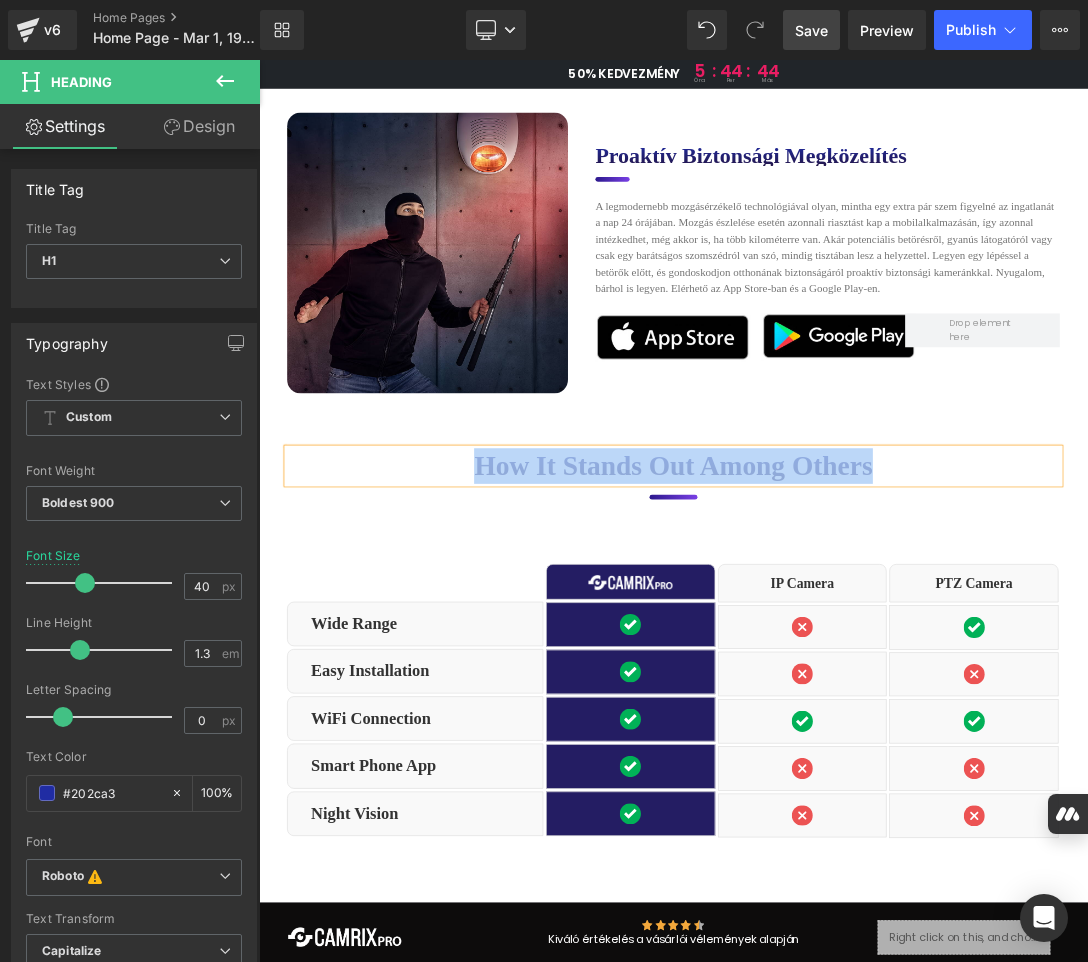 click on "How it stands out among others" at bounding box center [864, 653] 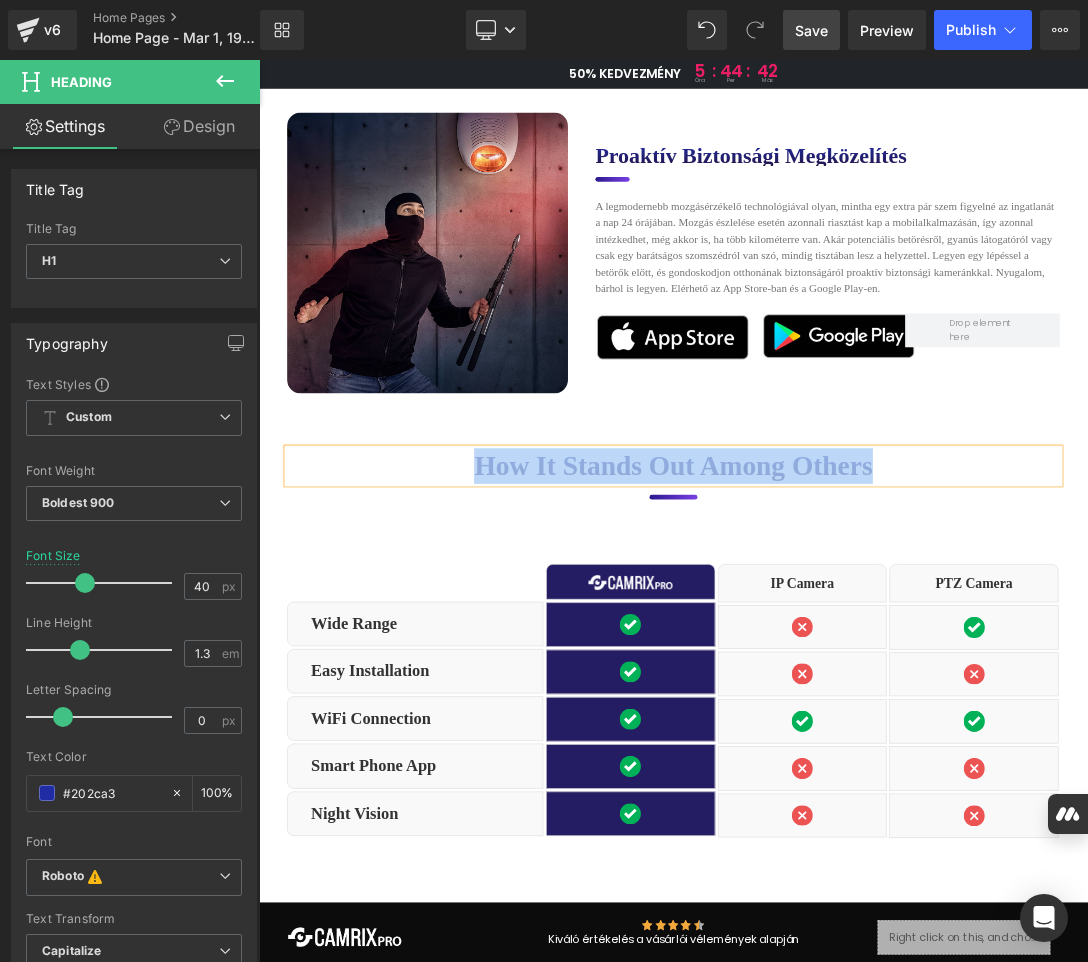 paste 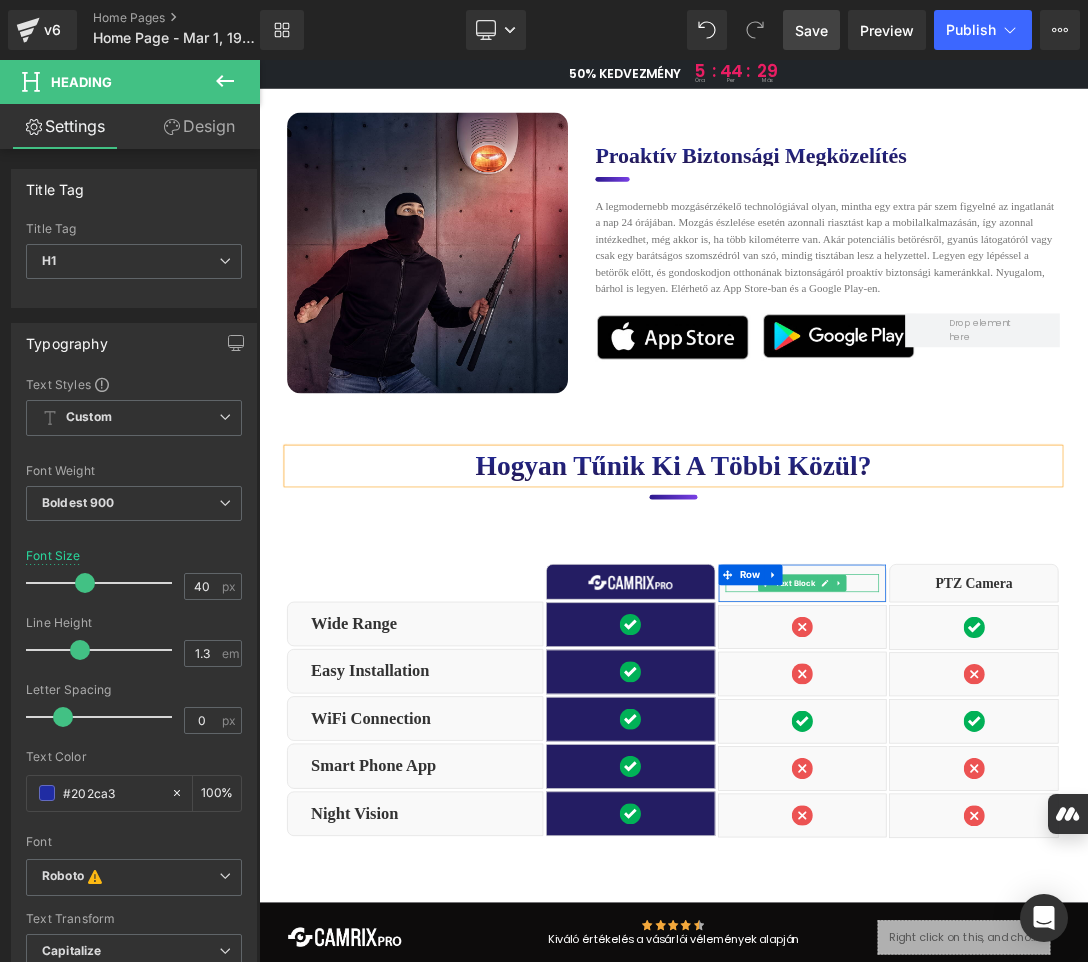 click 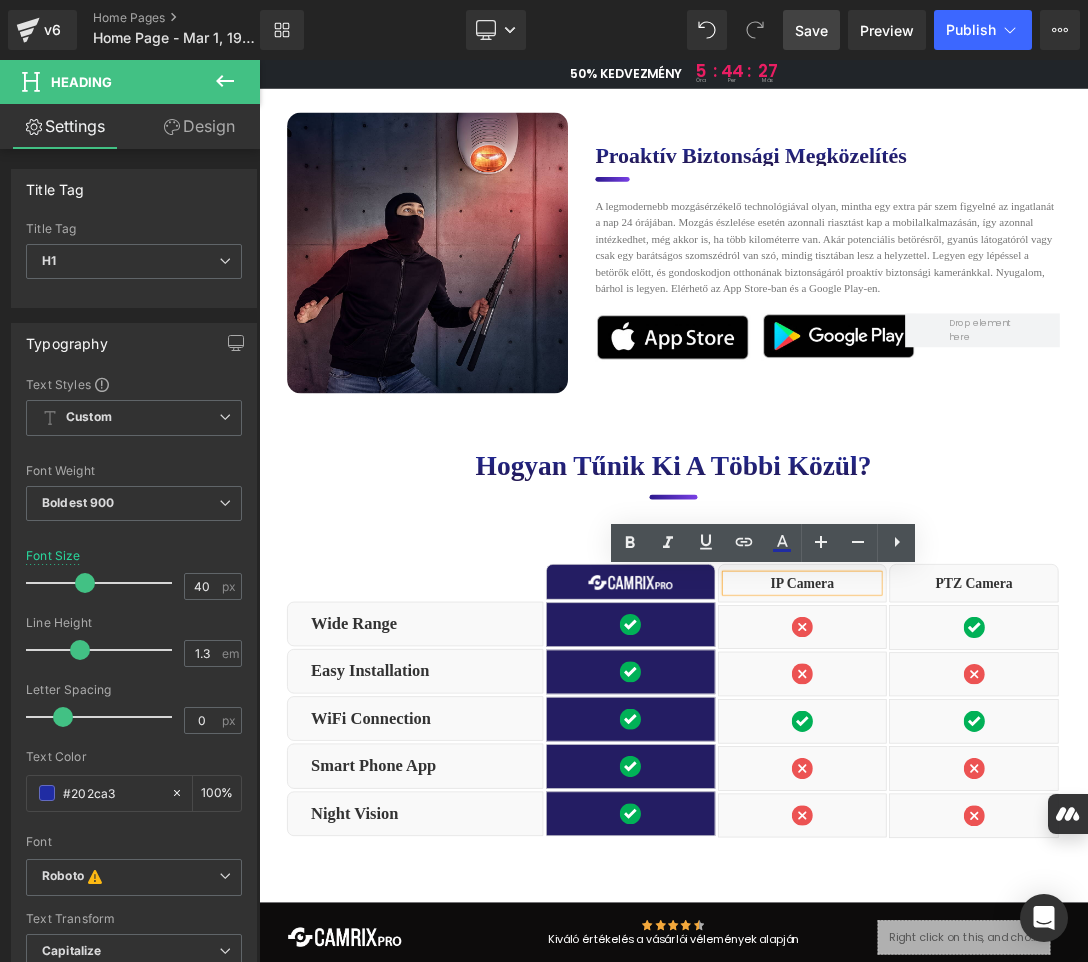 click on "IP Camera" at bounding box center [1052, 824] 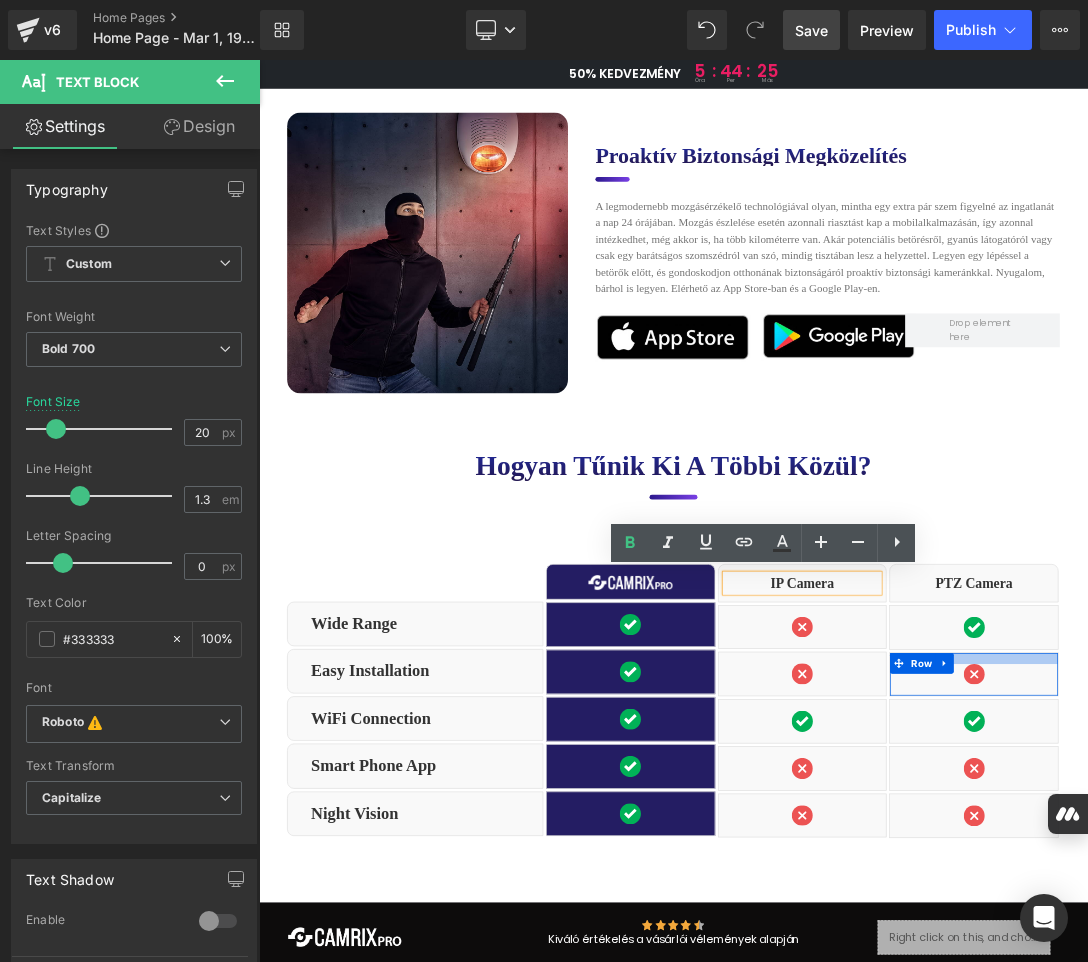 type 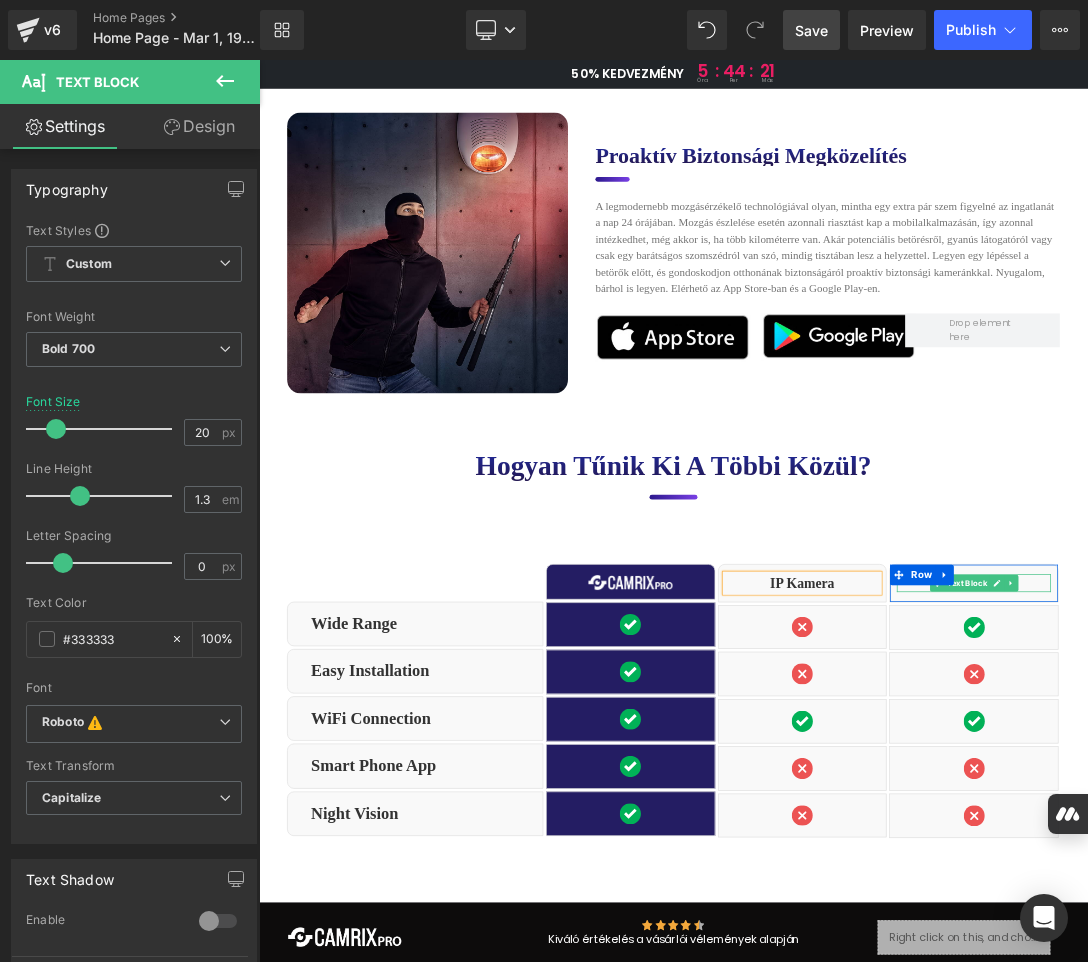 click at bounding box center [1335, 824] 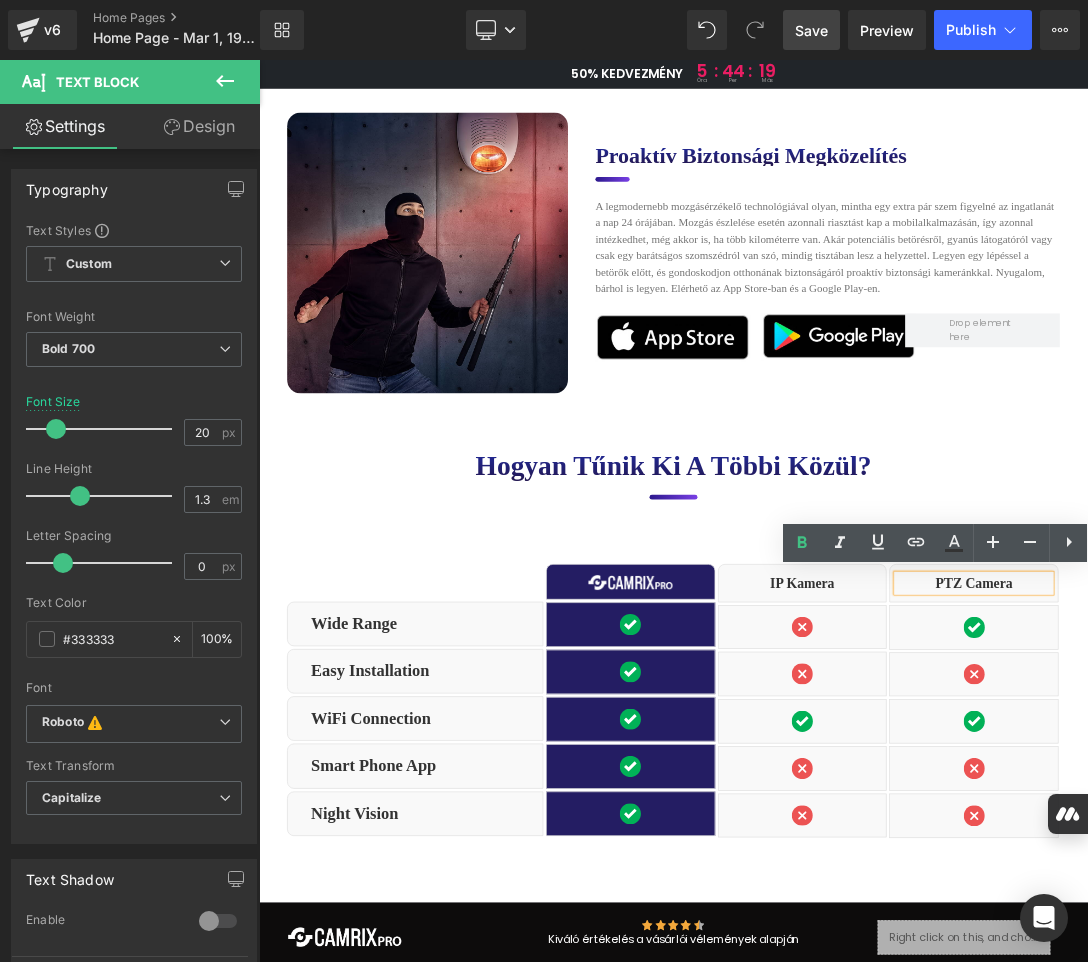 click on "PTZ Camera" at bounding box center (1302, 824) 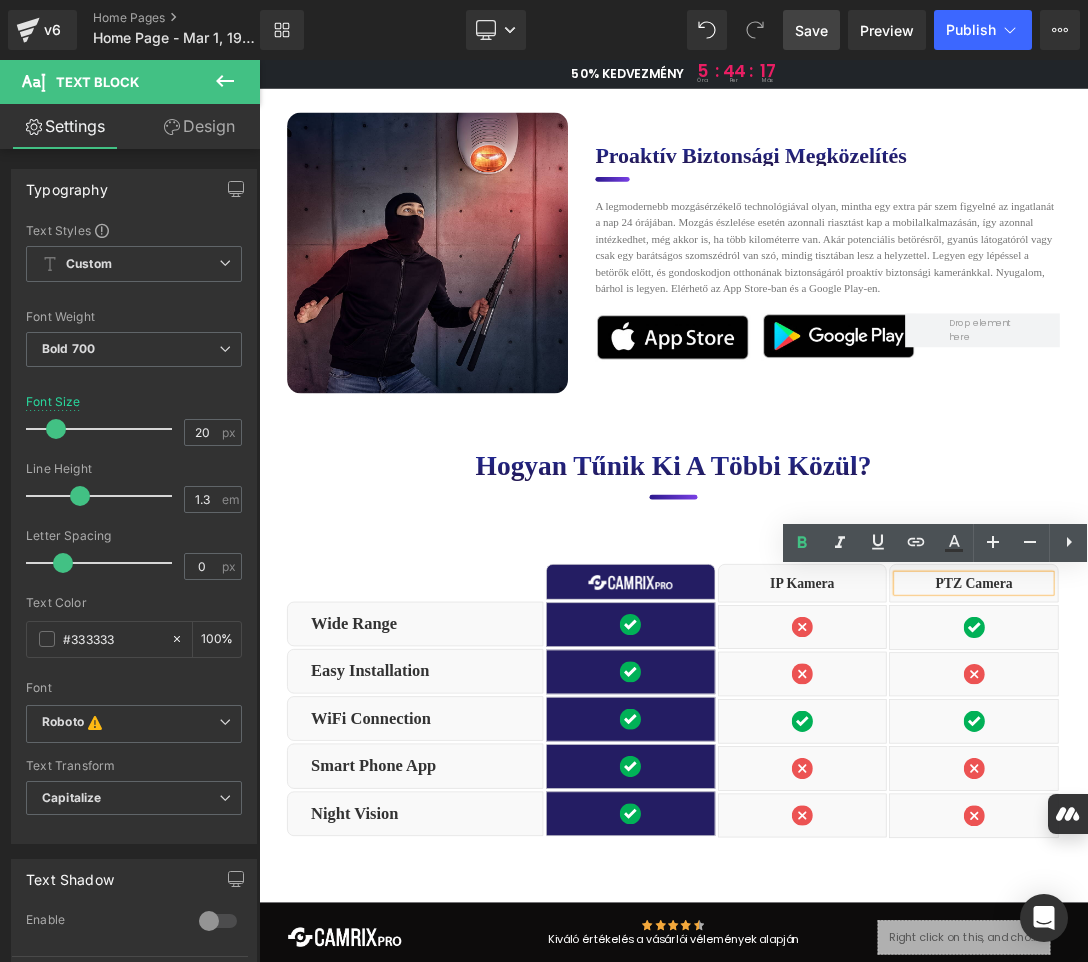 type 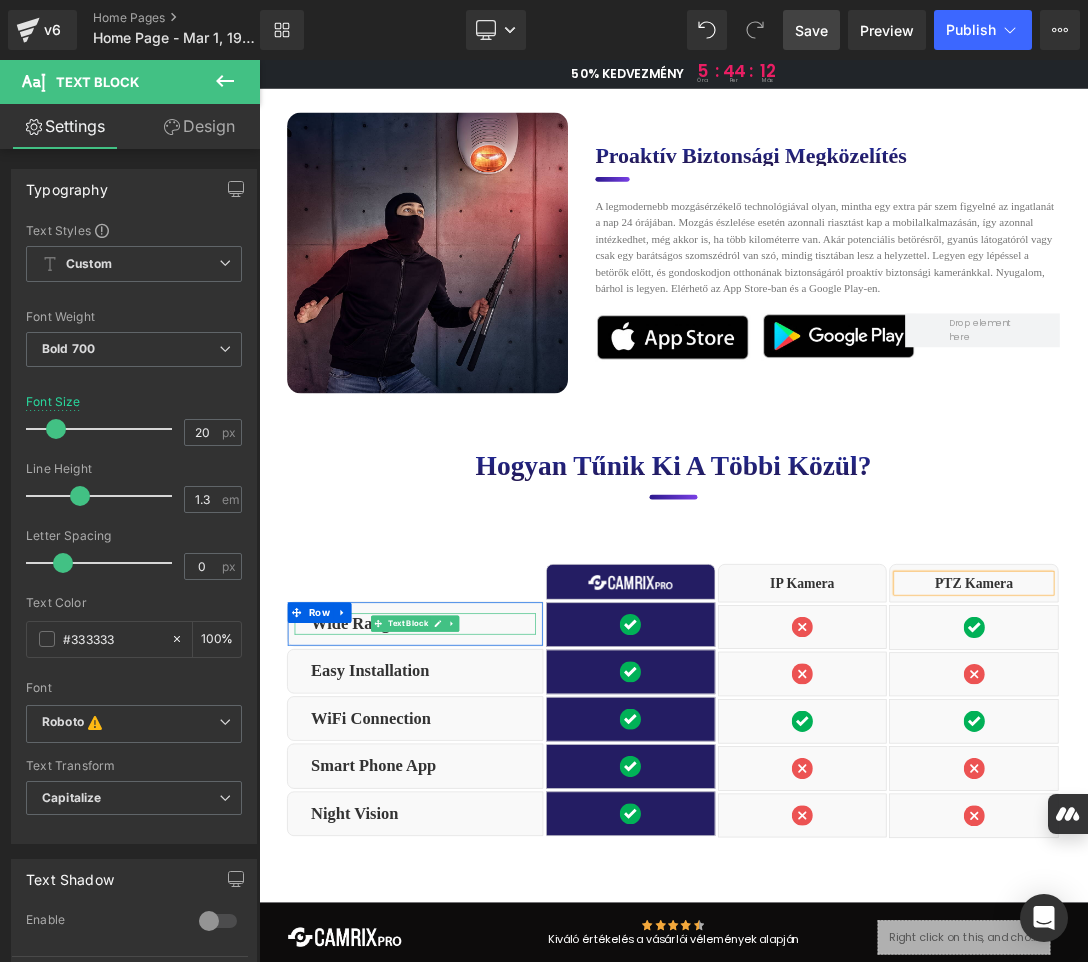 click 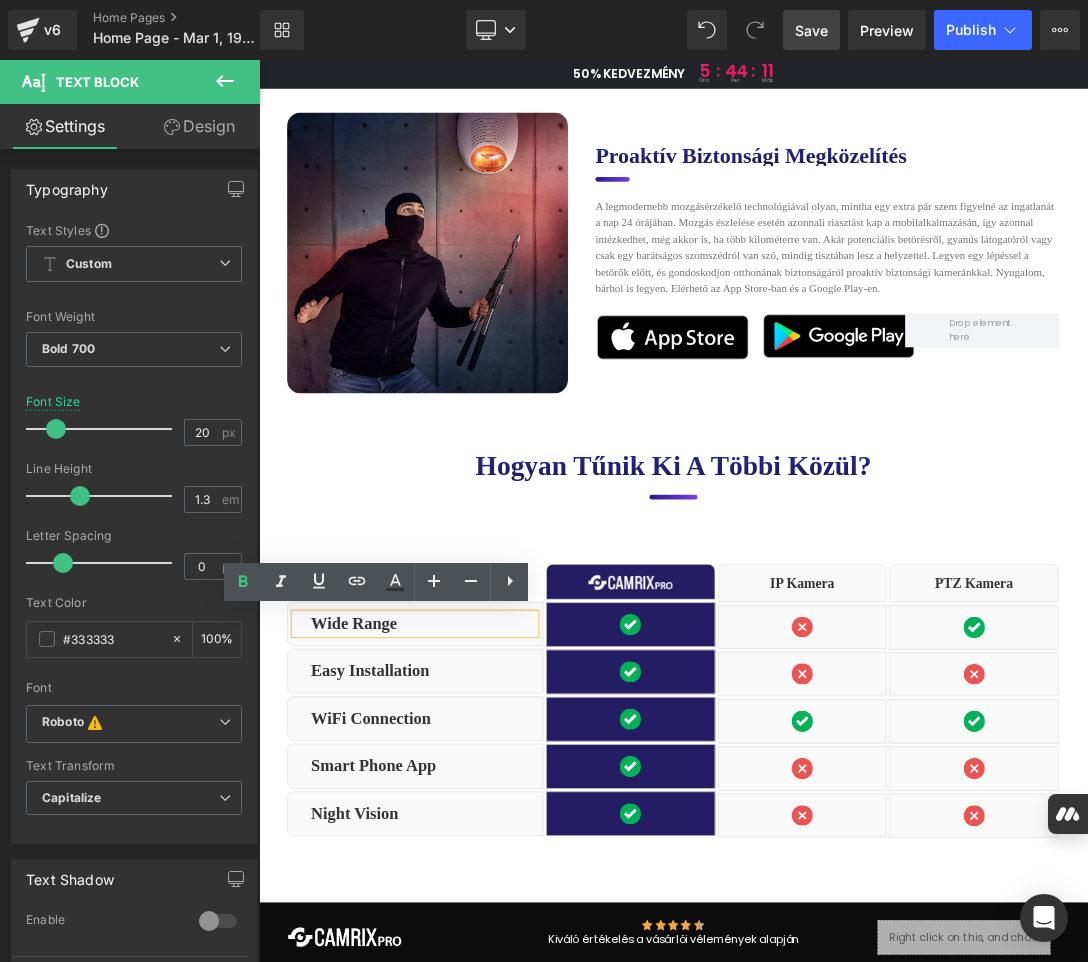click on "Wide Range" at bounding box center [499, 883] 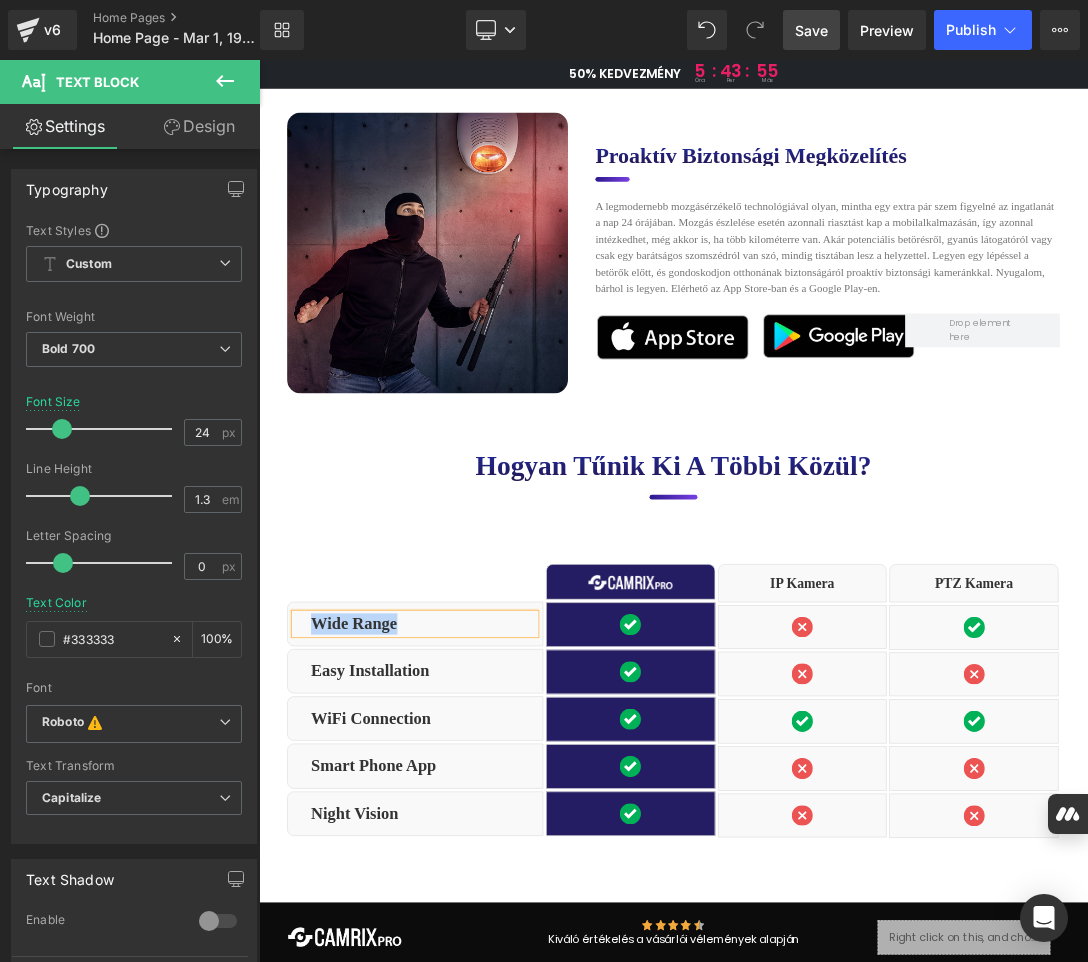 click on "Wide Range" at bounding box center (499, 883) 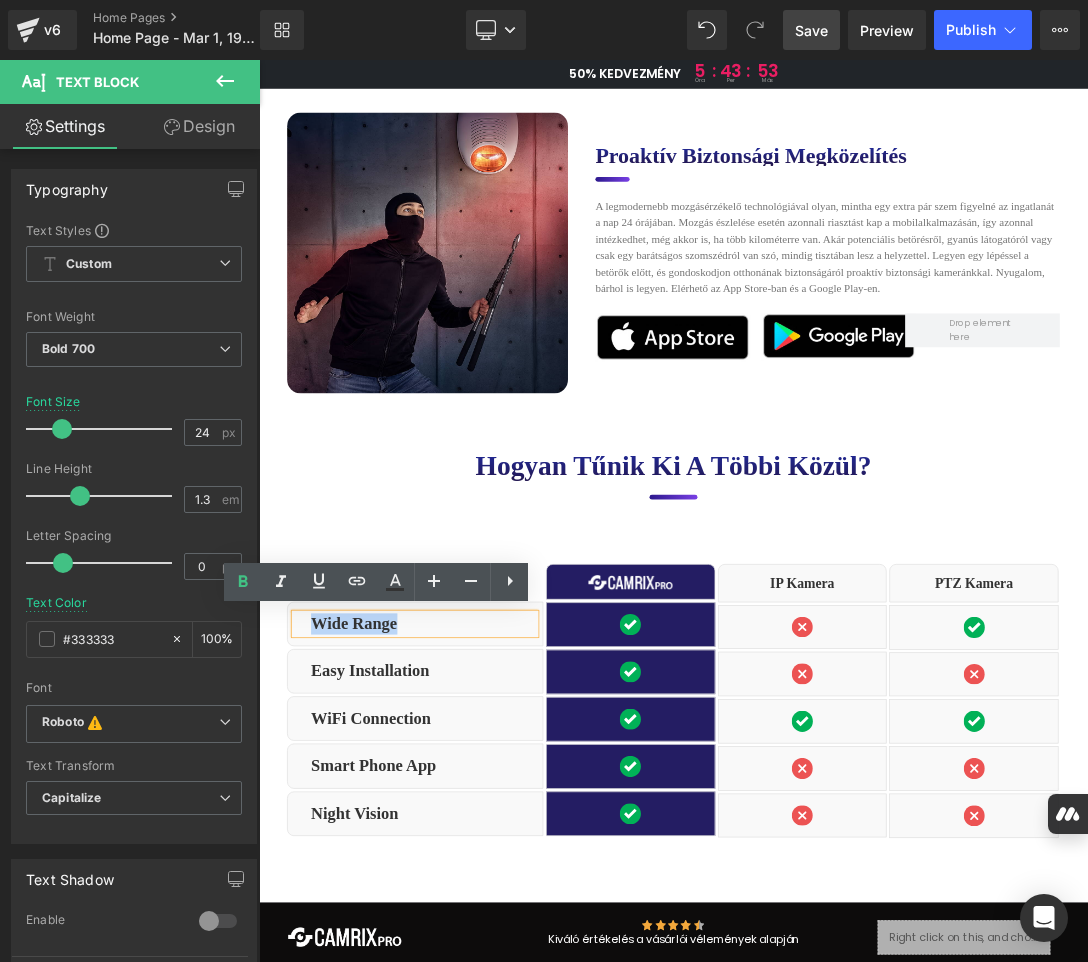 paste 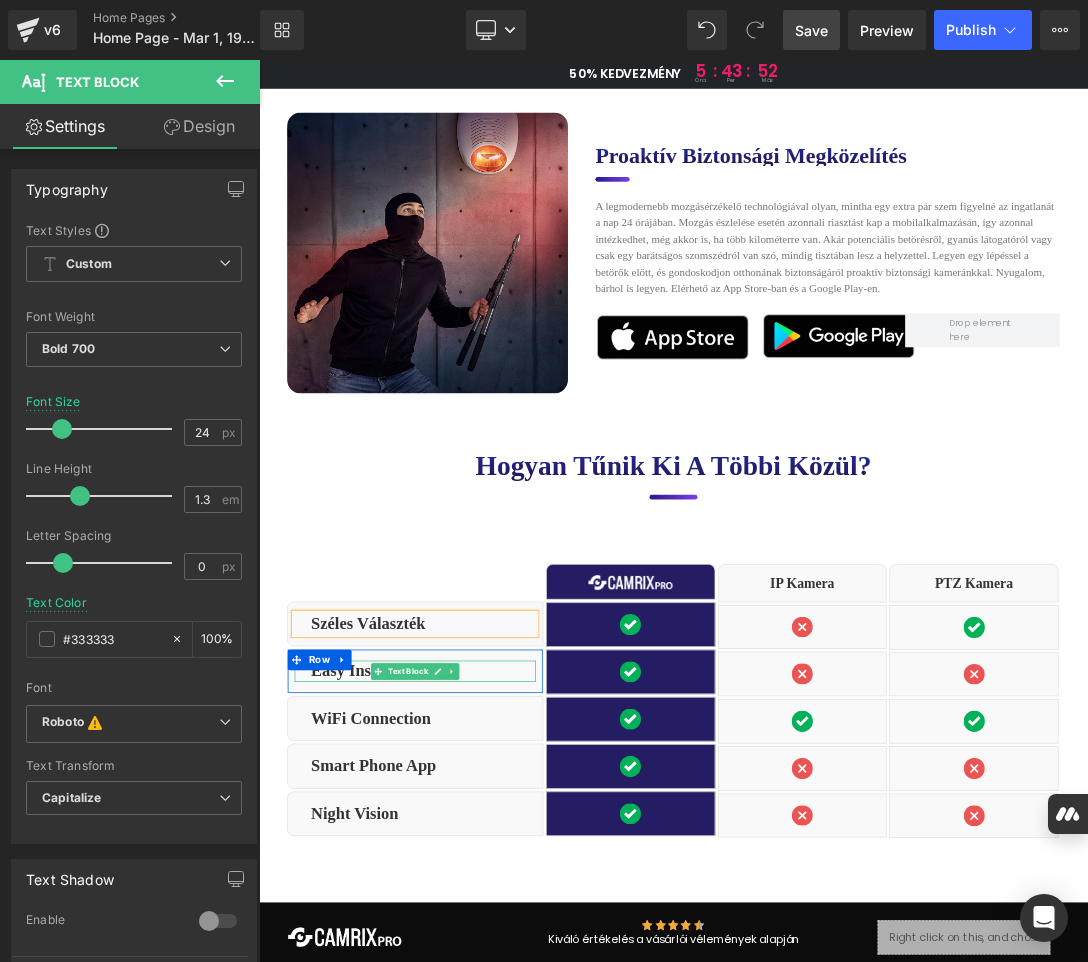 click 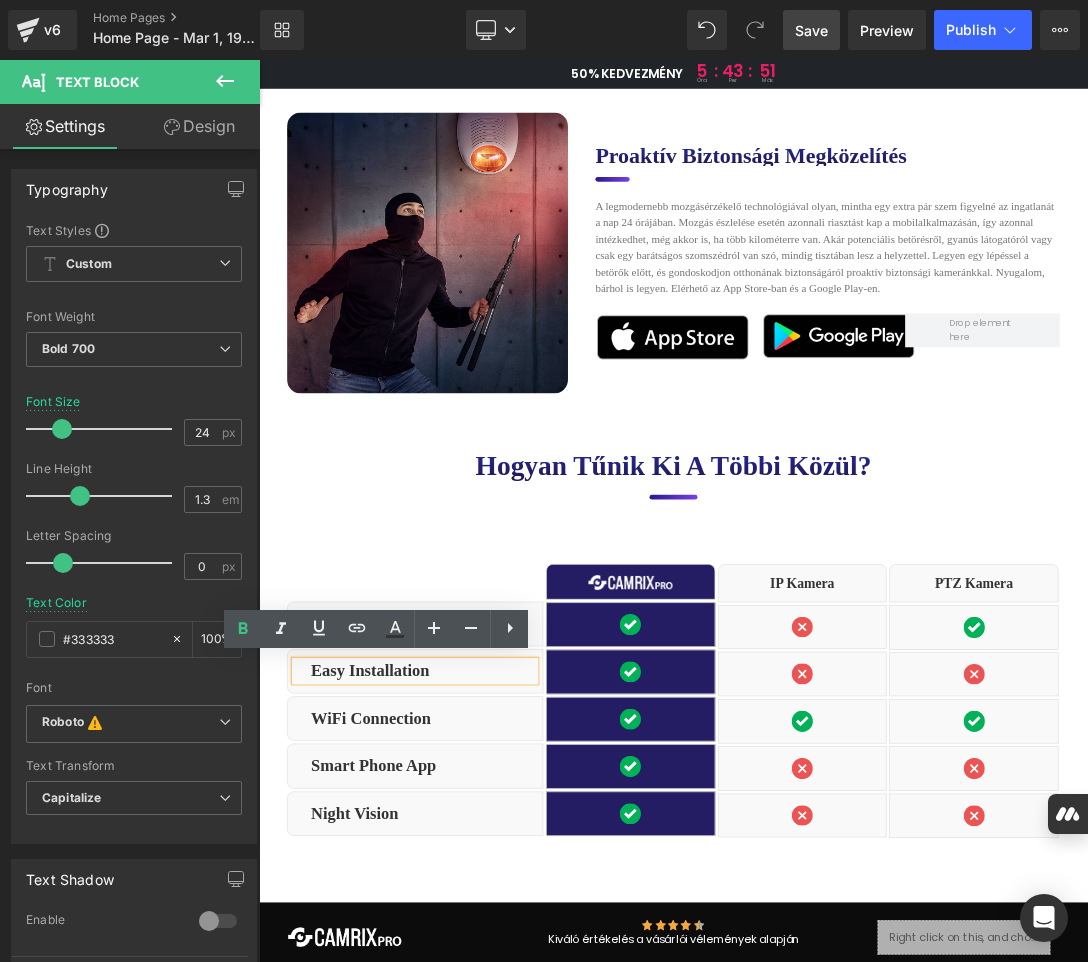 click on "Easy Installation" at bounding box center (499, 952) 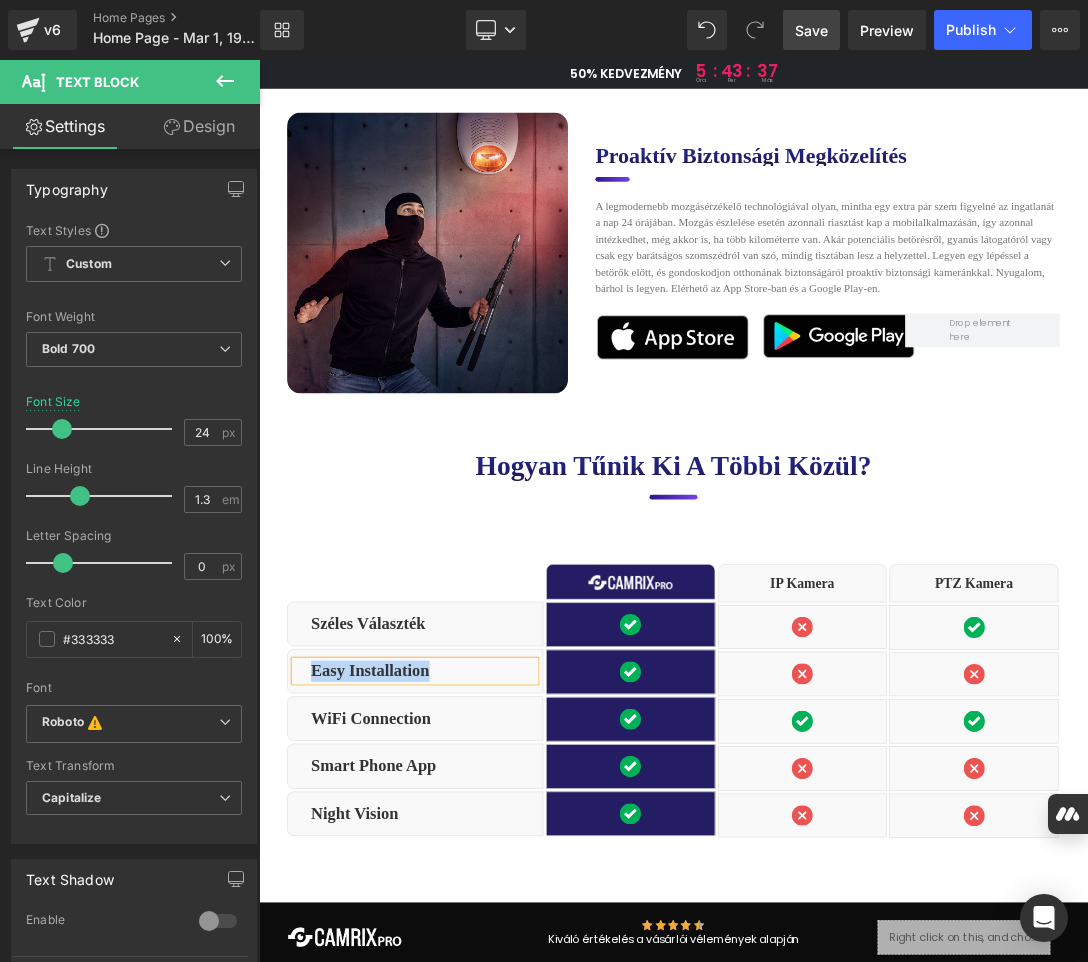 click on "Easy Installation" at bounding box center (499, 952) 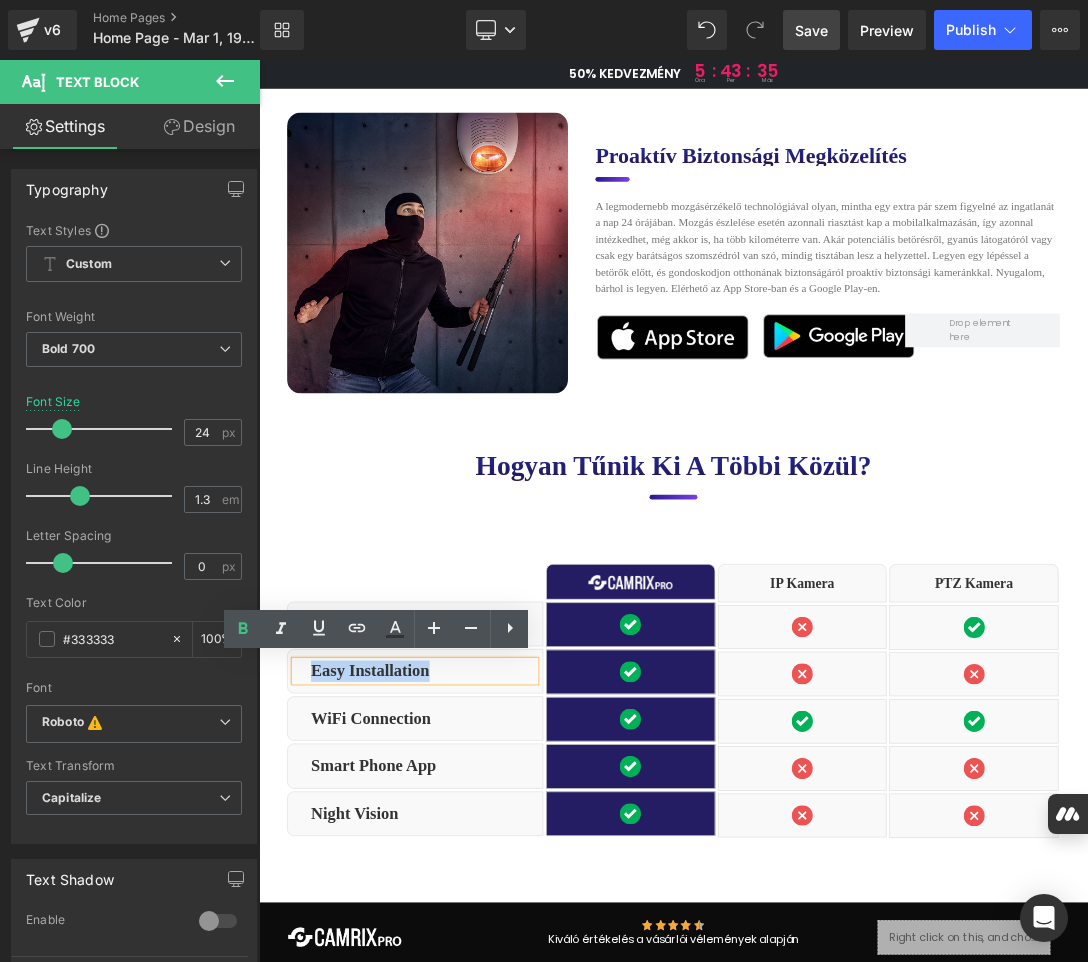 paste 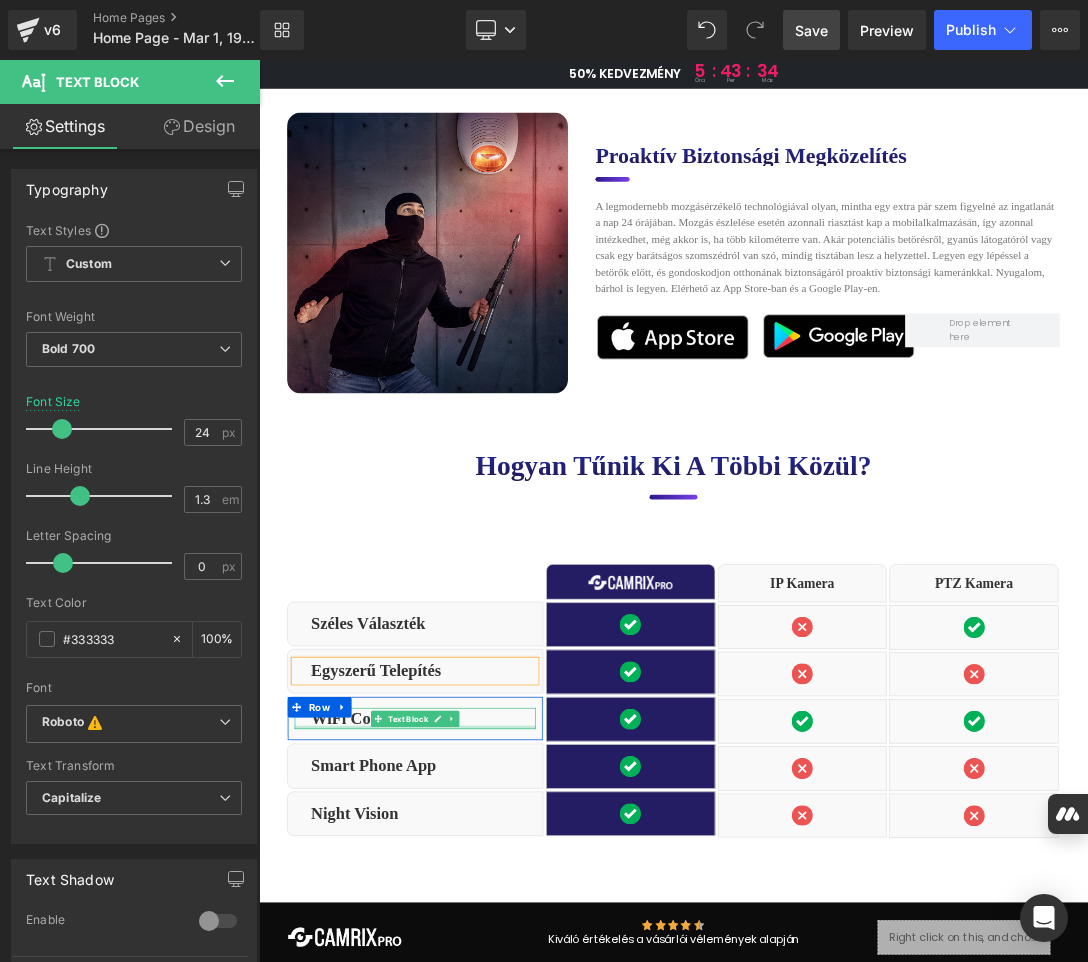 click at bounding box center (487, 1034) 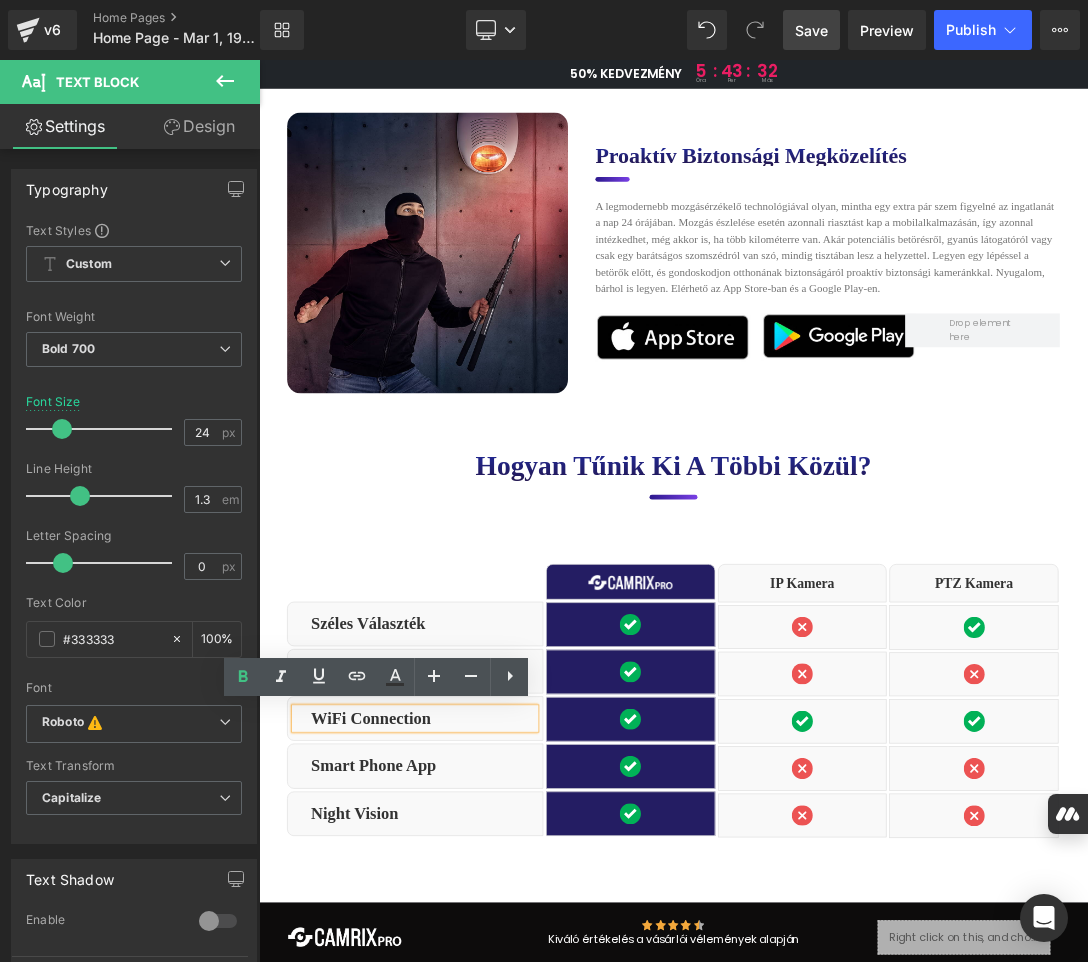 click on "WiFi Connection" at bounding box center (499, 1021) 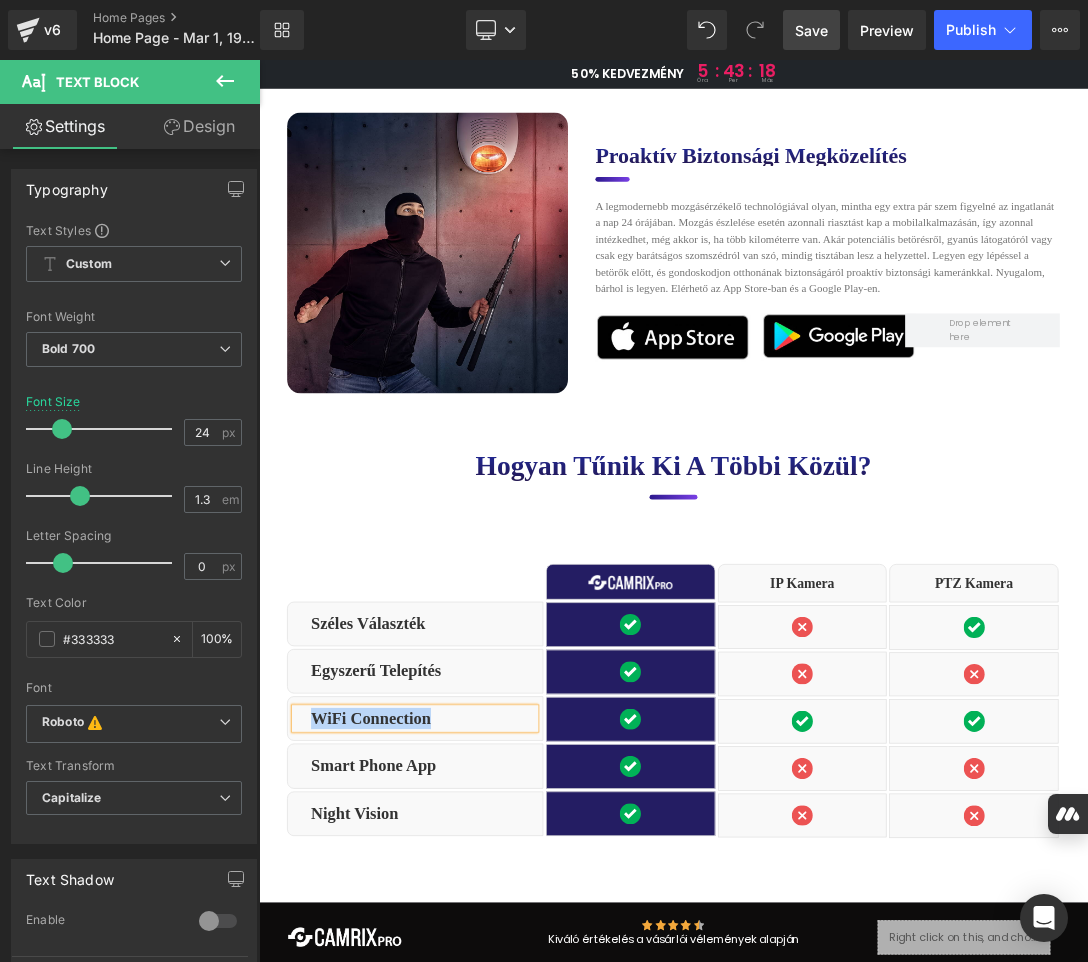click on "WiFi Connection" at bounding box center [499, 1021] 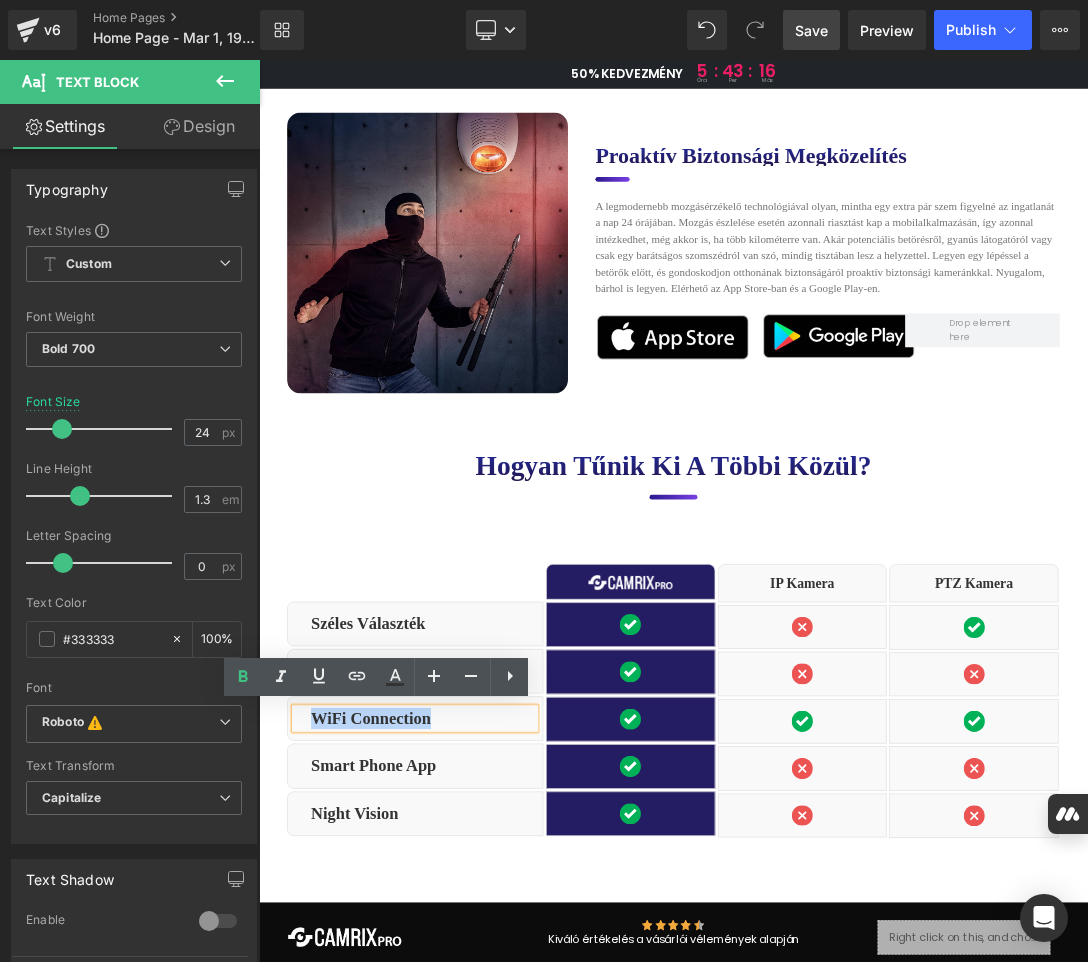 paste 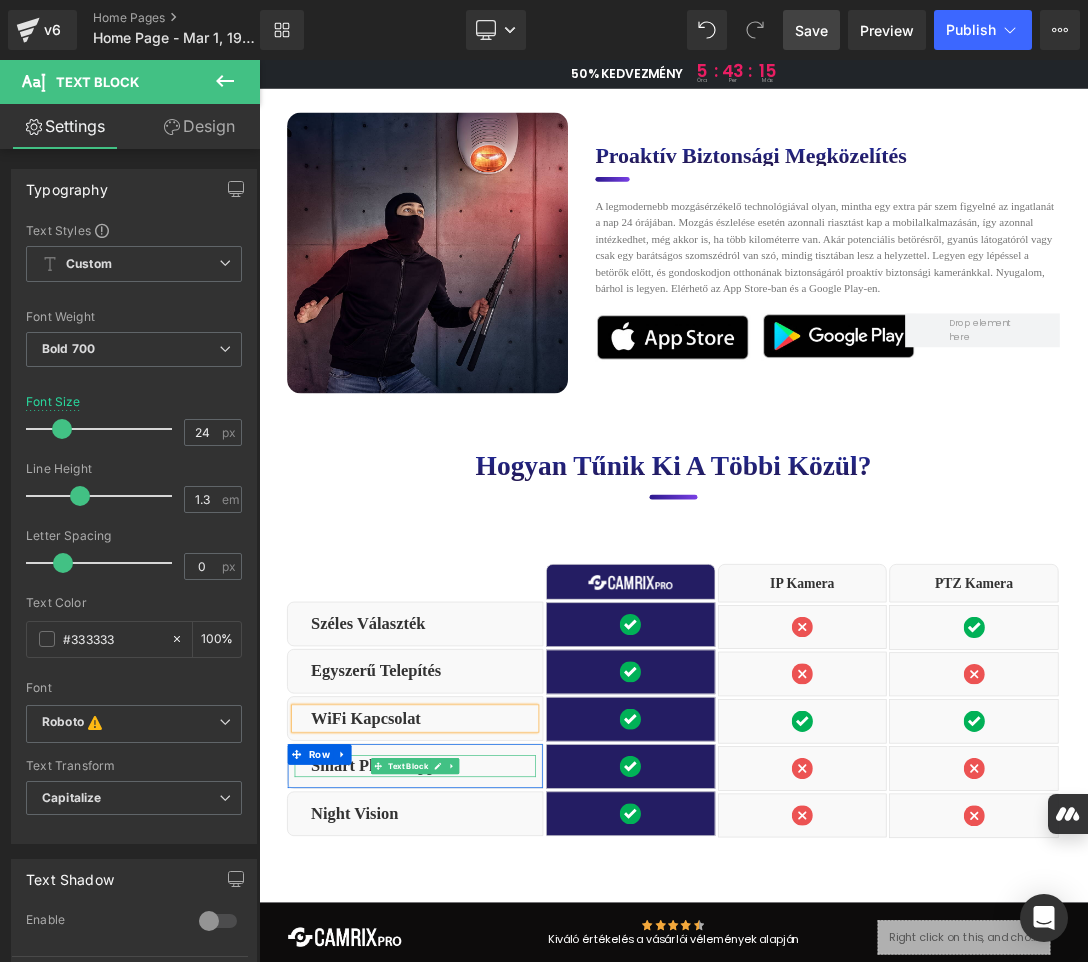 click on "Smart Phone App" at bounding box center [499, 1090] 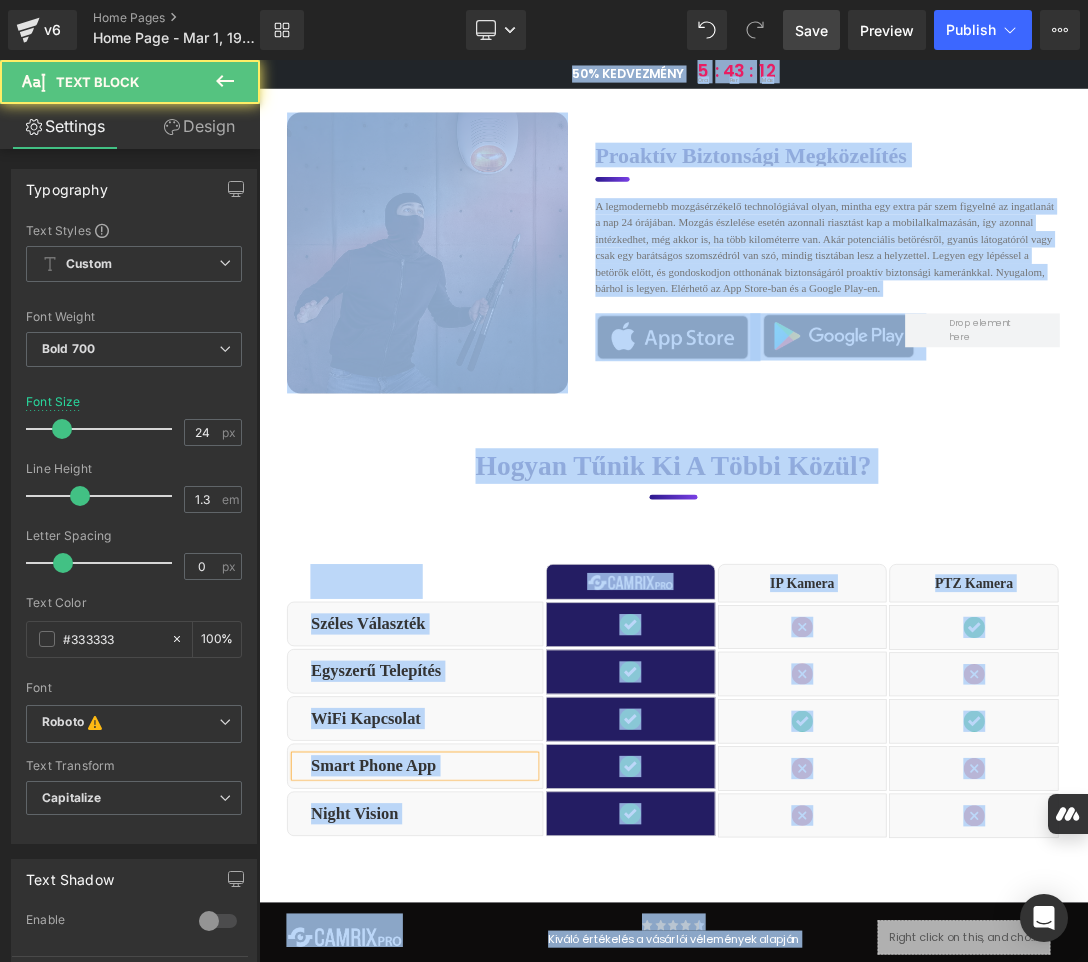 click on "Smart Phone App" at bounding box center (499, 1090) 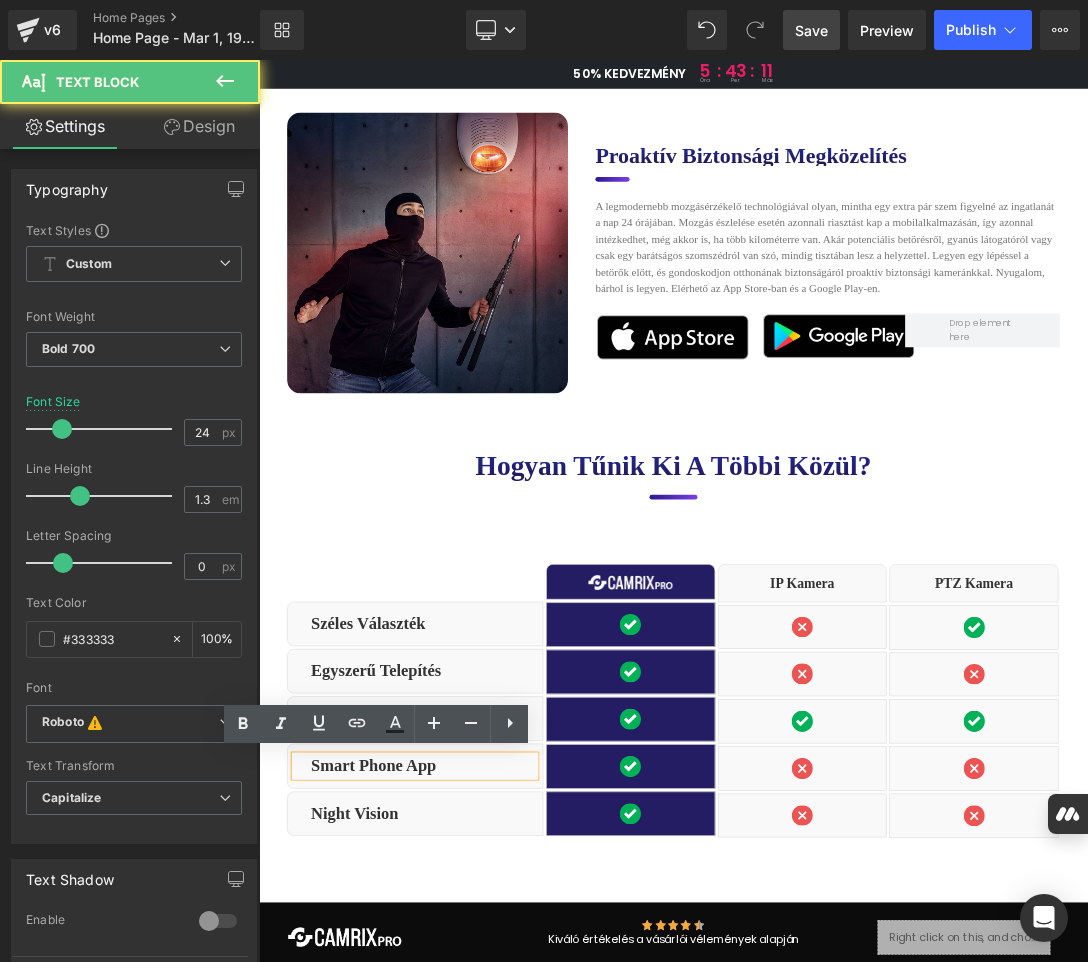 click on "Smart Phone App" at bounding box center (499, 1090) 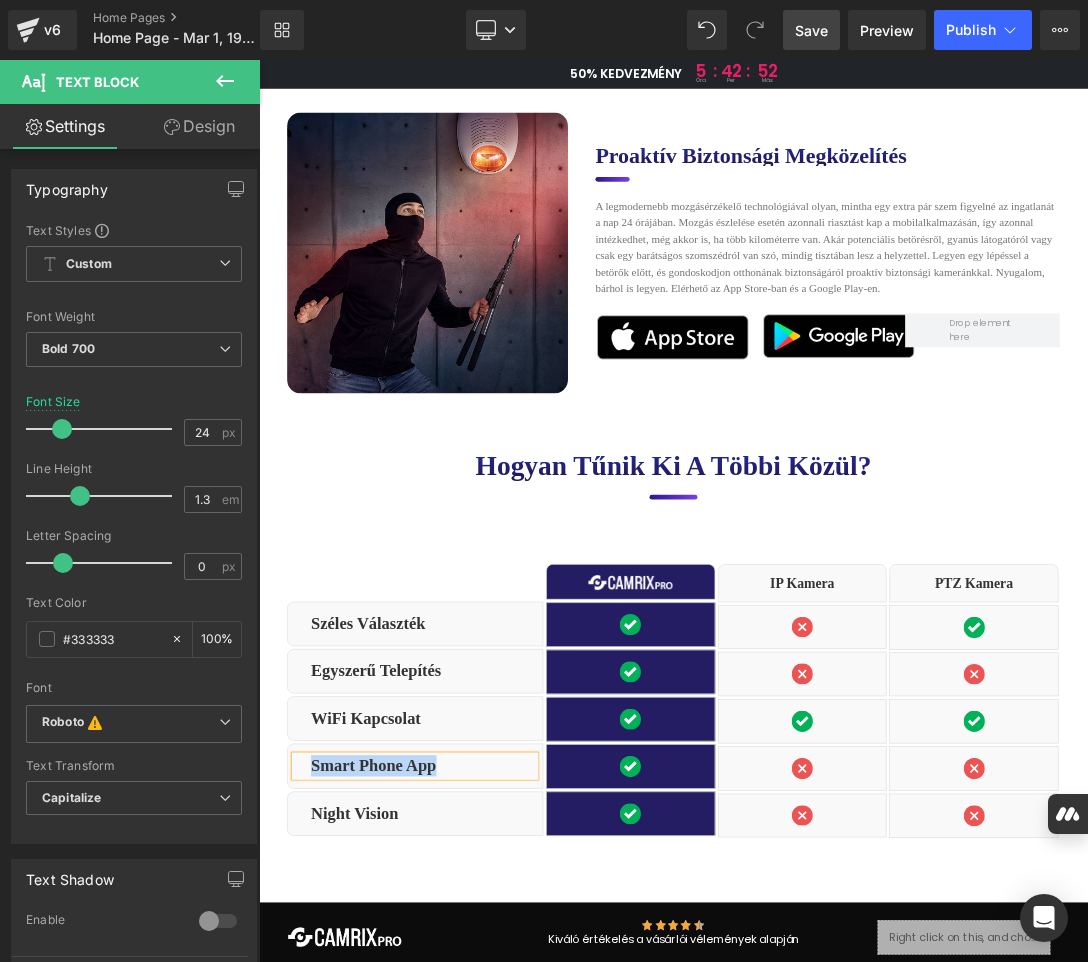 click on "Smart Phone App" at bounding box center [499, 1090] 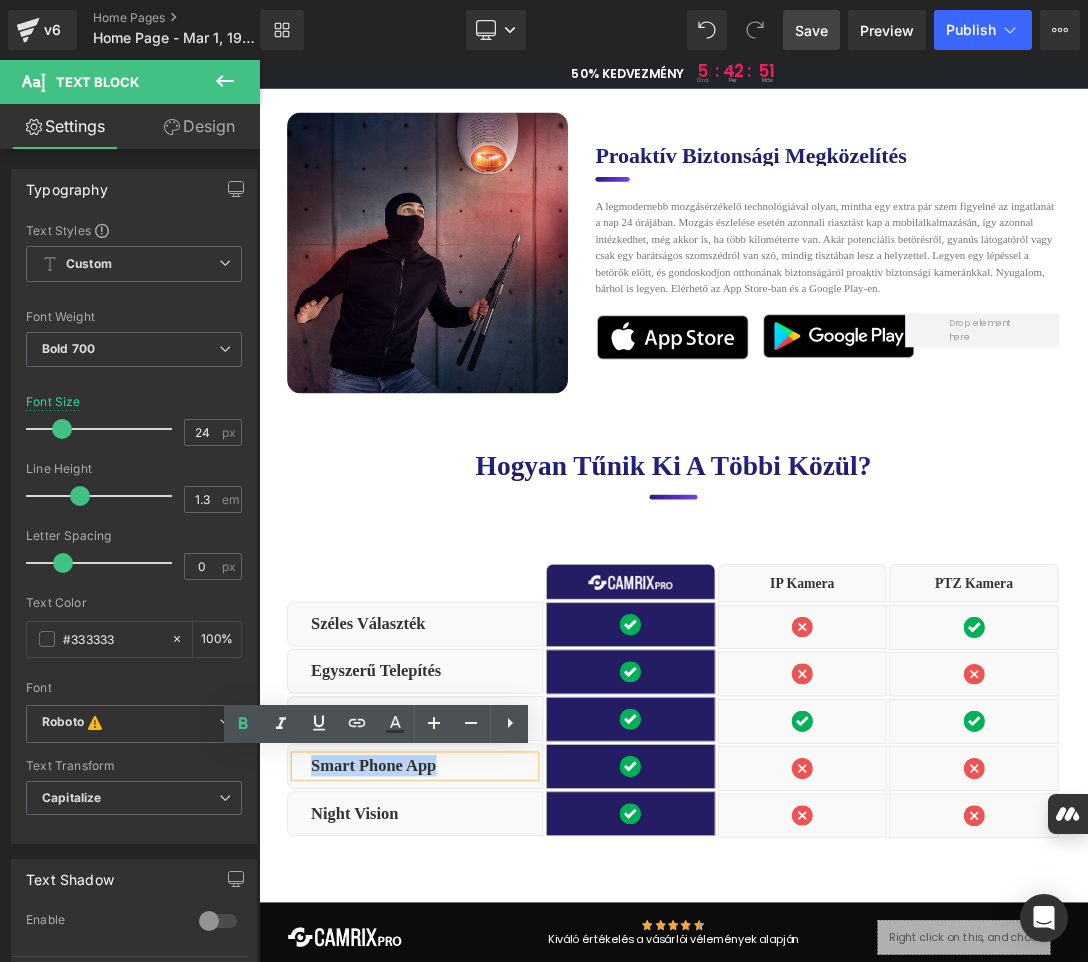 paste 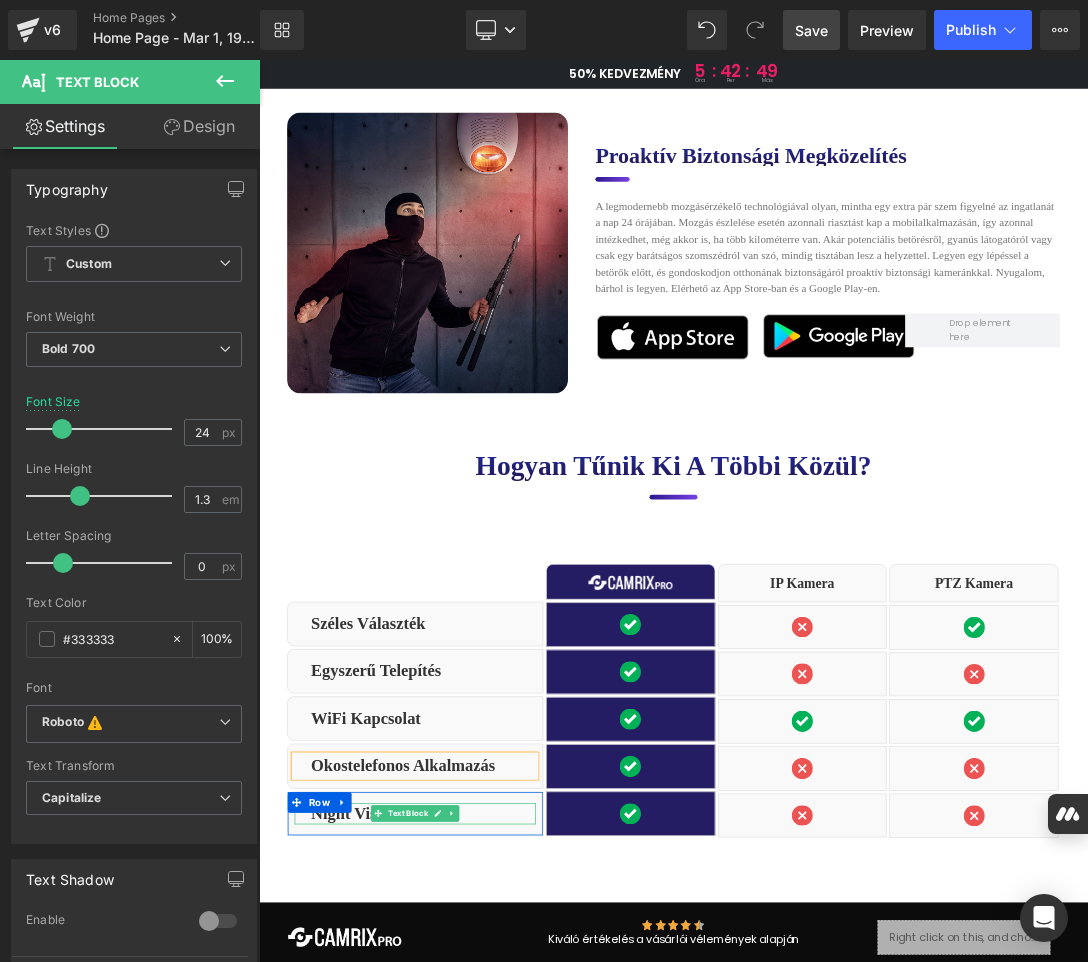 click on "Night Vision" at bounding box center (499, 1160) 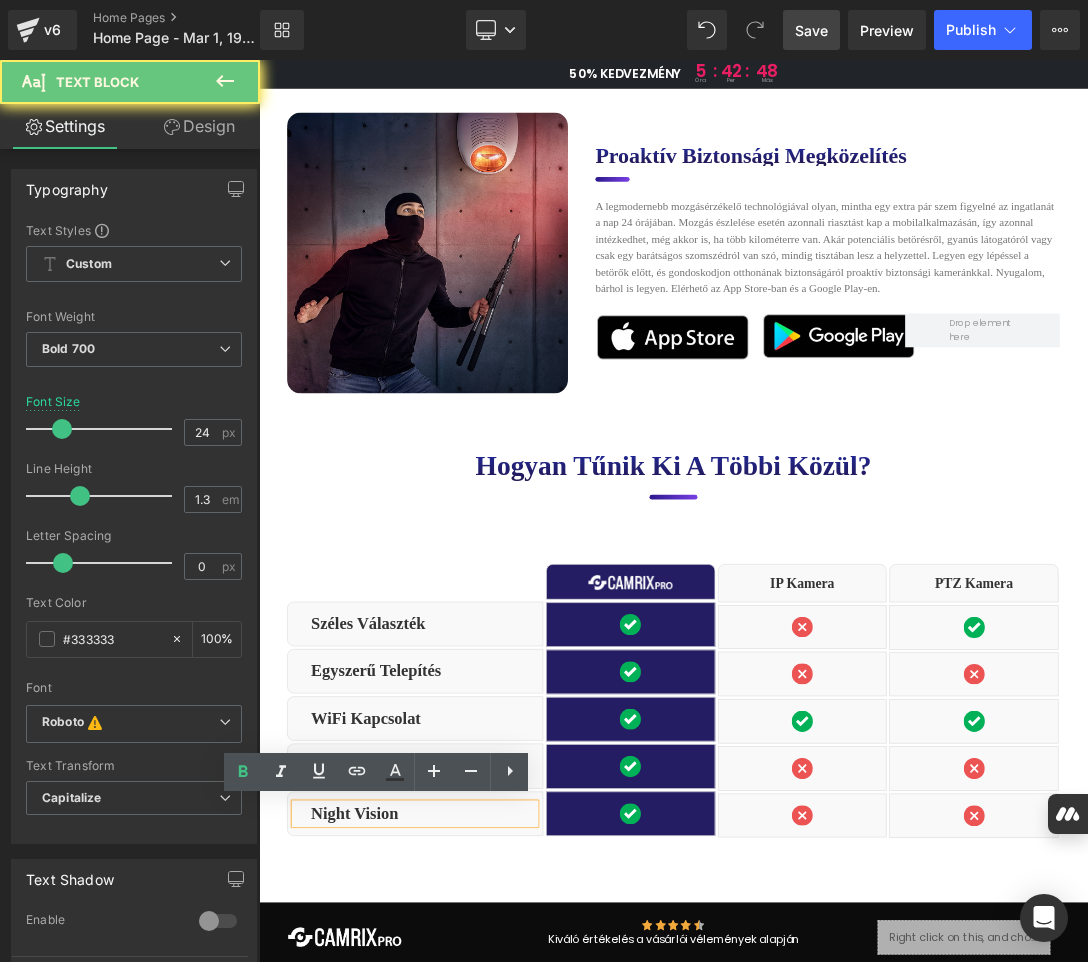click on "Night Vision" at bounding box center [499, 1160] 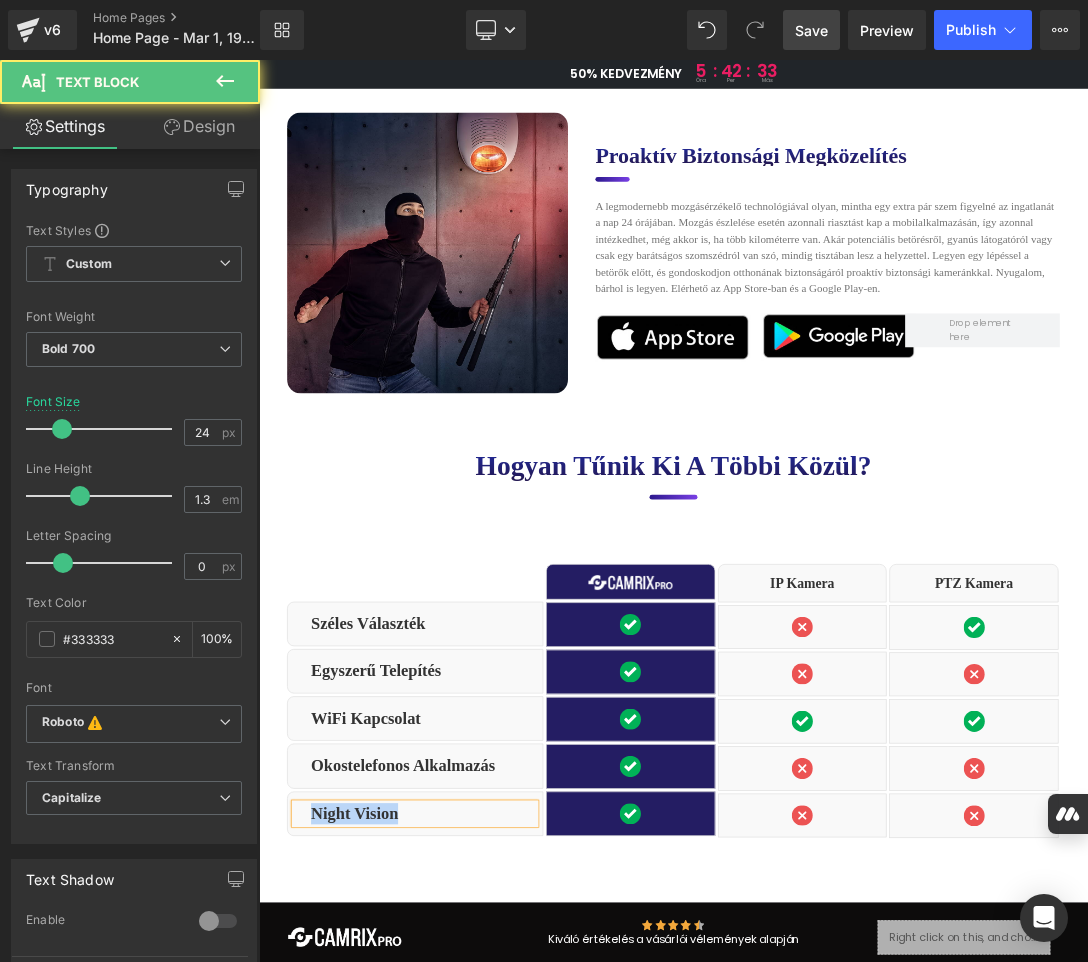 click on "Night Vision" at bounding box center [499, 1160] 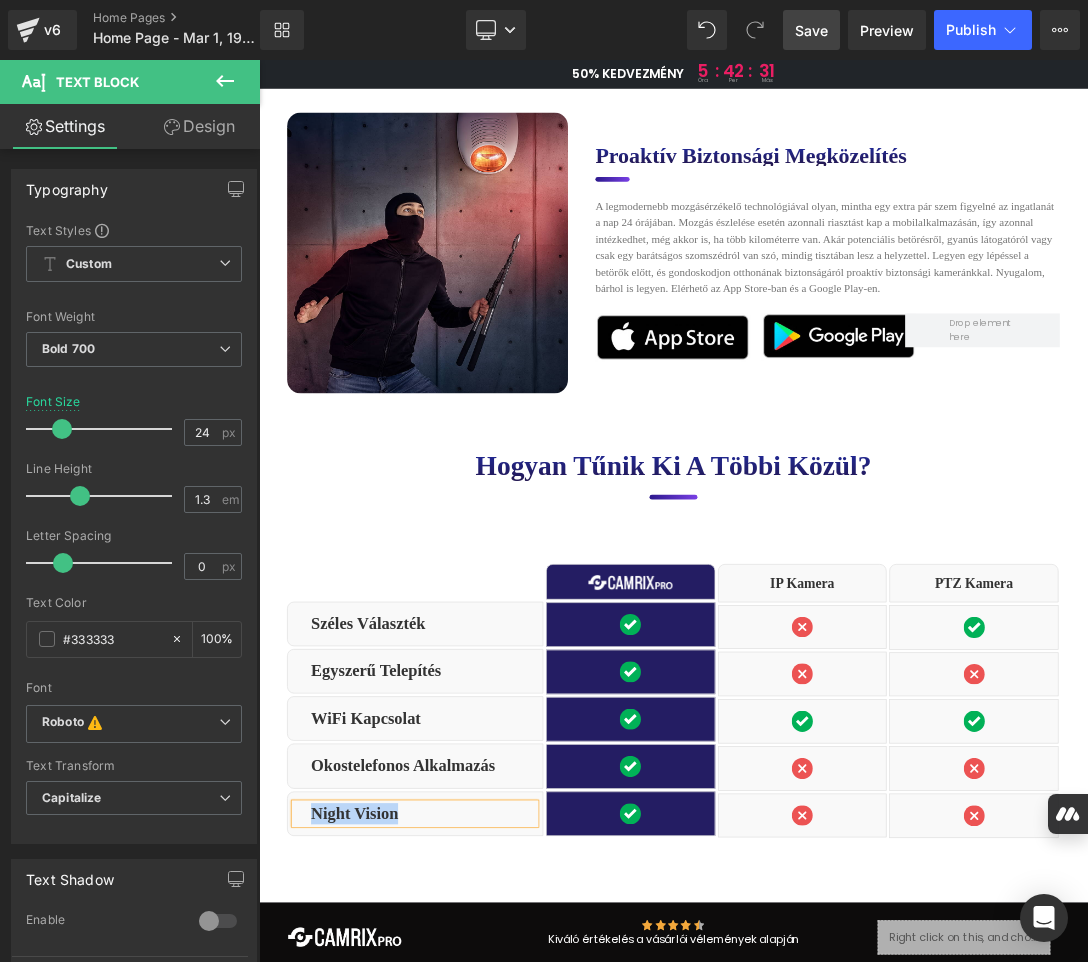 paste 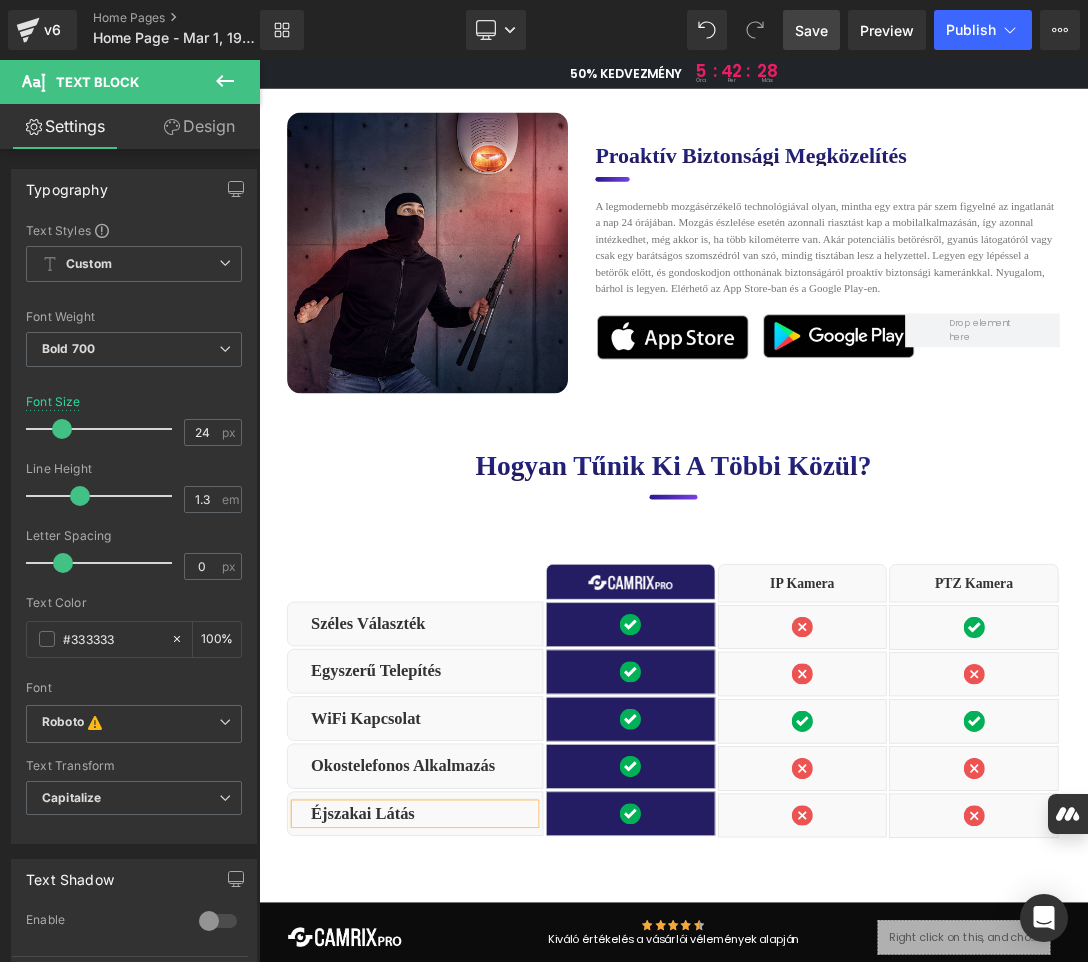click on "Save" at bounding box center (811, 30) 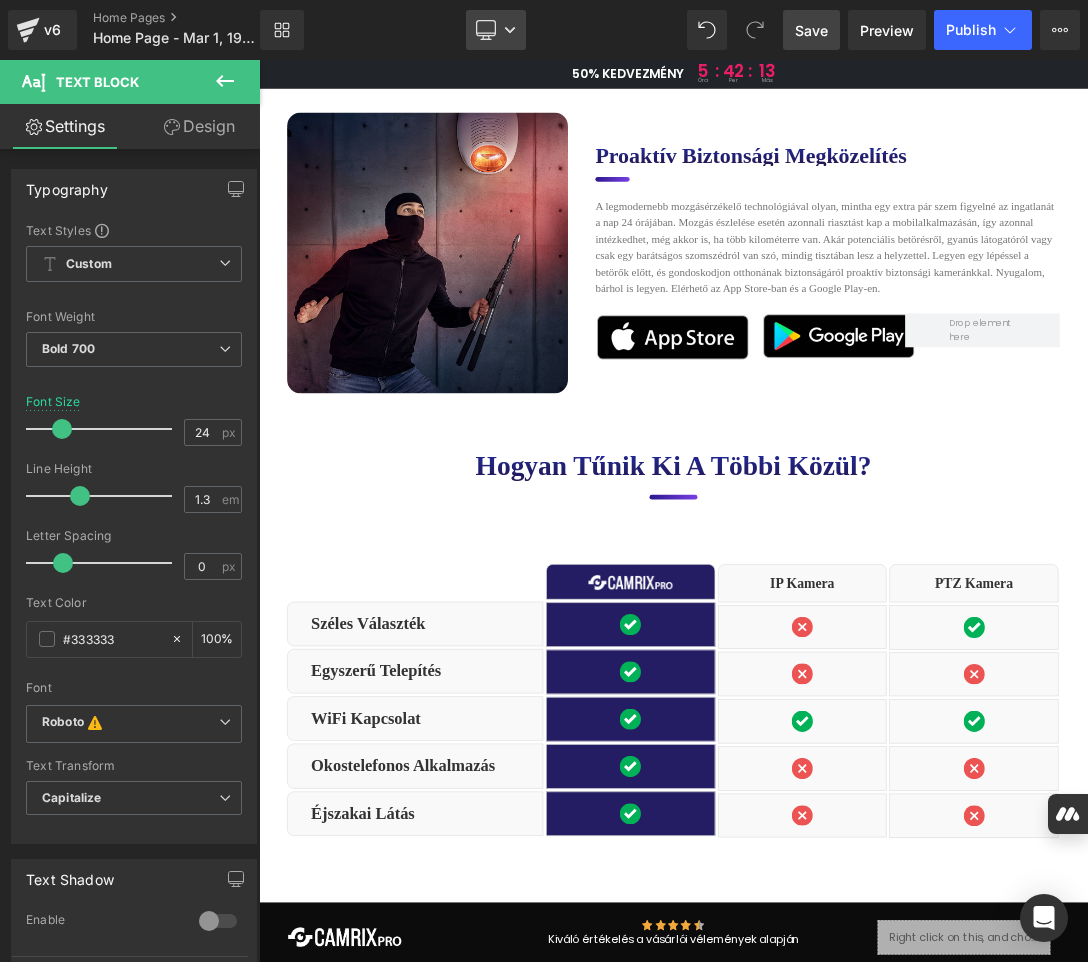 click 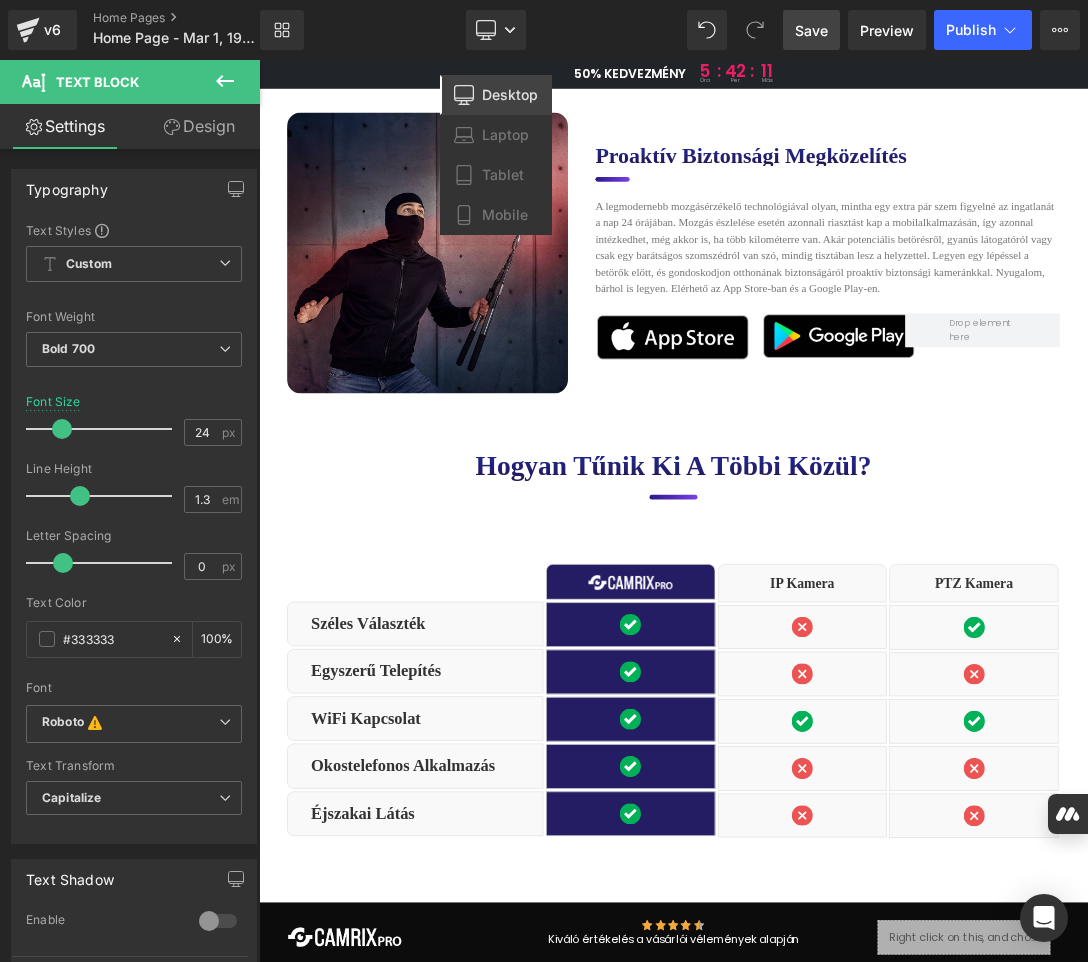 drag, startPoint x: 495, startPoint y: 210, endPoint x: 927, endPoint y: 444, distance: 491.30438 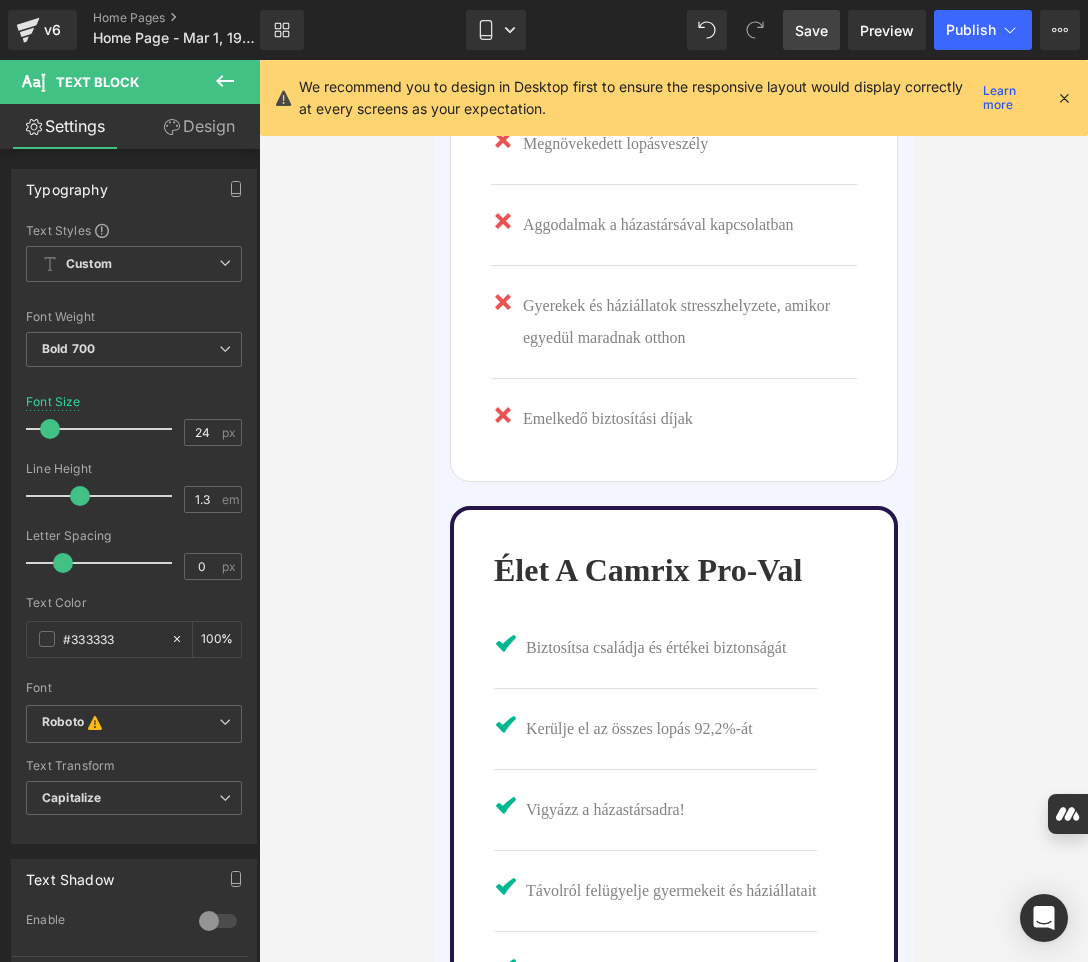 type on "16" 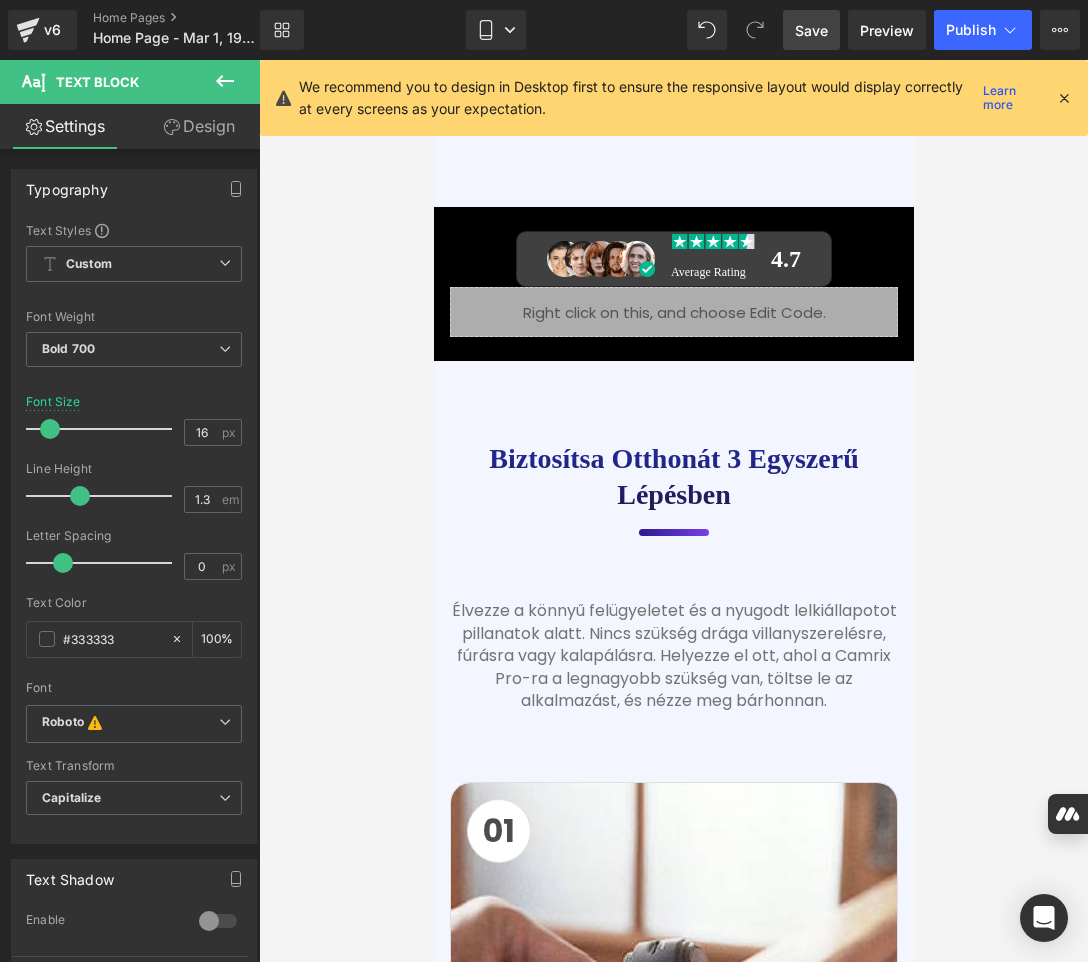 scroll, scrollTop: 6911, scrollLeft: 0, axis: vertical 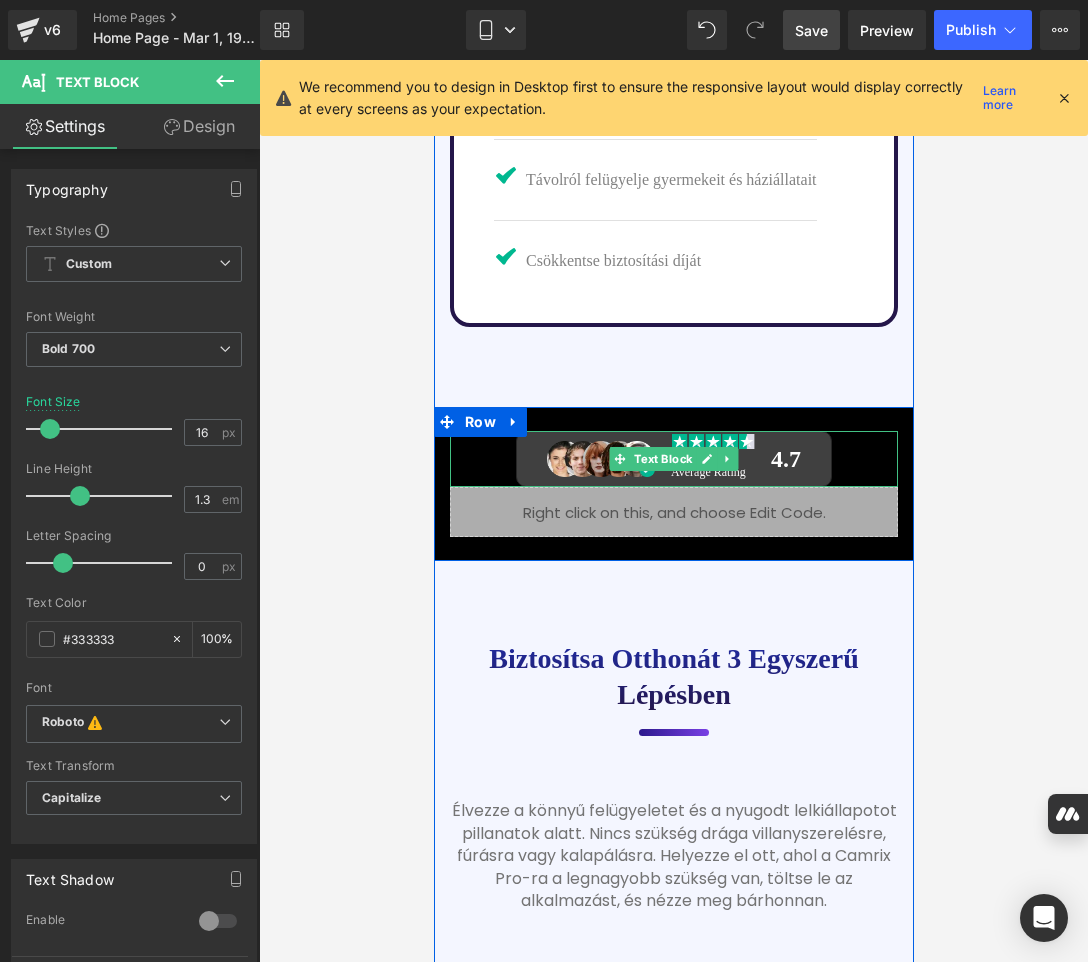 click on "Average Rating" at bounding box center (712, 472) 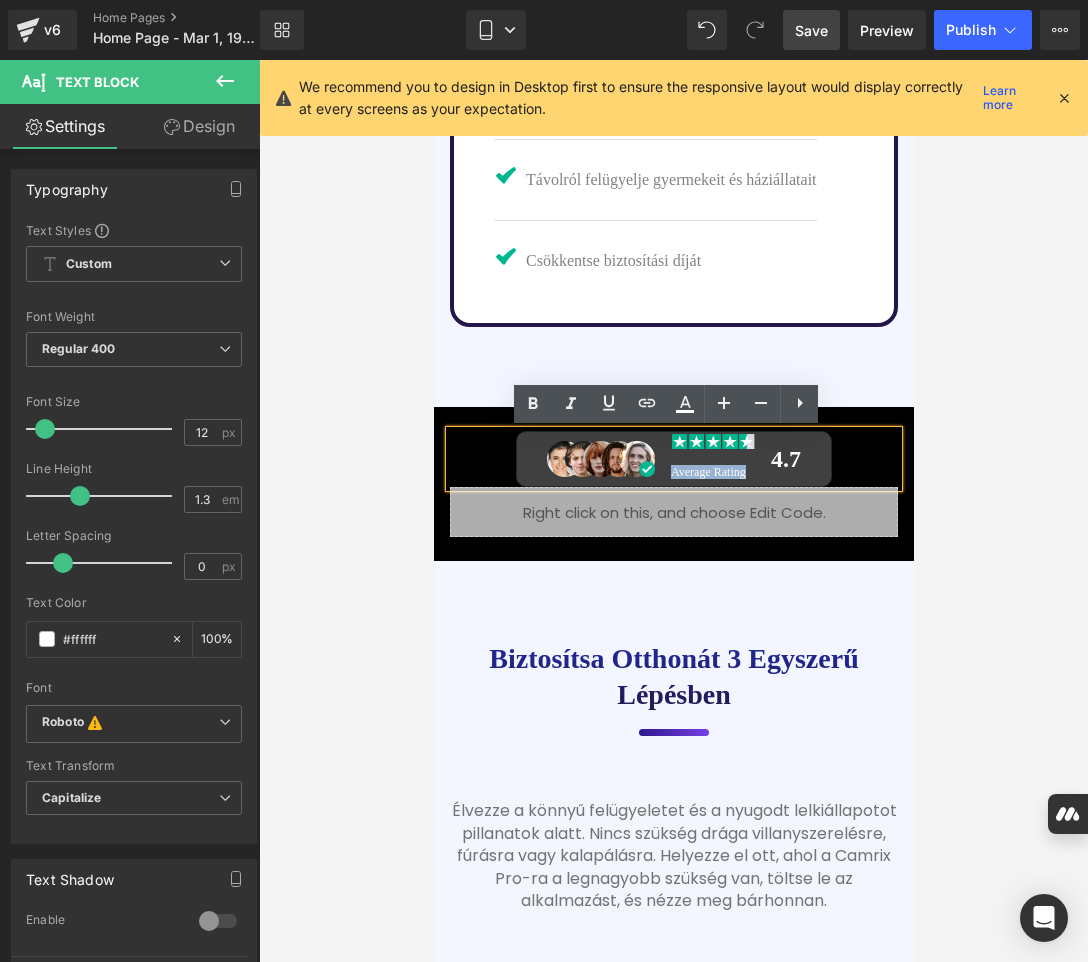 drag, startPoint x: 738, startPoint y: 474, endPoint x: 663, endPoint y: 476, distance: 75.026665 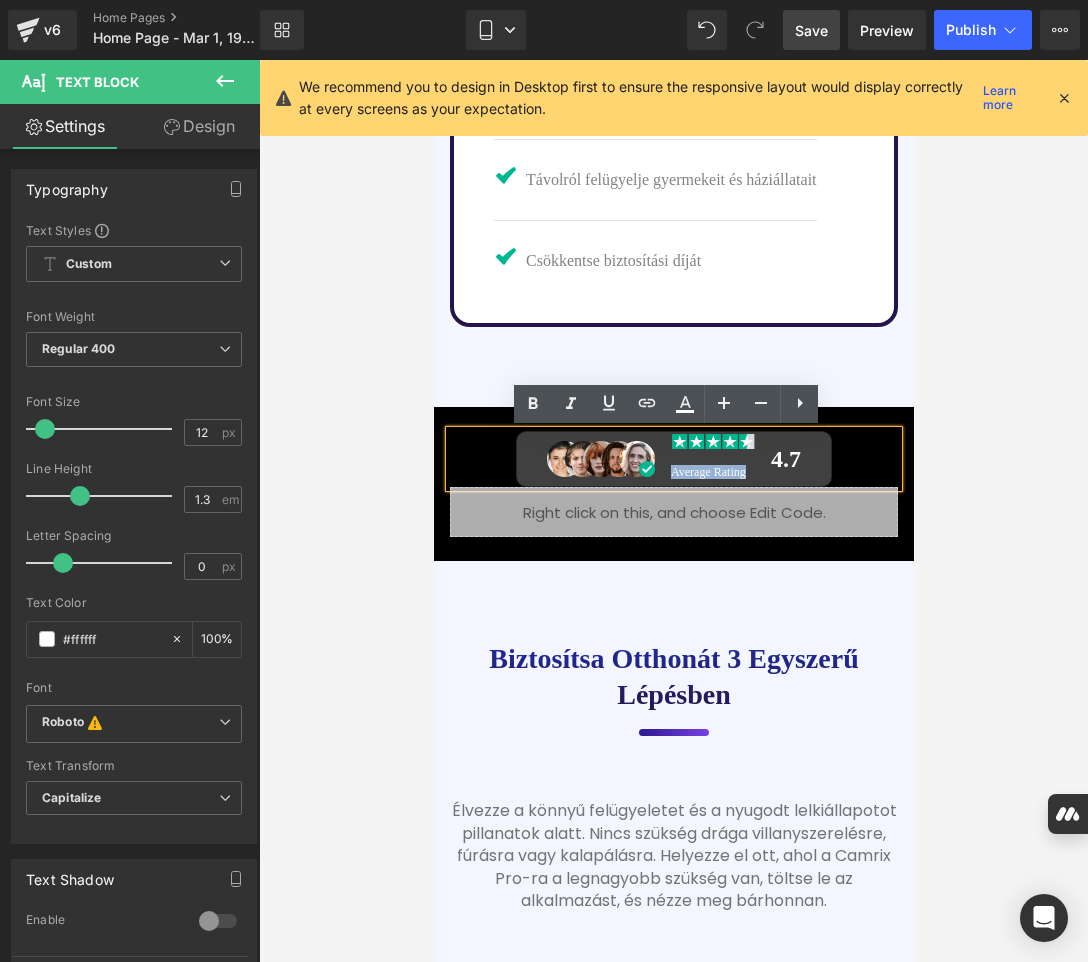 click on "Average Rating" at bounding box center [712, 472] 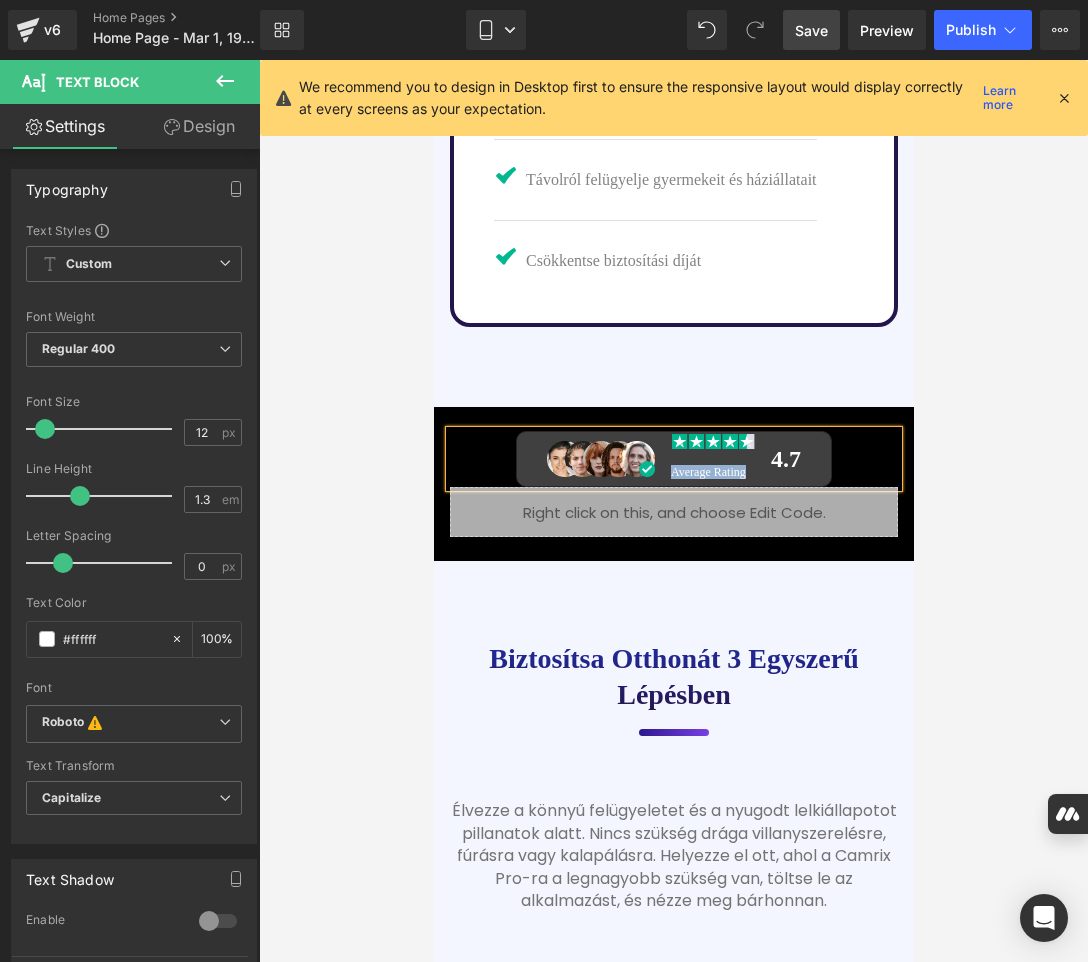 click on "Average Rating" at bounding box center (712, 472) 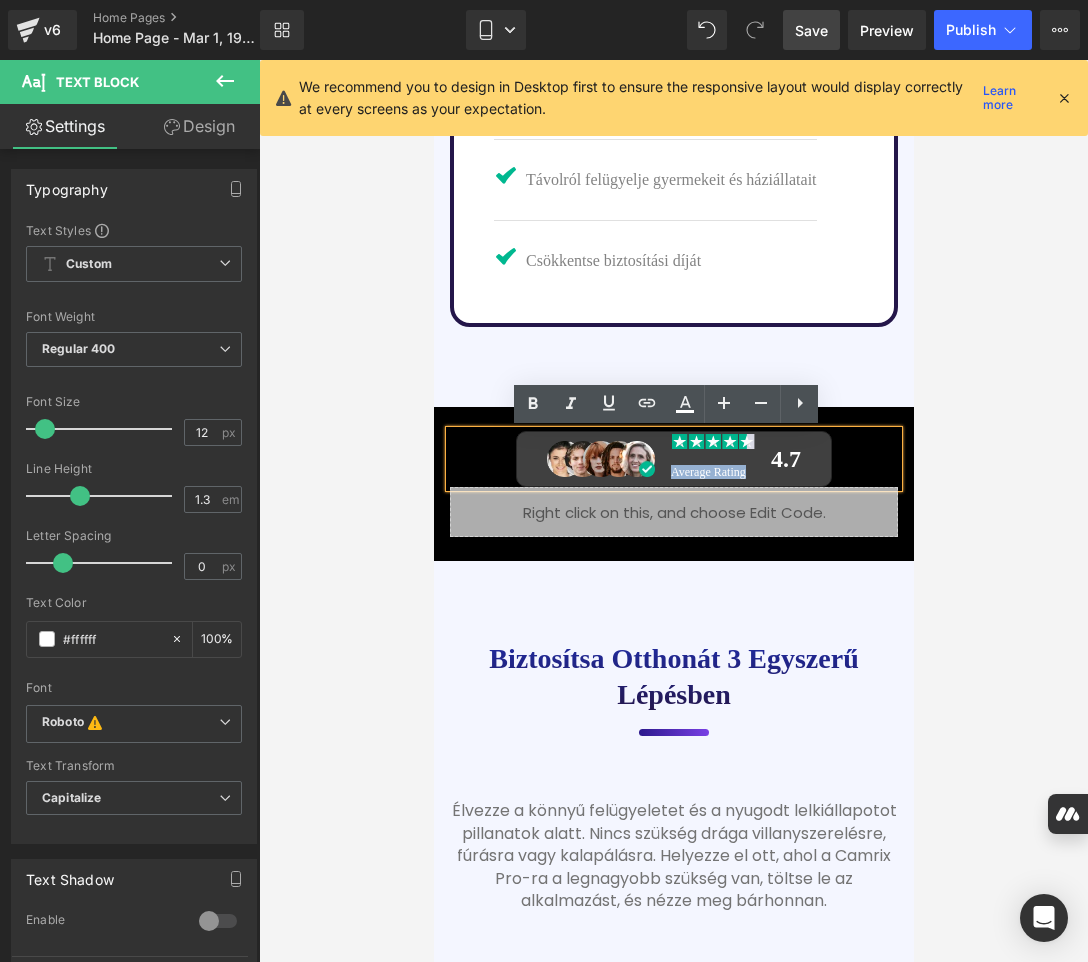 drag, startPoint x: 739, startPoint y: 471, endPoint x: 663, endPoint y: 471, distance: 76 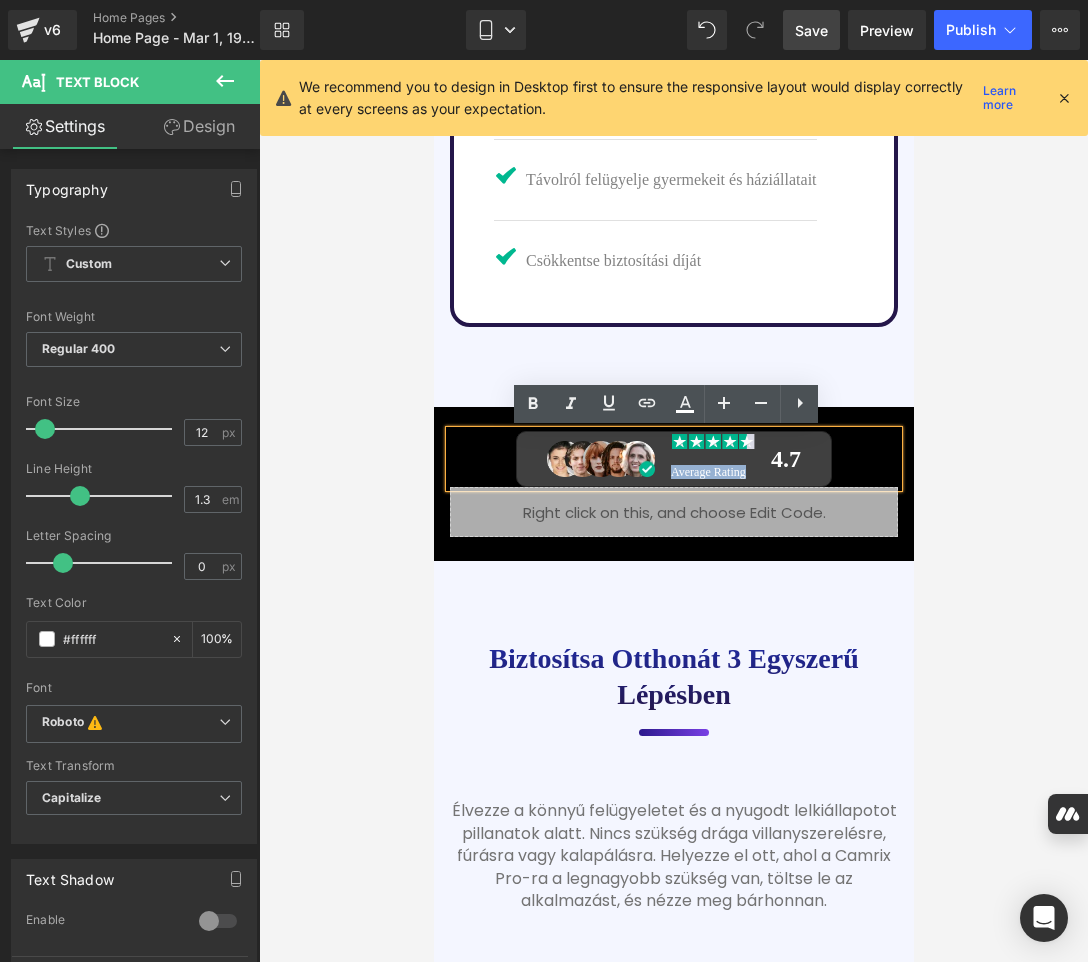 click on "Average Rating" at bounding box center (712, 472) 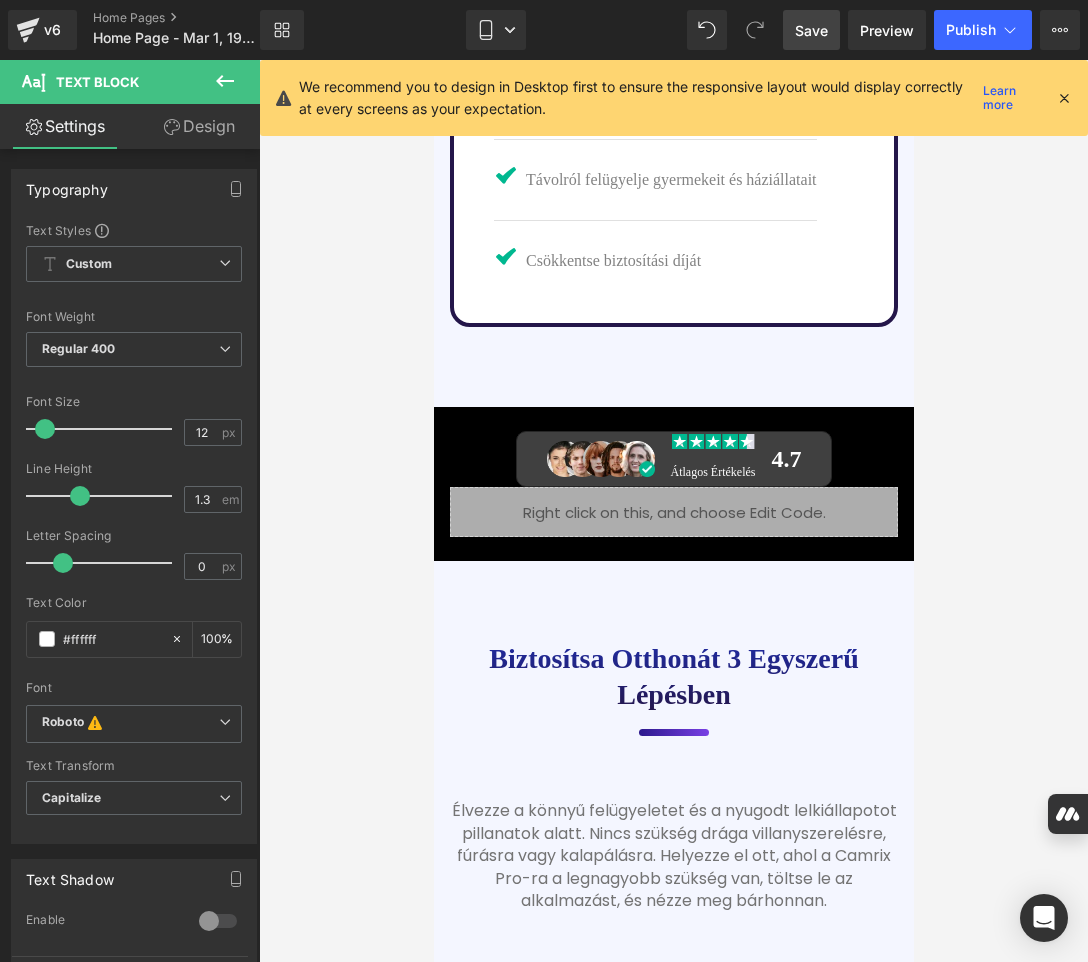 click on "Save" at bounding box center [811, 30] 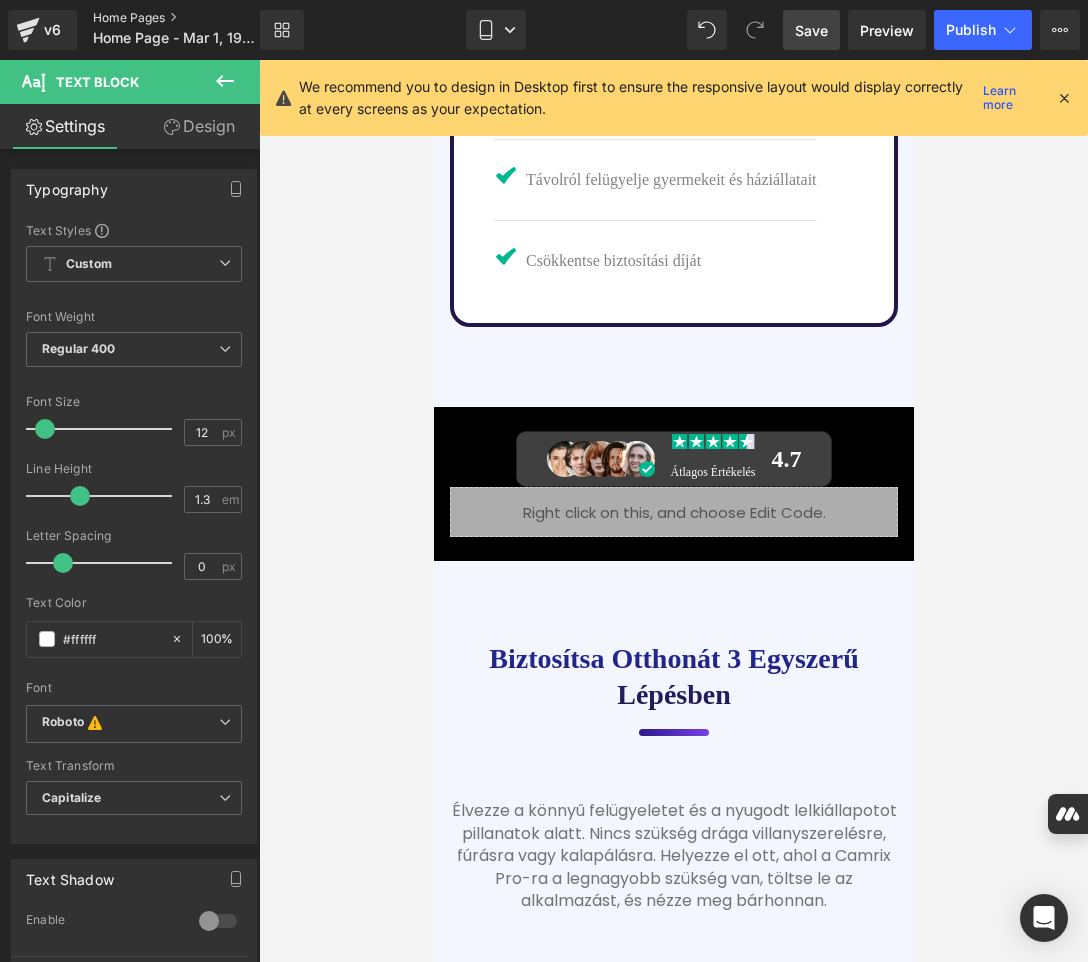 click on "Home Pages" at bounding box center (193, 18) 